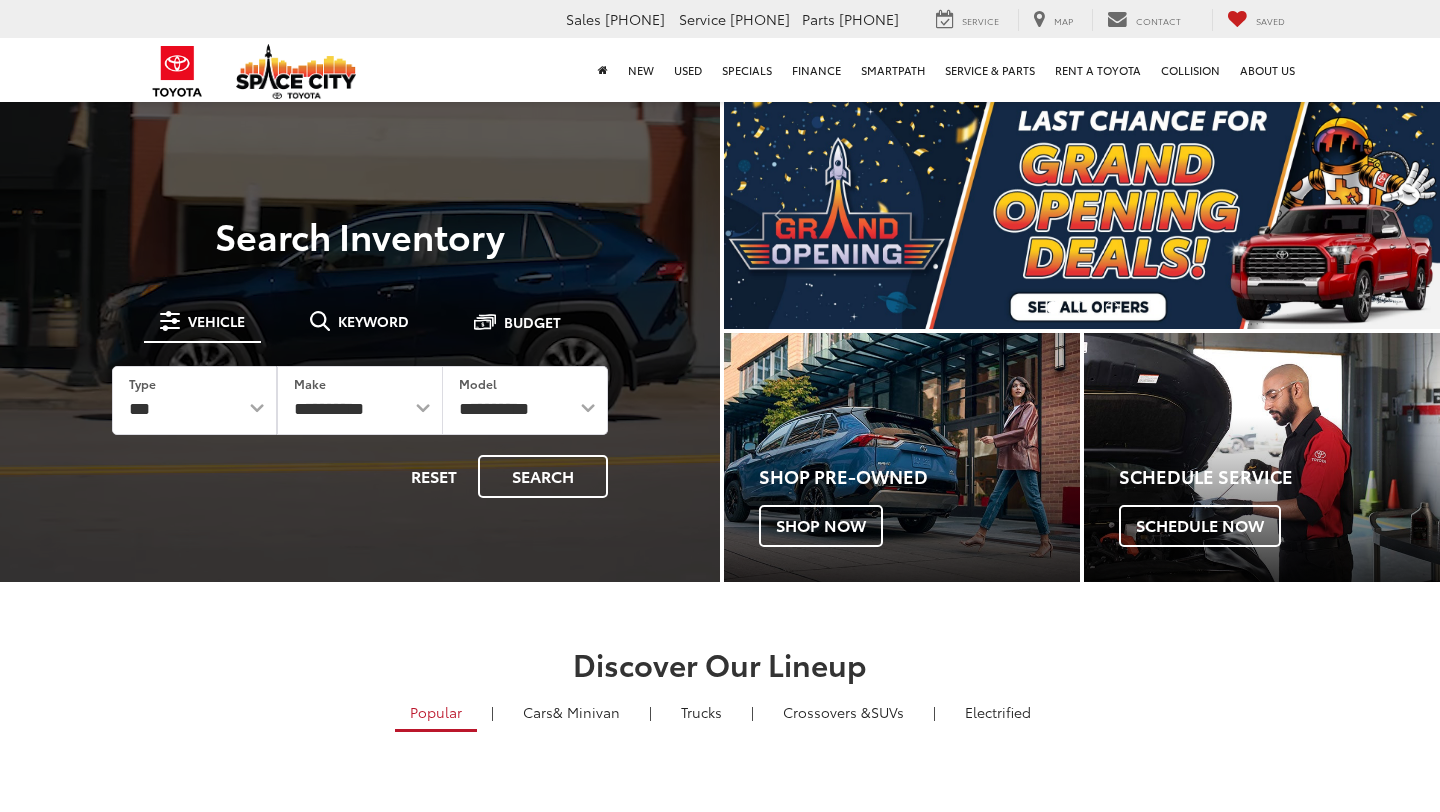 scroll, scrollTop: 0, scrollLeft: 0, axis: both 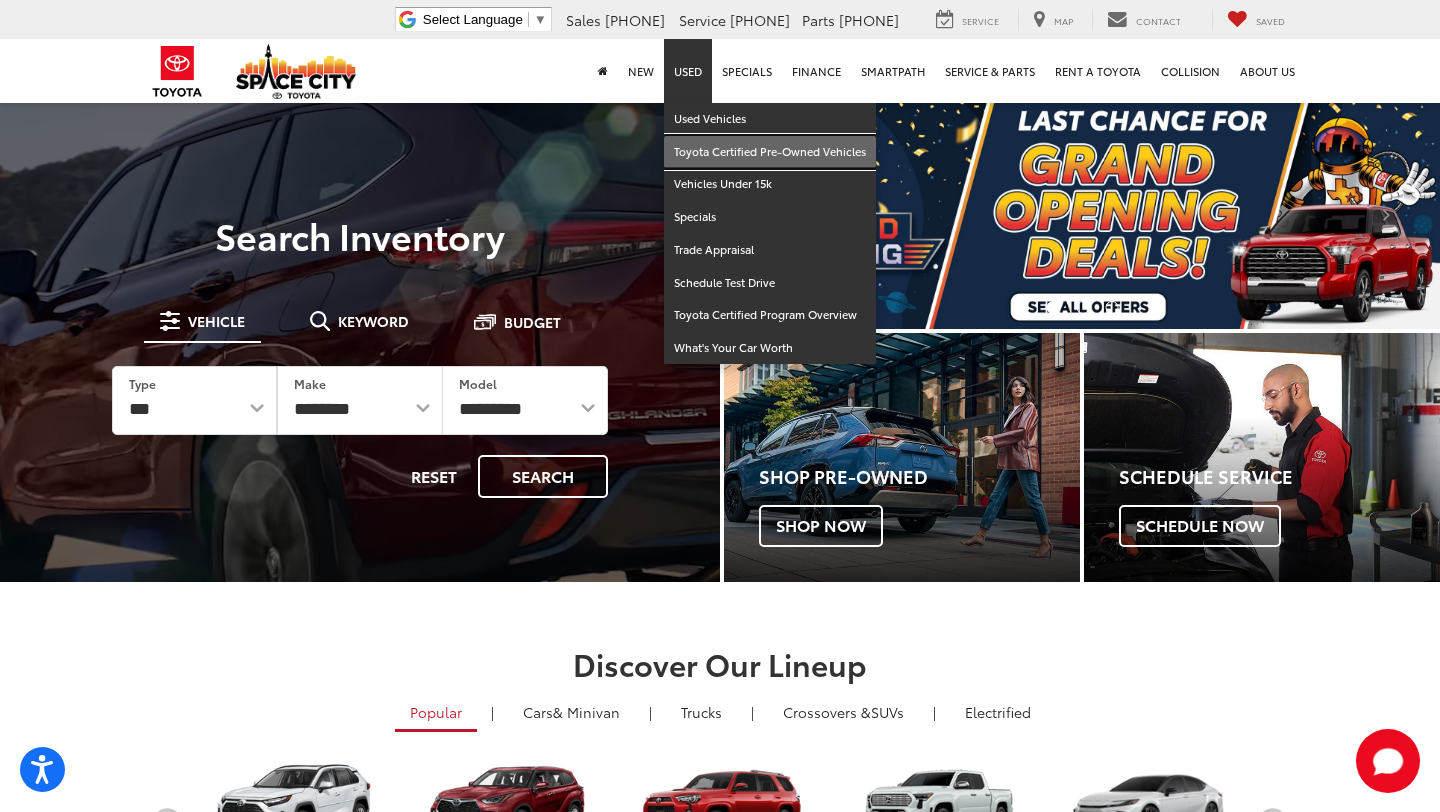 click on "Toyota Certified Pre-Owned Vehicles" at bounding box center [770, 152] 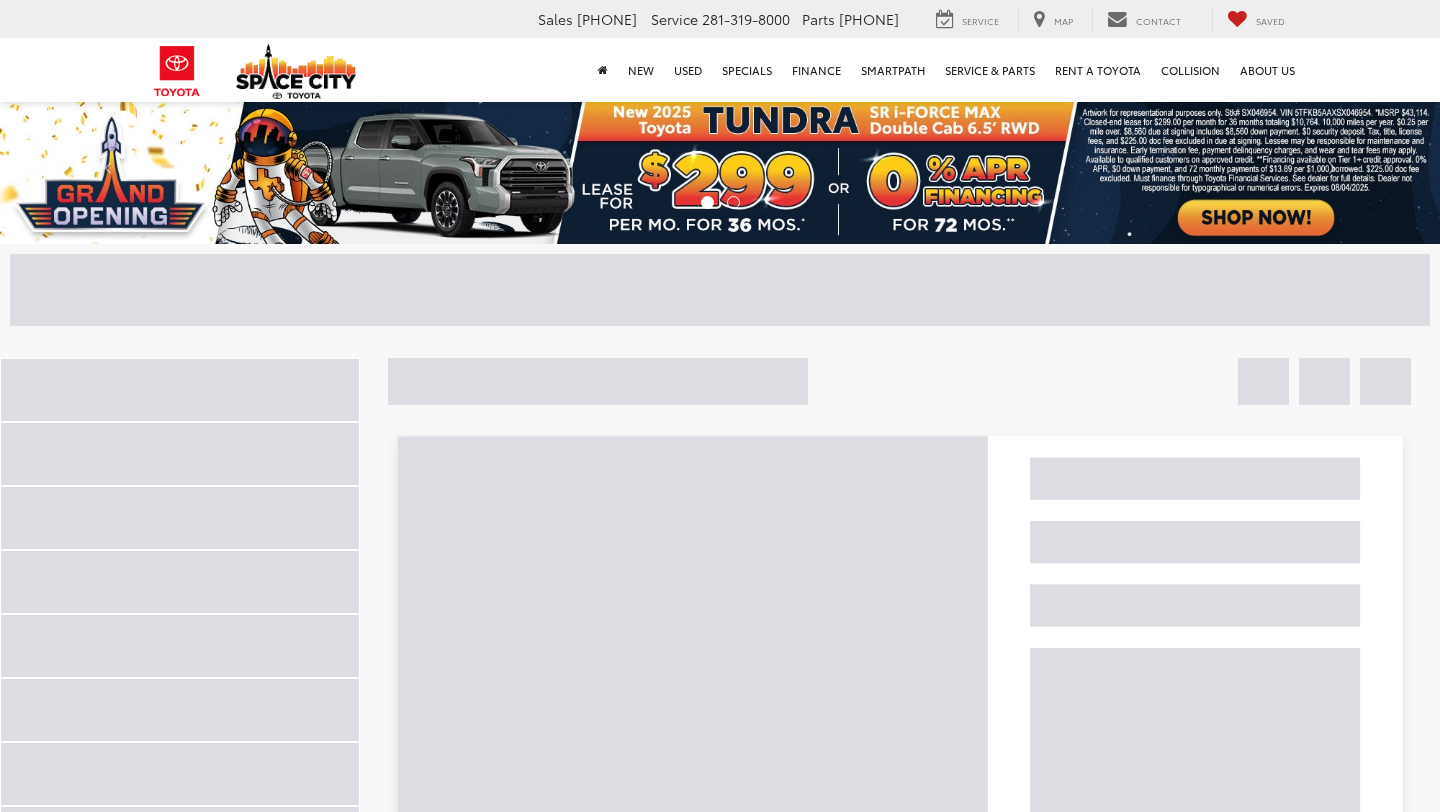 scroll, scrollTop: 0, scrollLeft: 0, axis: both 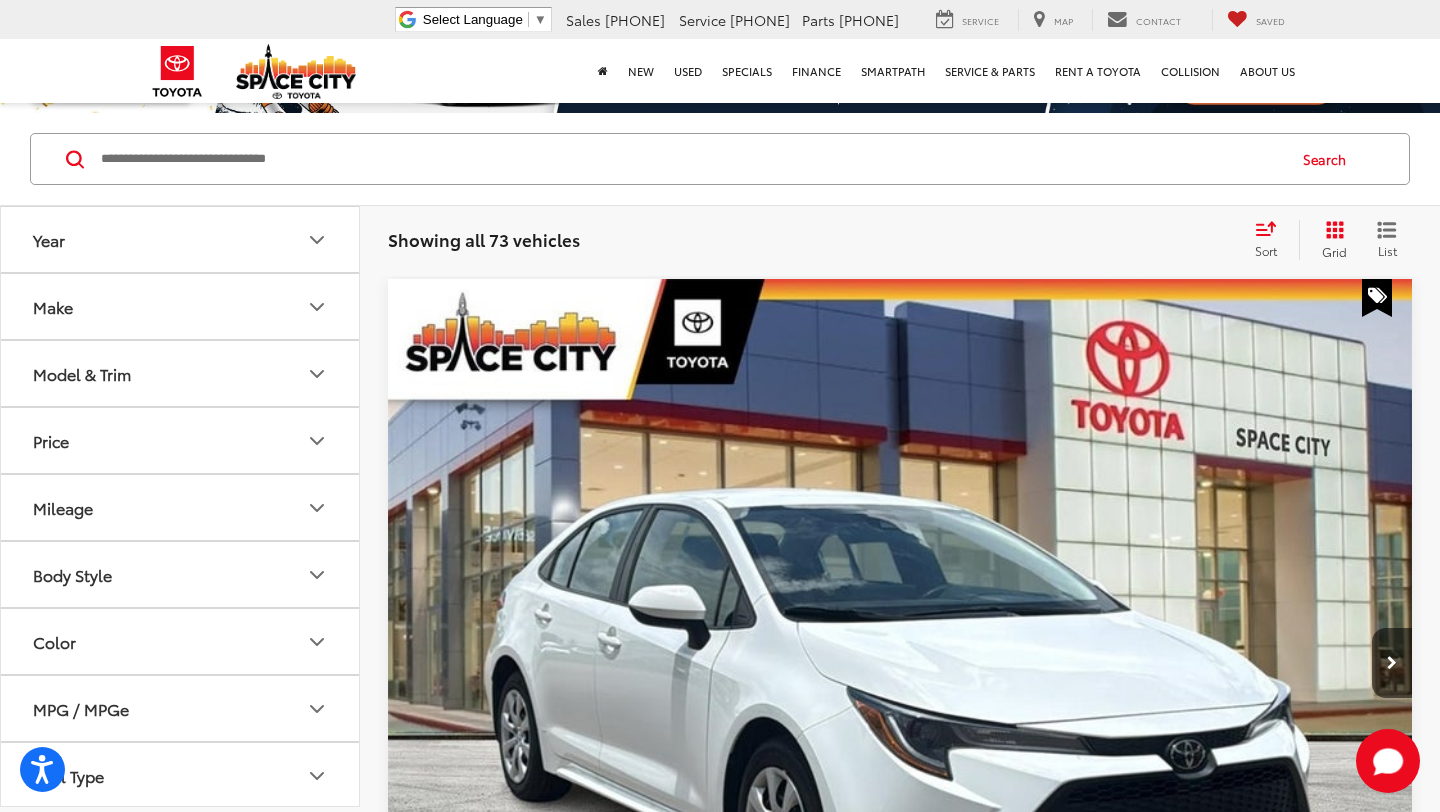 click 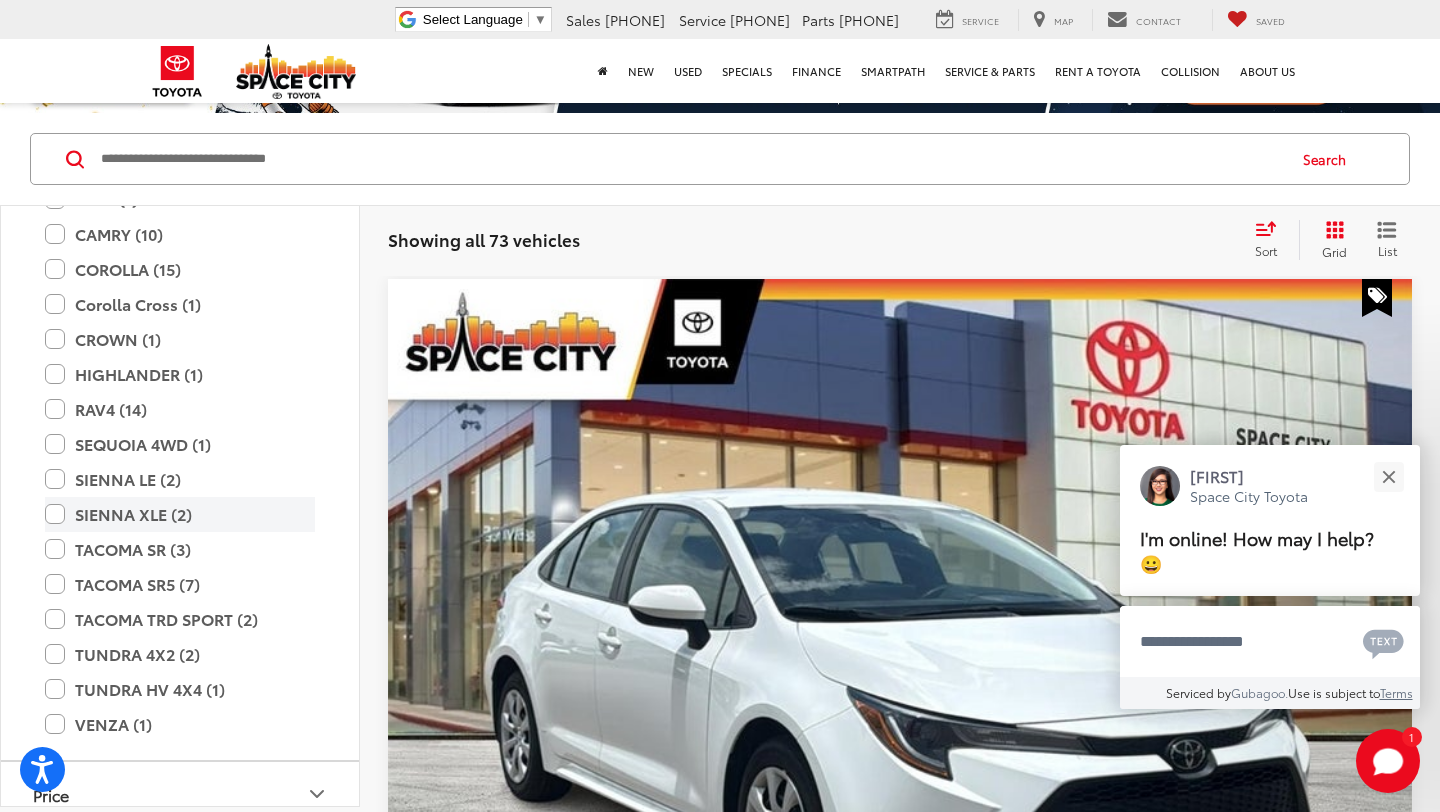 scroll, scrollTop: 355, scrollLeft: 0, axis: vertical 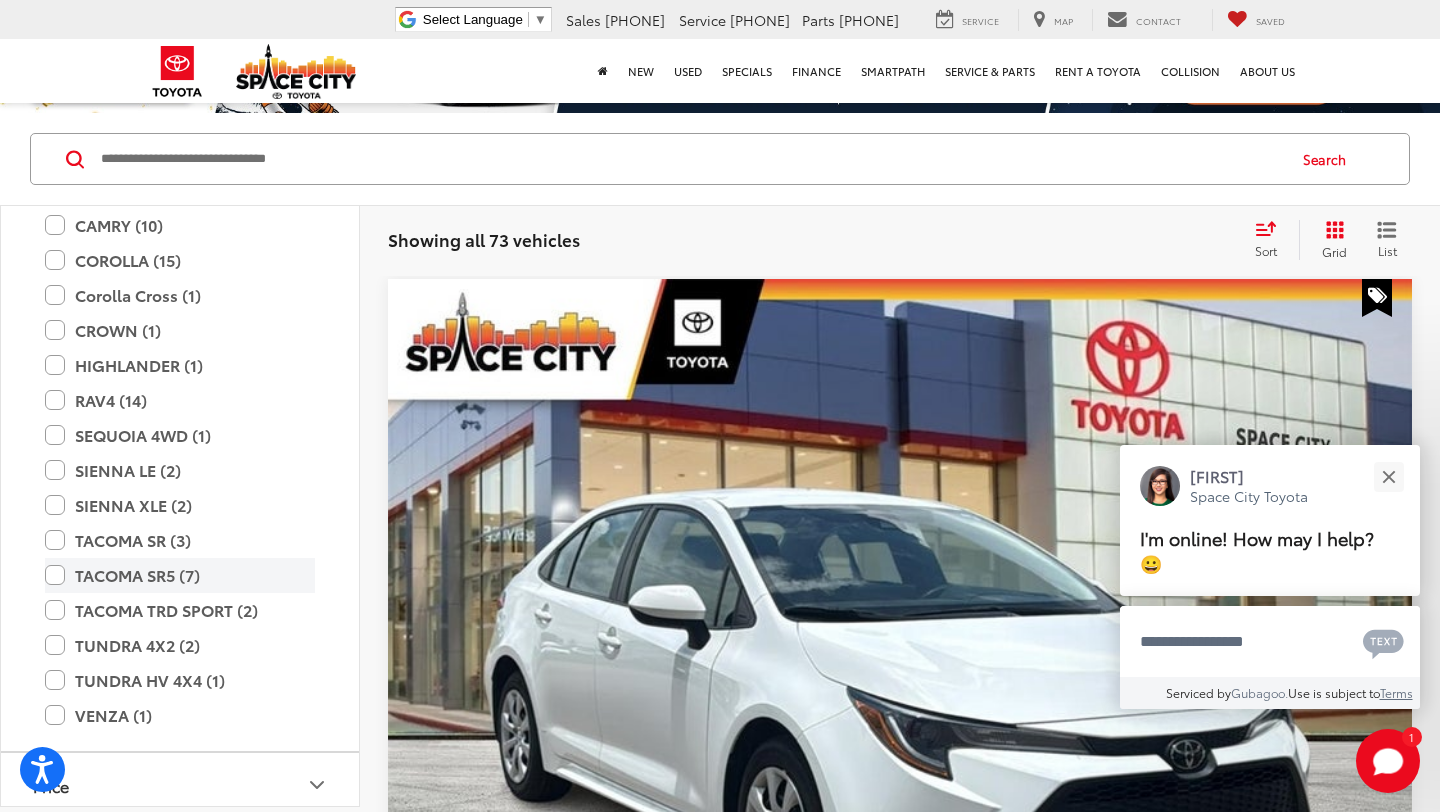 click on "TACOMA SR5 (7)" at bounding box center [180, 575] 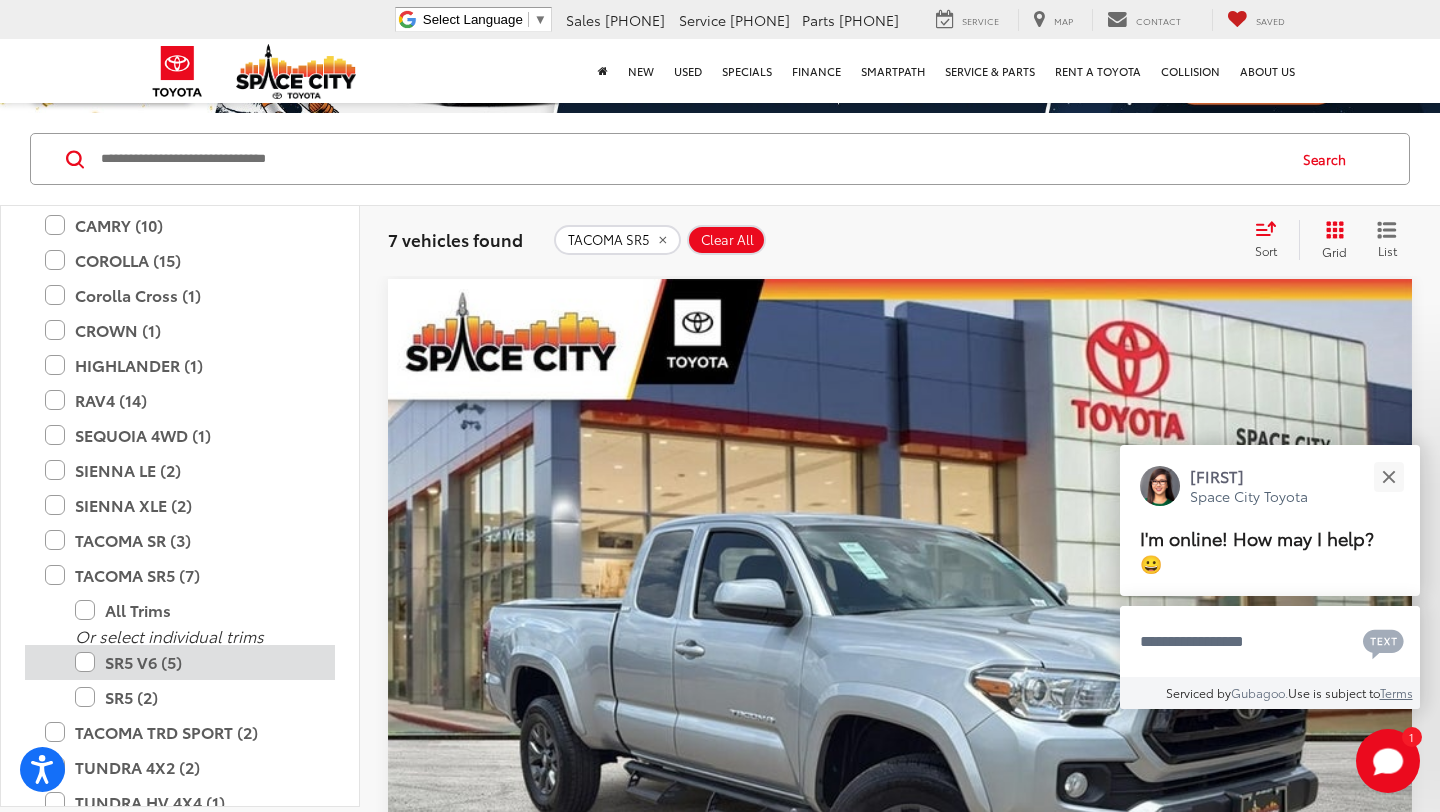click on "SR5 V6 (5)" at bounding box center [195, 662] 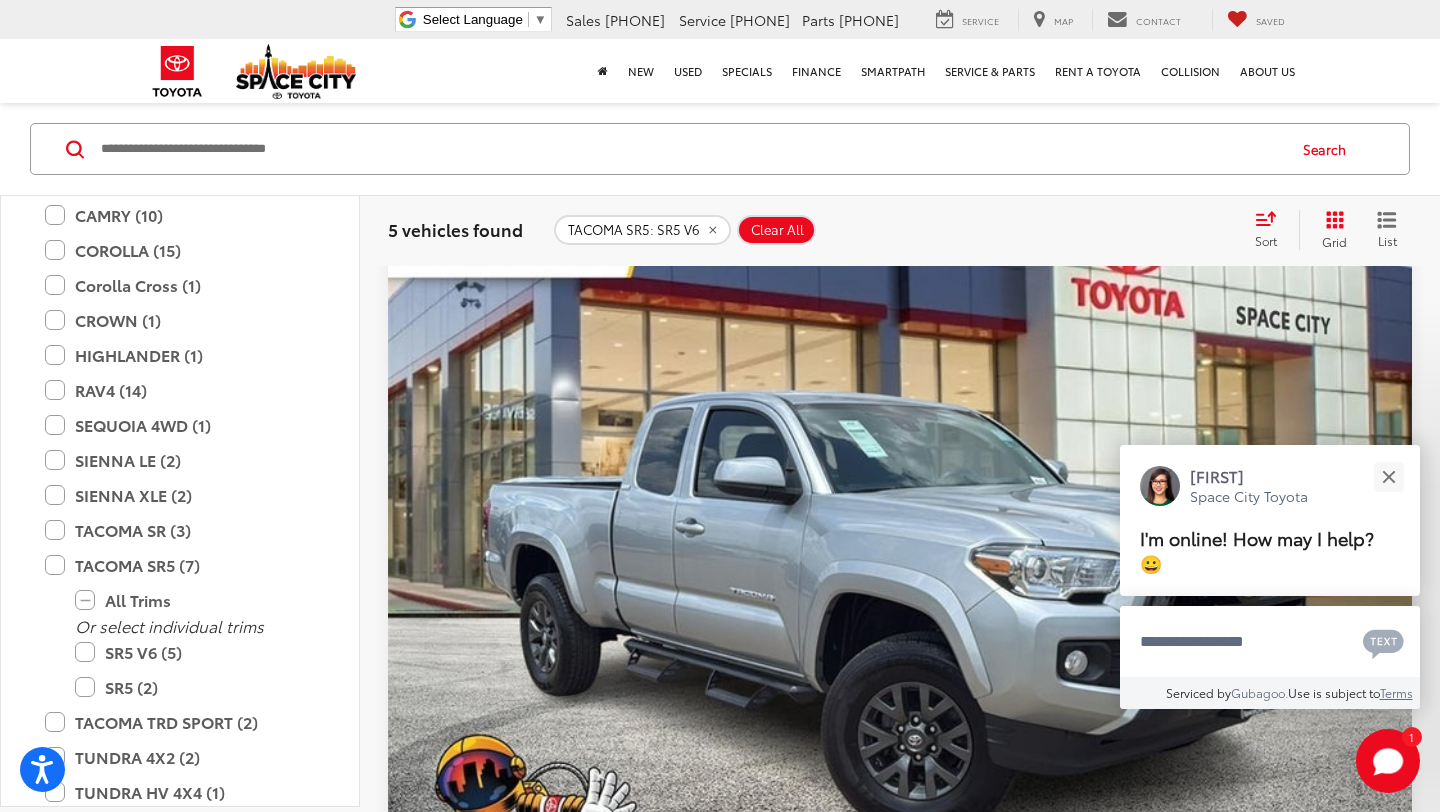 scroll, scrollTop: 293, scrollLeft: 0, axis: vertical 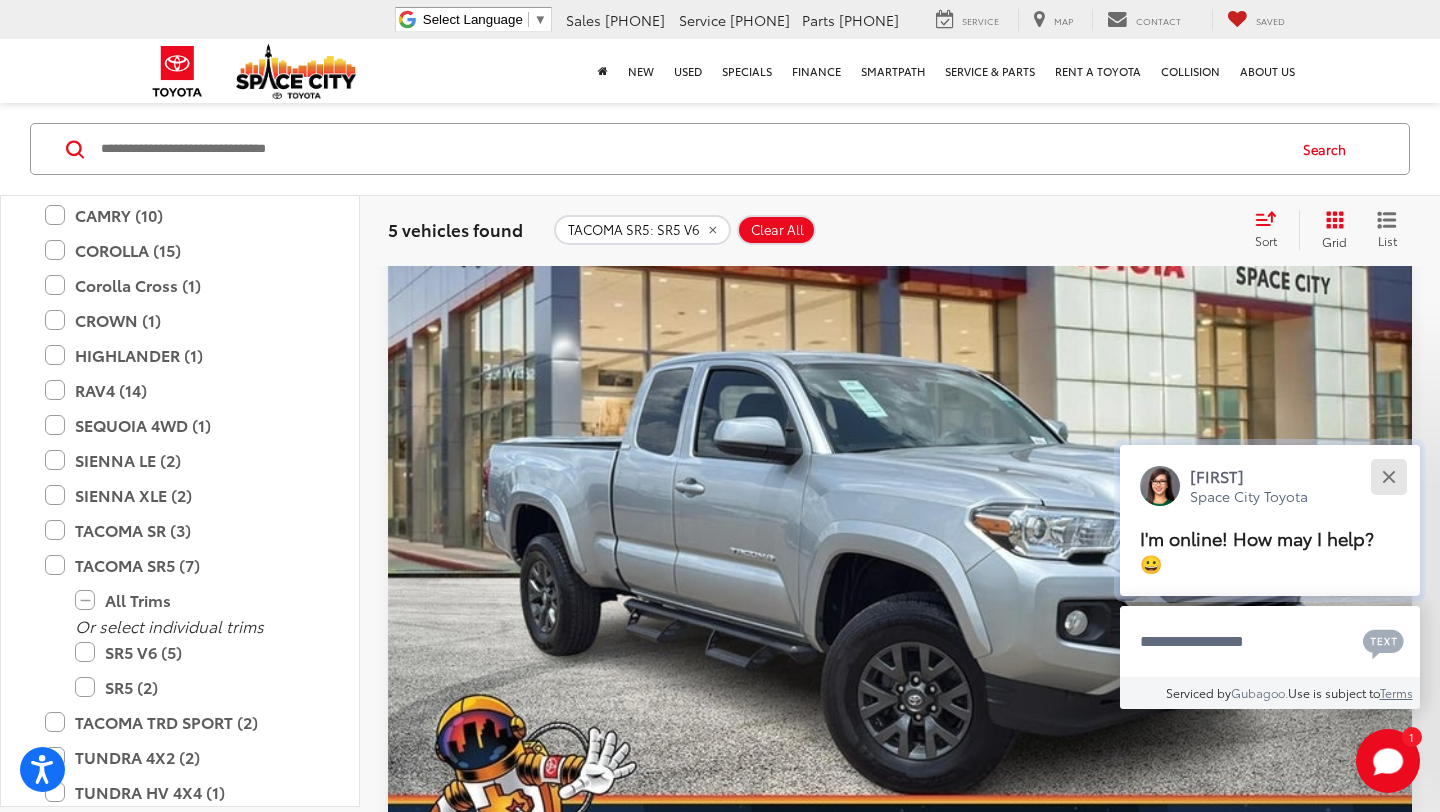 click at bounding box center (1388, 476) 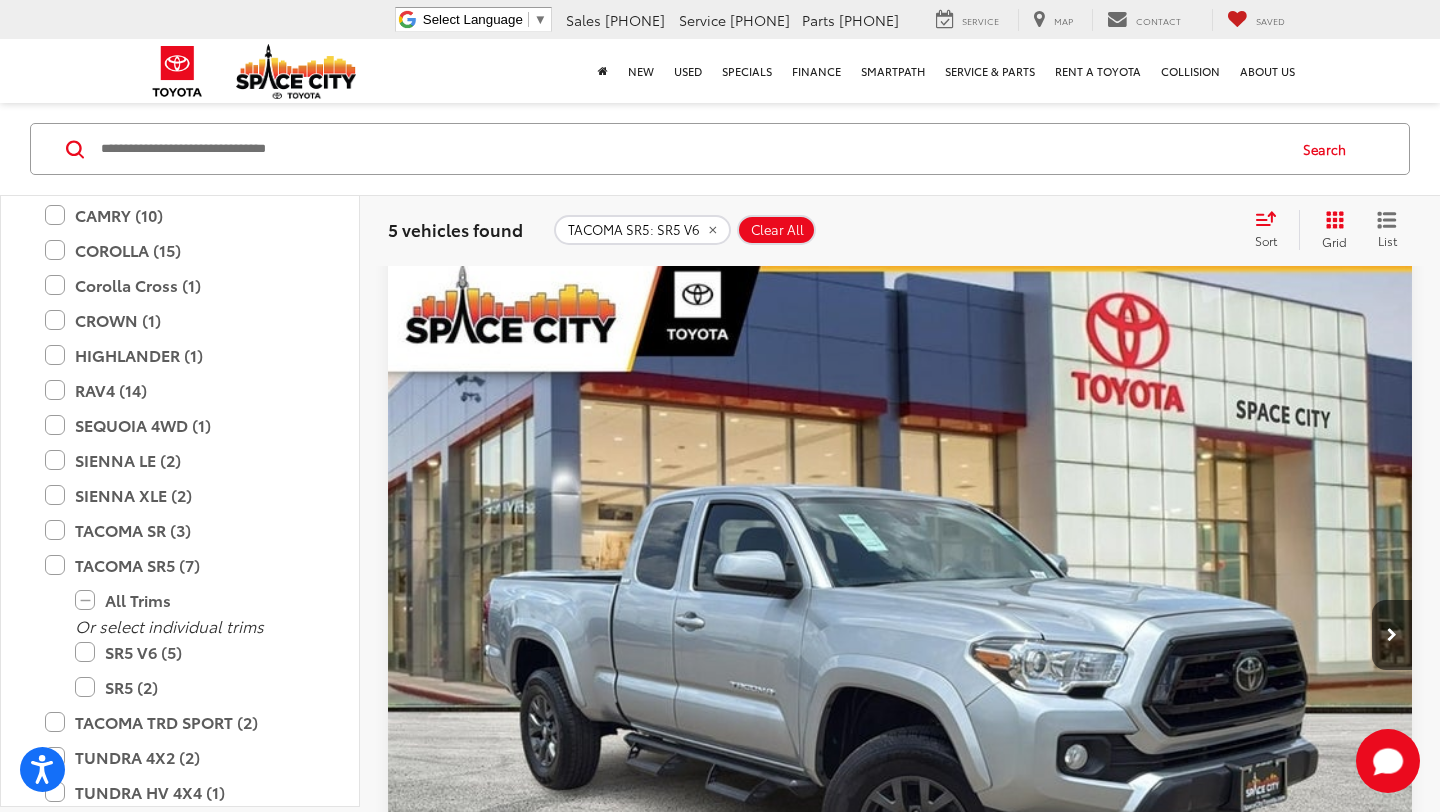scroll, scrollTop: 155, scrollLeft: 0, axis: vertical 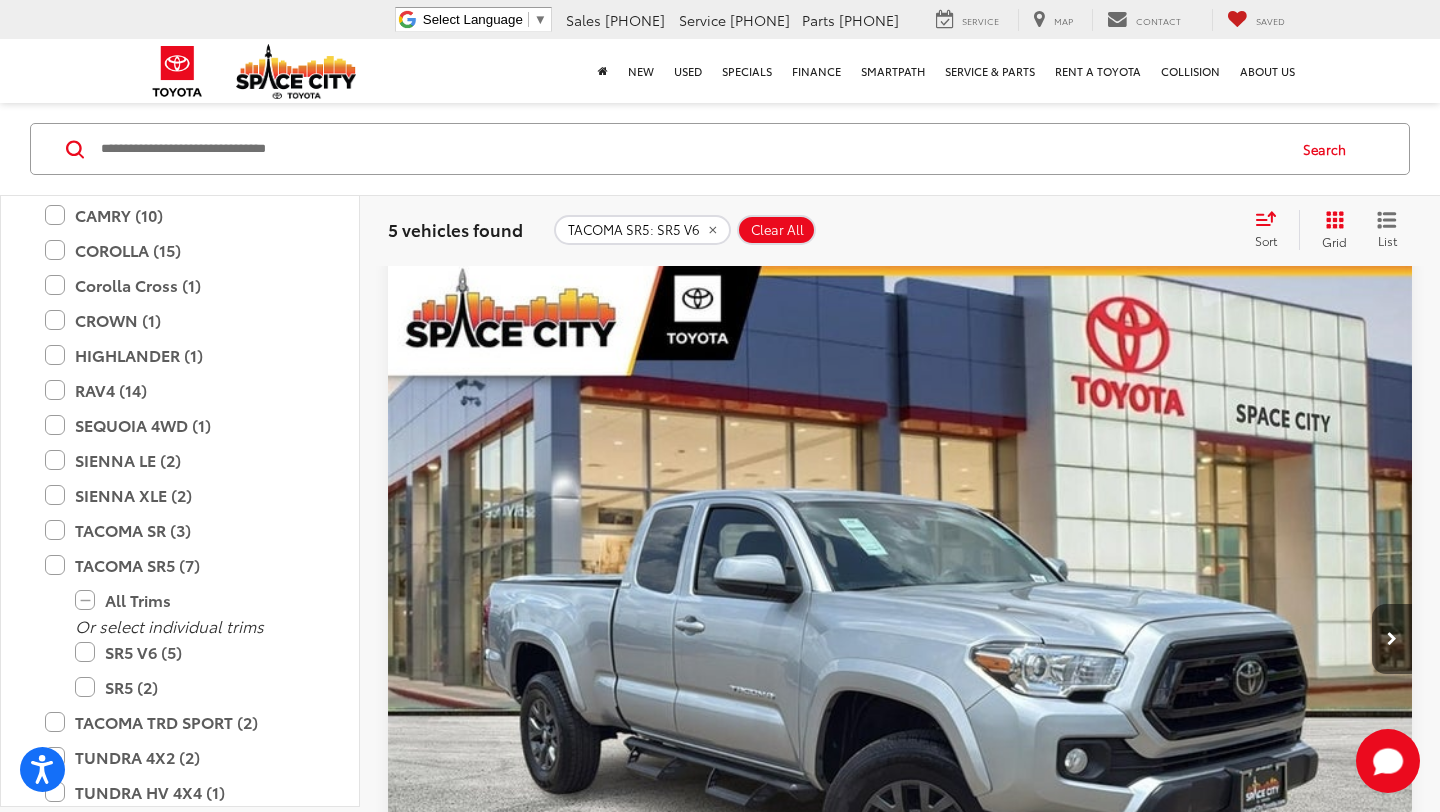 click at bounding box center (1392, 639) 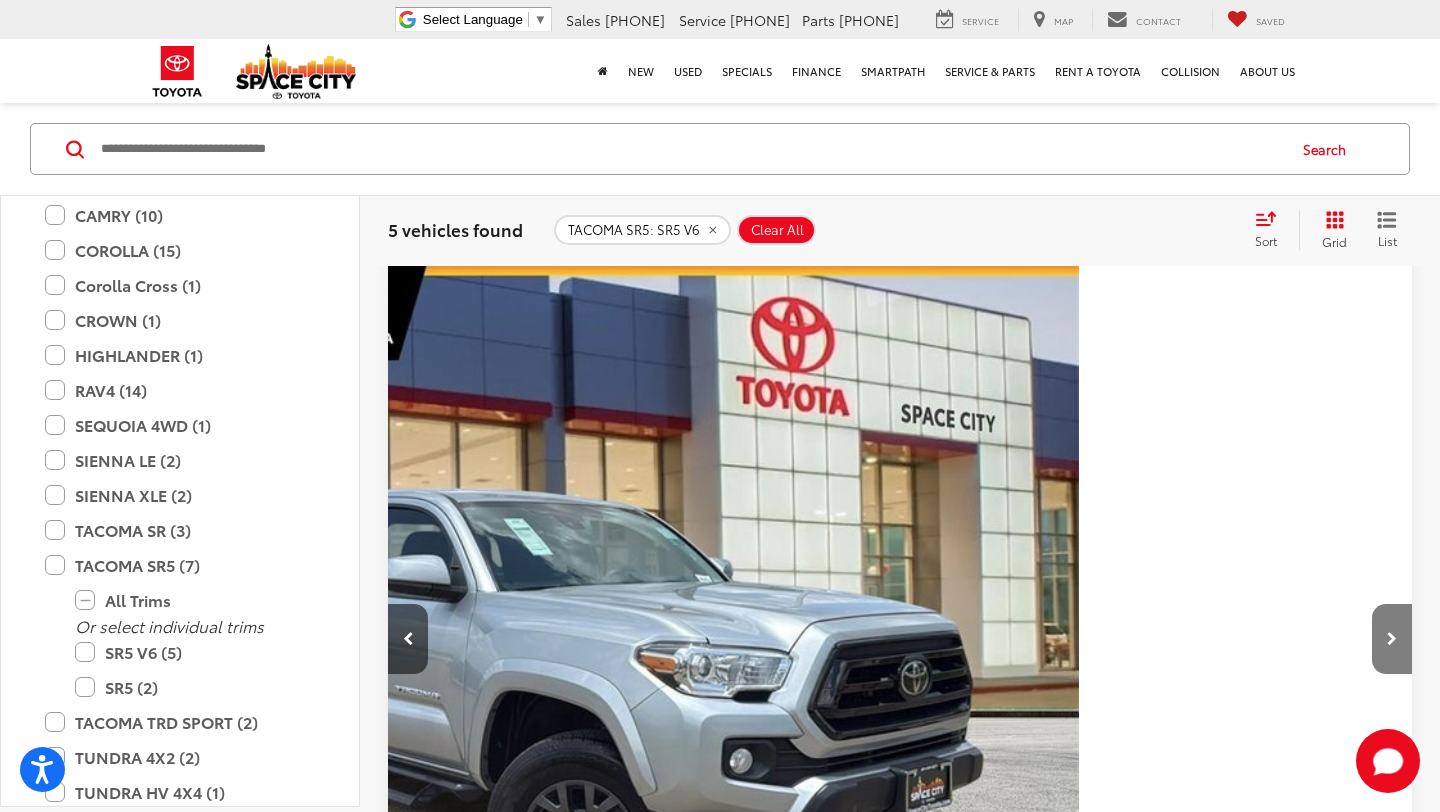 scroll, scrollTop: 0, scrollLeft: 637, axis: horizontal 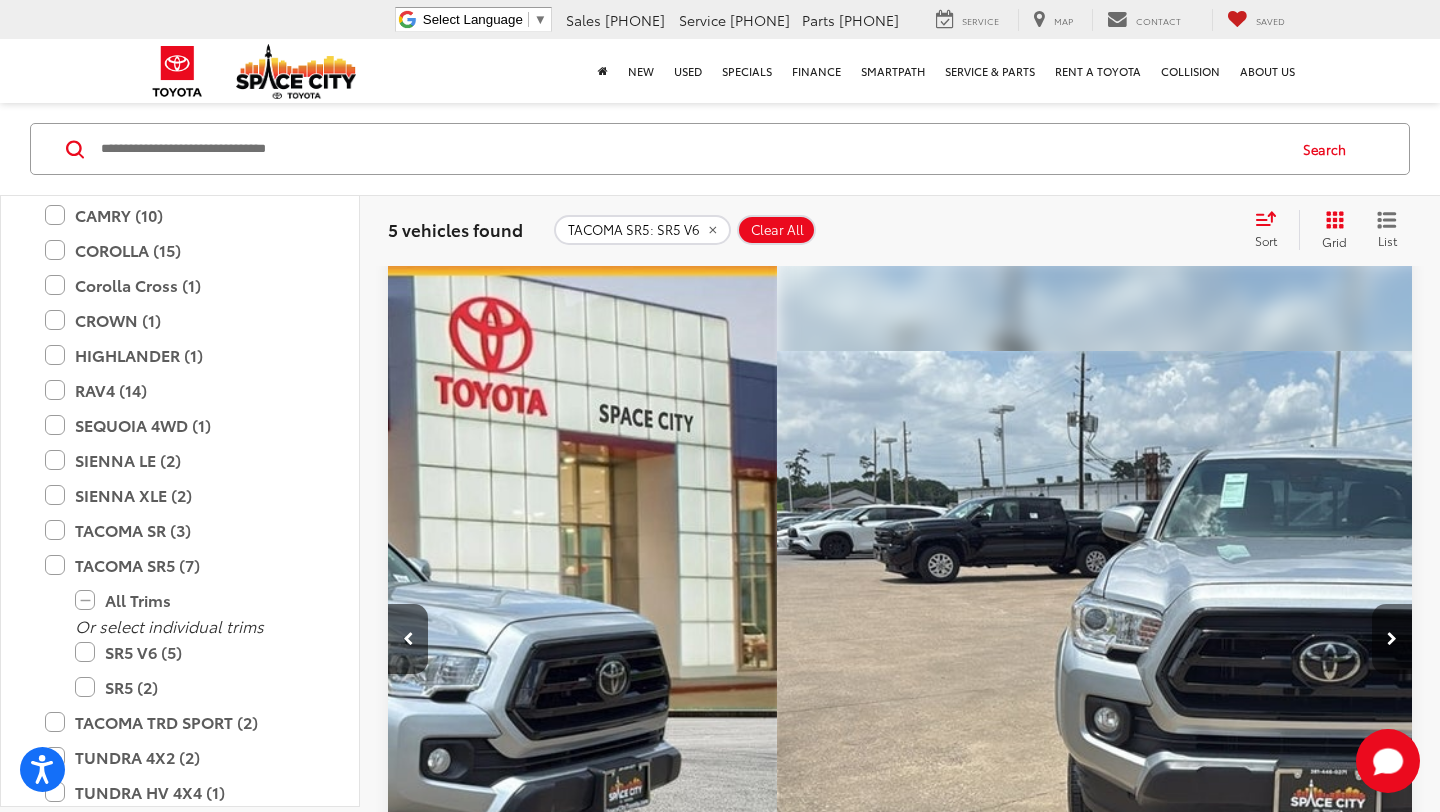 click at bounding box center (1392, 639) 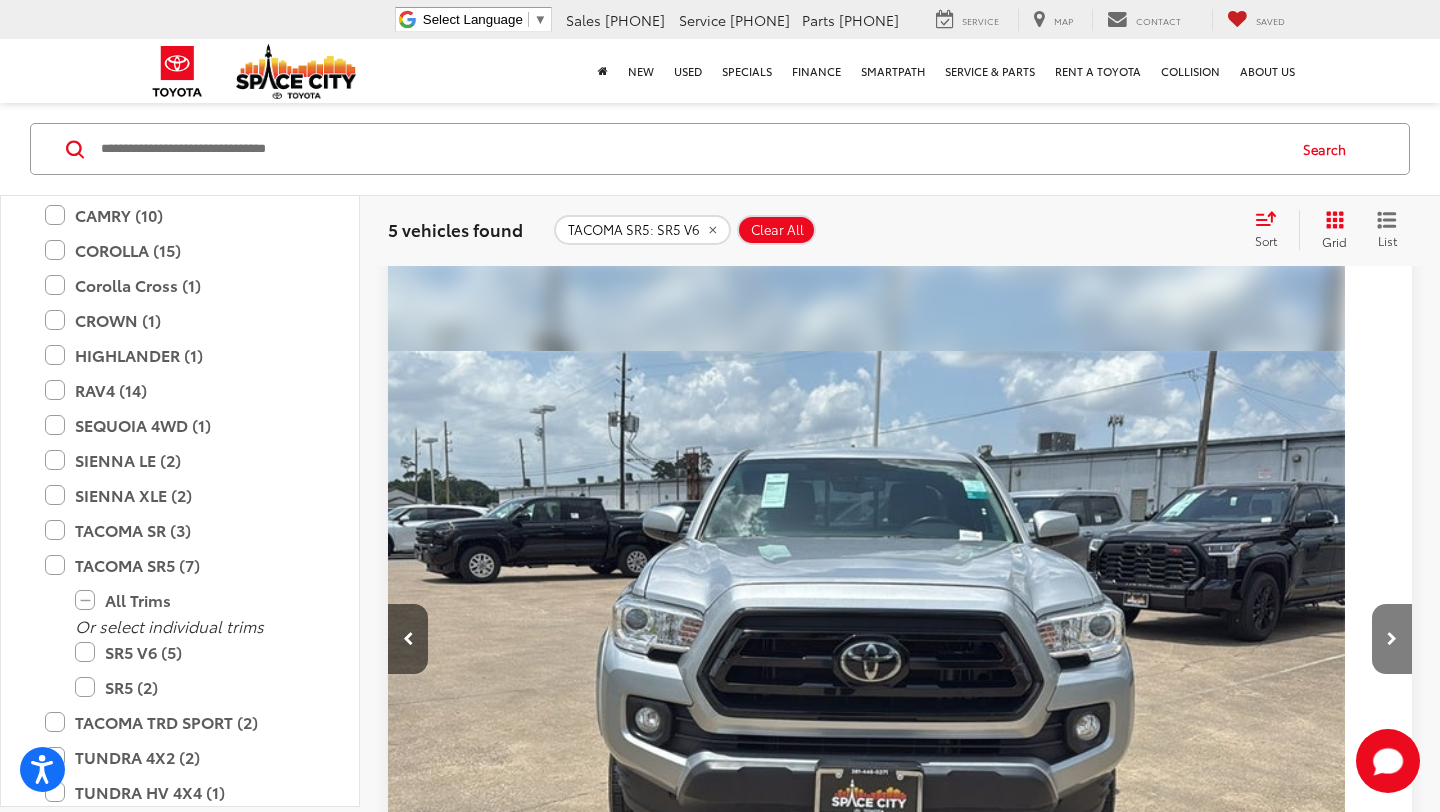 scroll, scrollTop: 0, scrollLeft: 1274, axis: horizontal 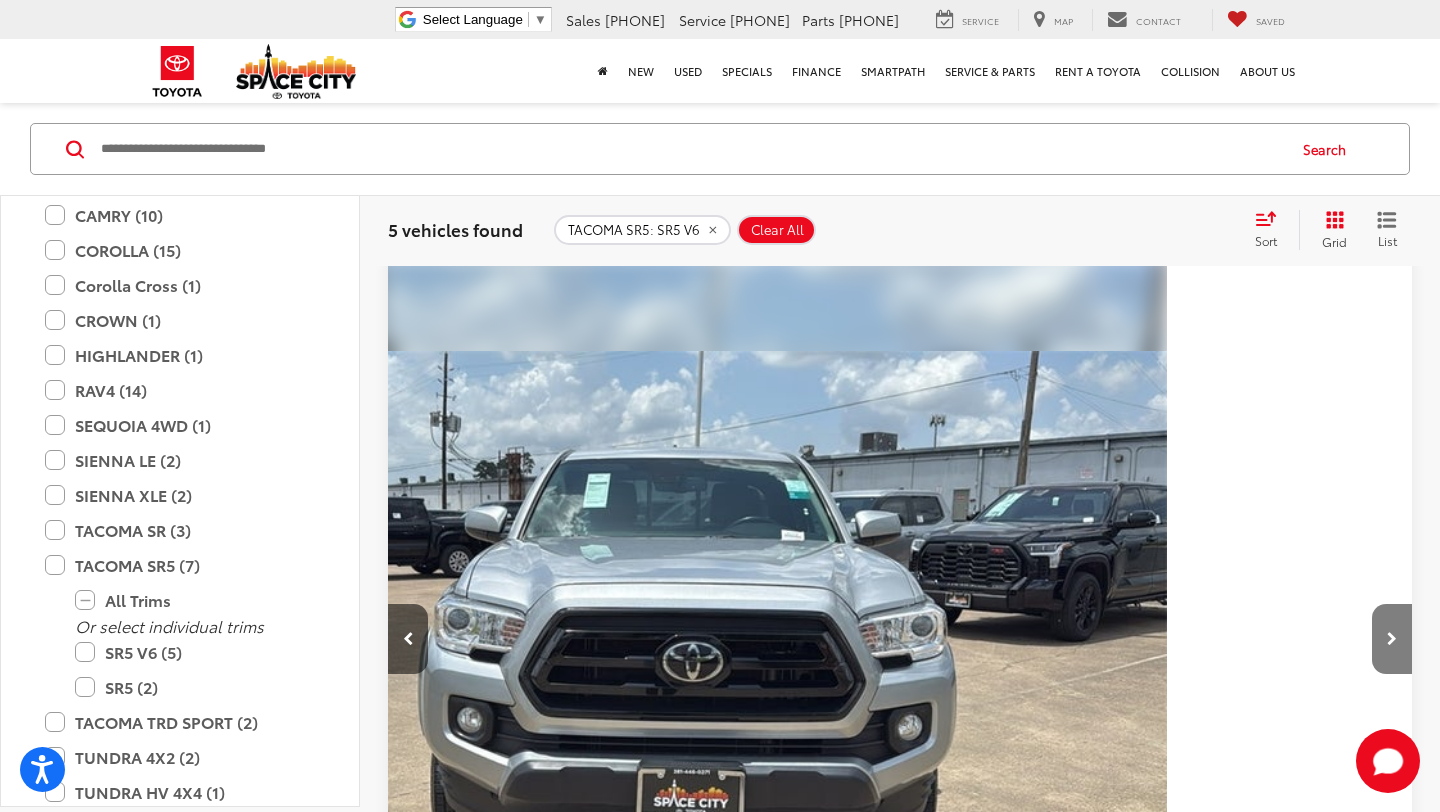 click at bounding box center [1392, 639] 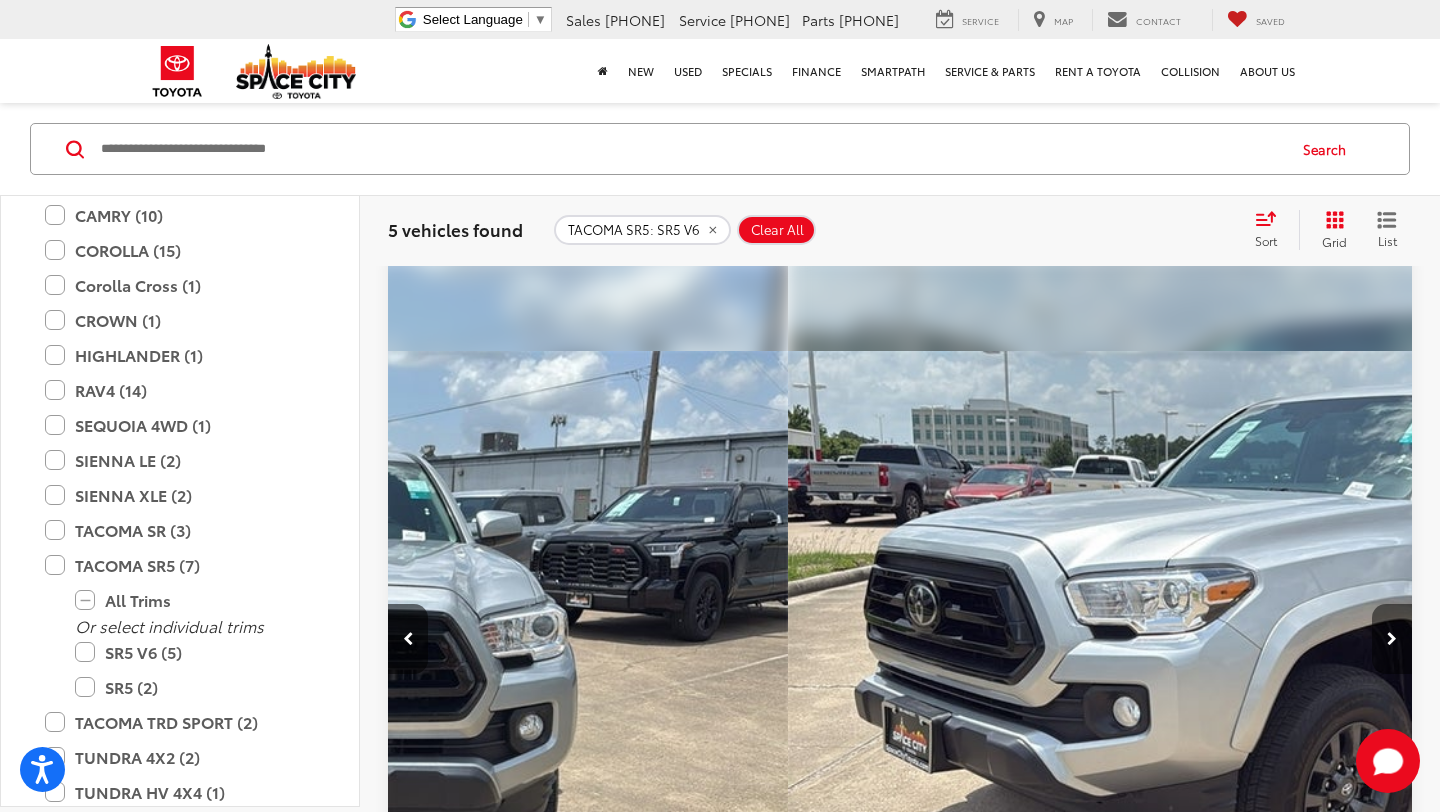scroll, scrollTop: 0, scrollLeft: 1911, axis: horizontal 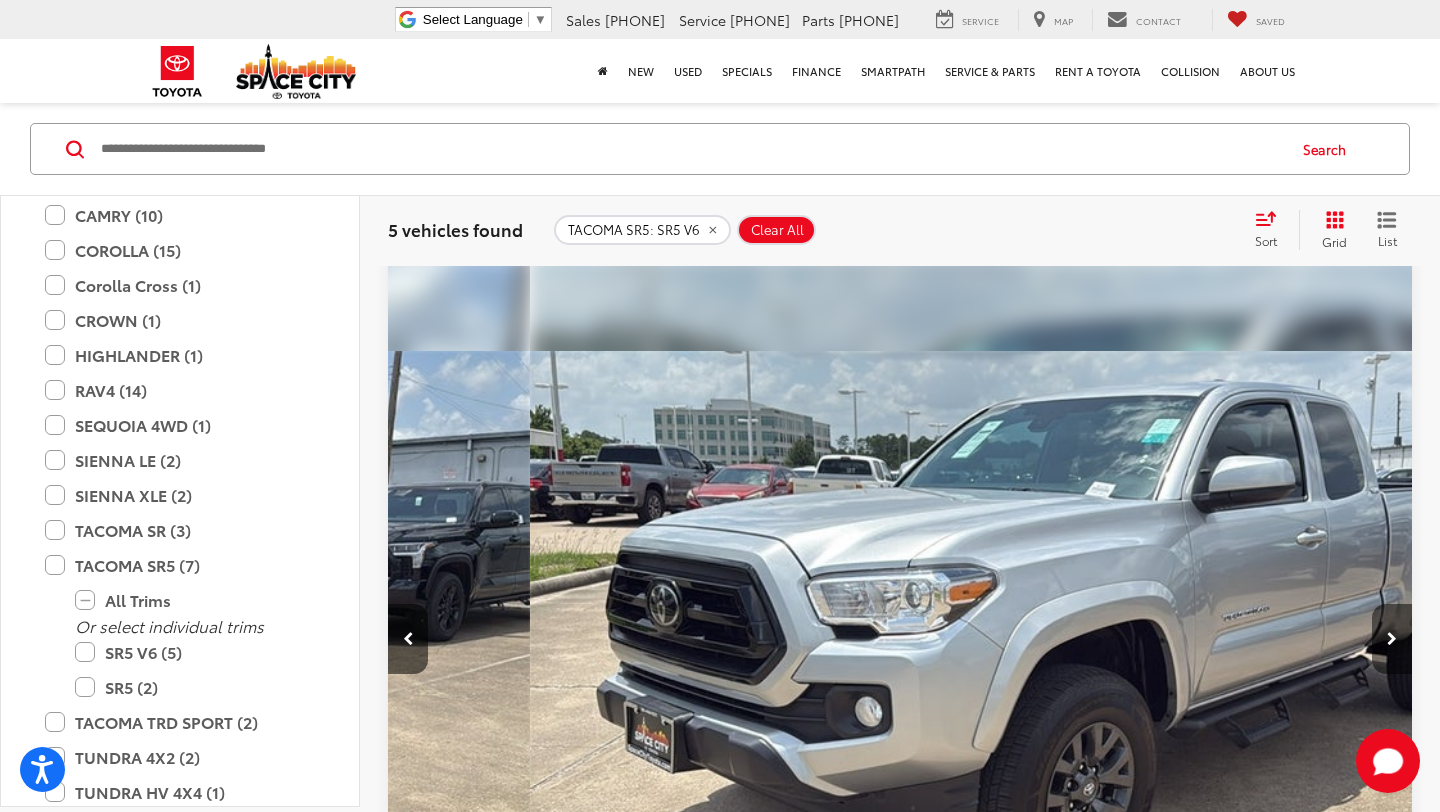 click at bounding box center [1392, 639] 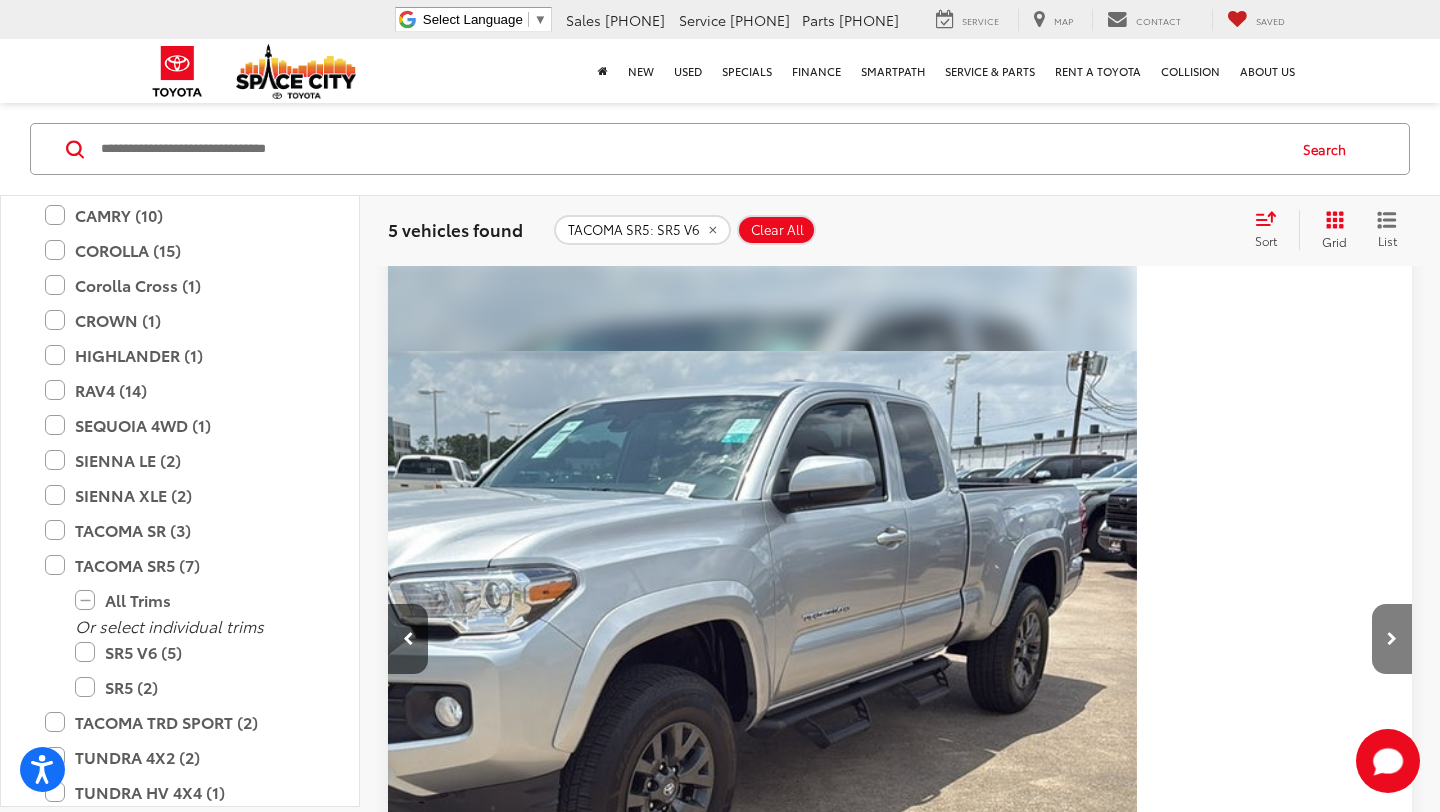 scroll, scrollTop: 0, scrollLeft: 2548, axis: horizontal 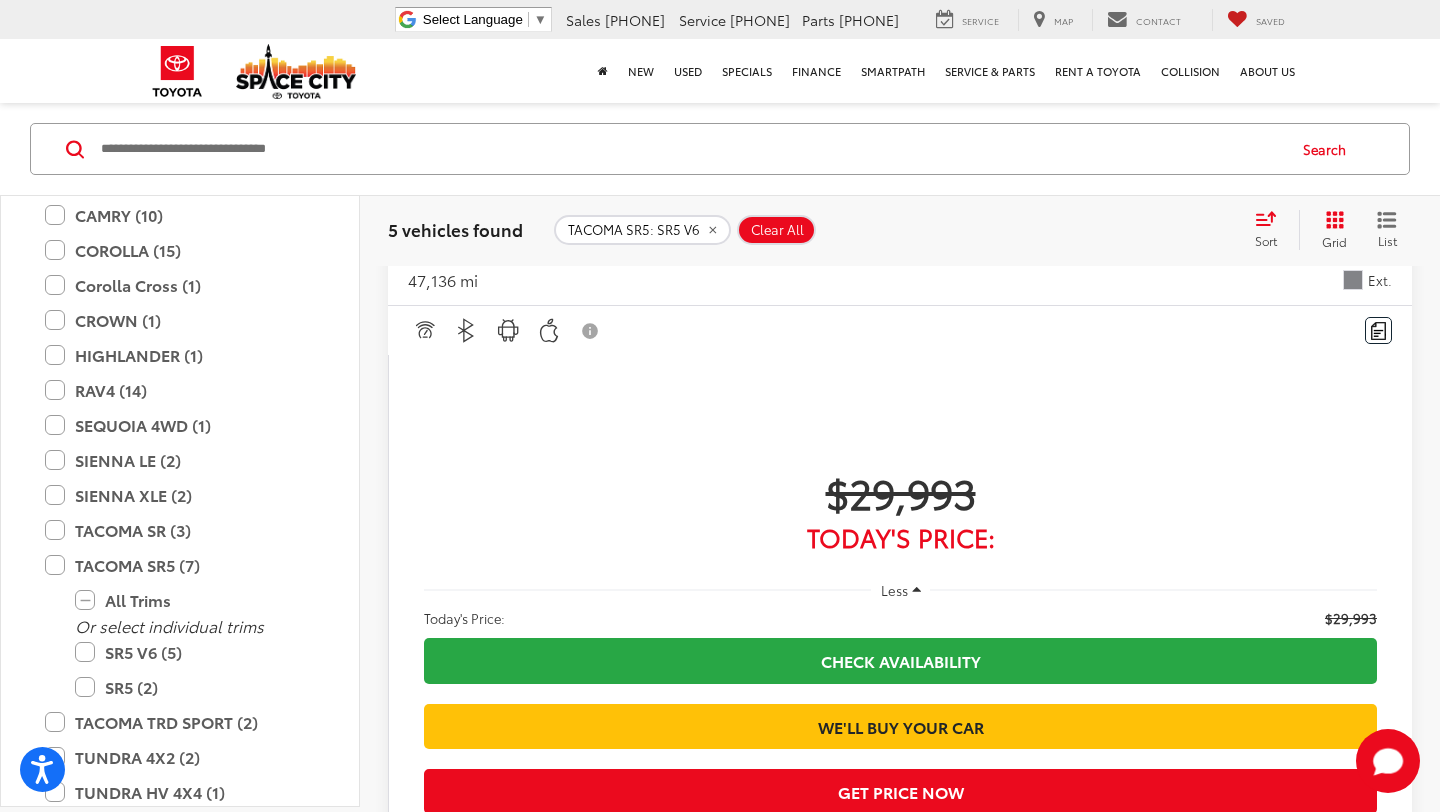 click at bounding box center (1392, 1449) 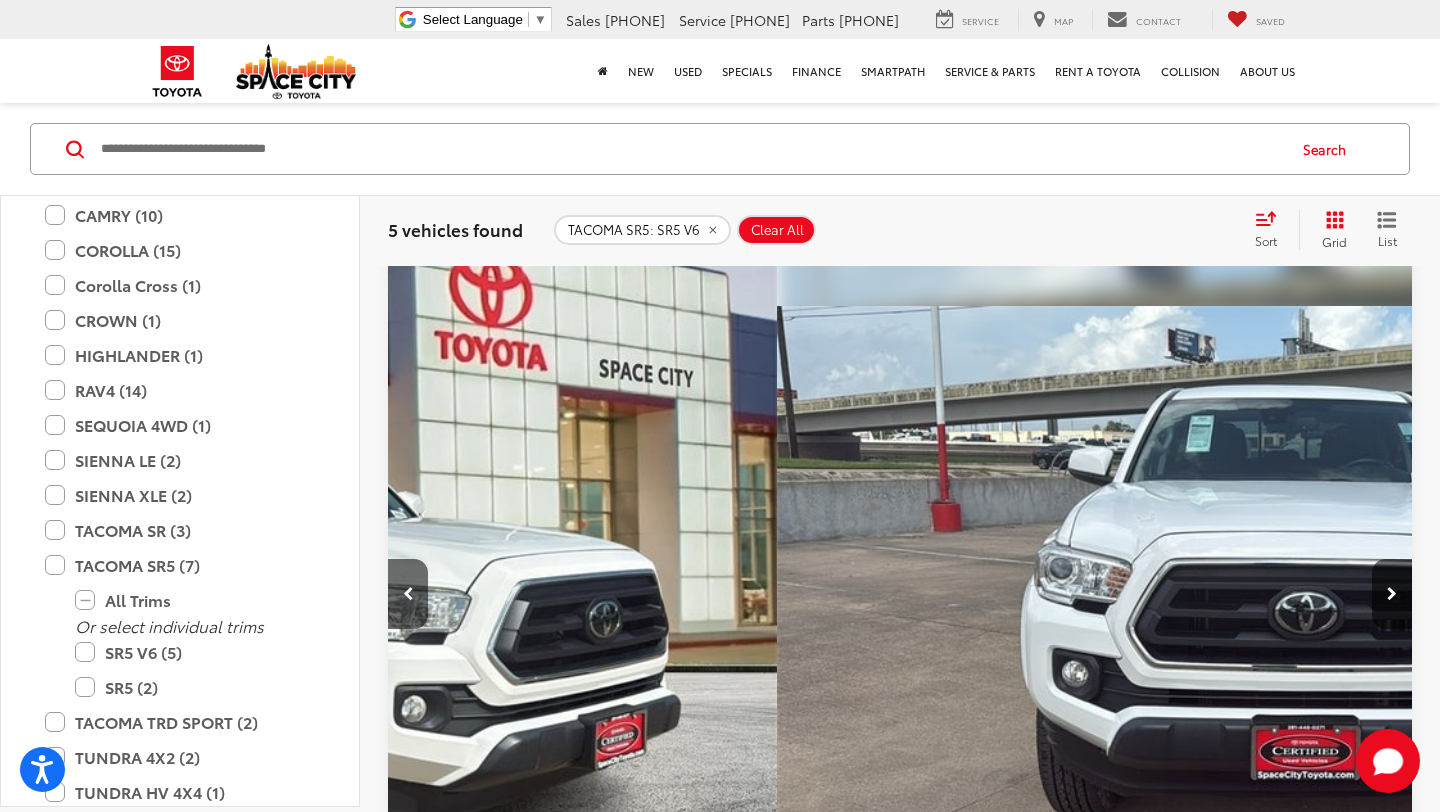 scroll, scrollTop: 1927, scrollLeft: 0, axis: vertical 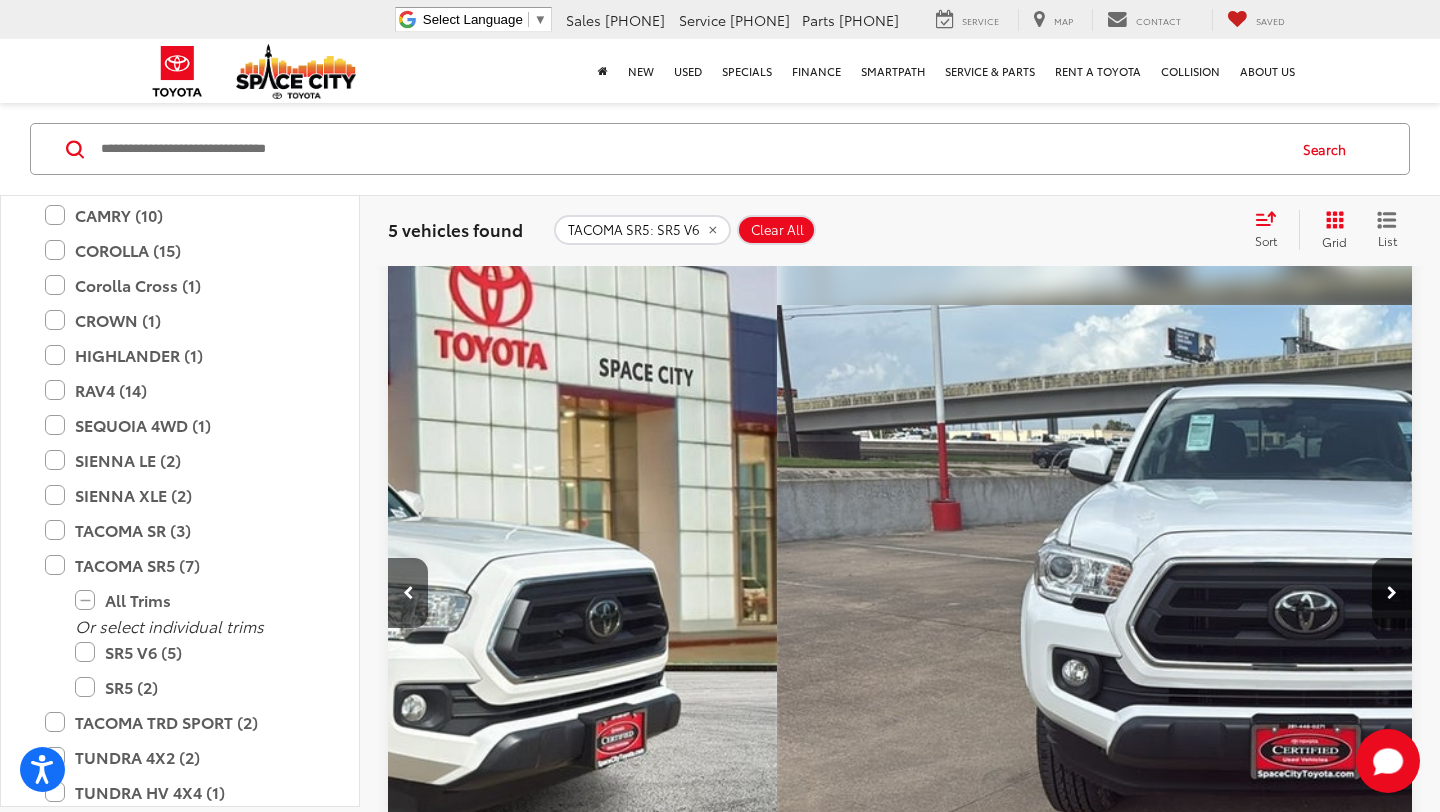 click at bounding box center (1392, 2285) 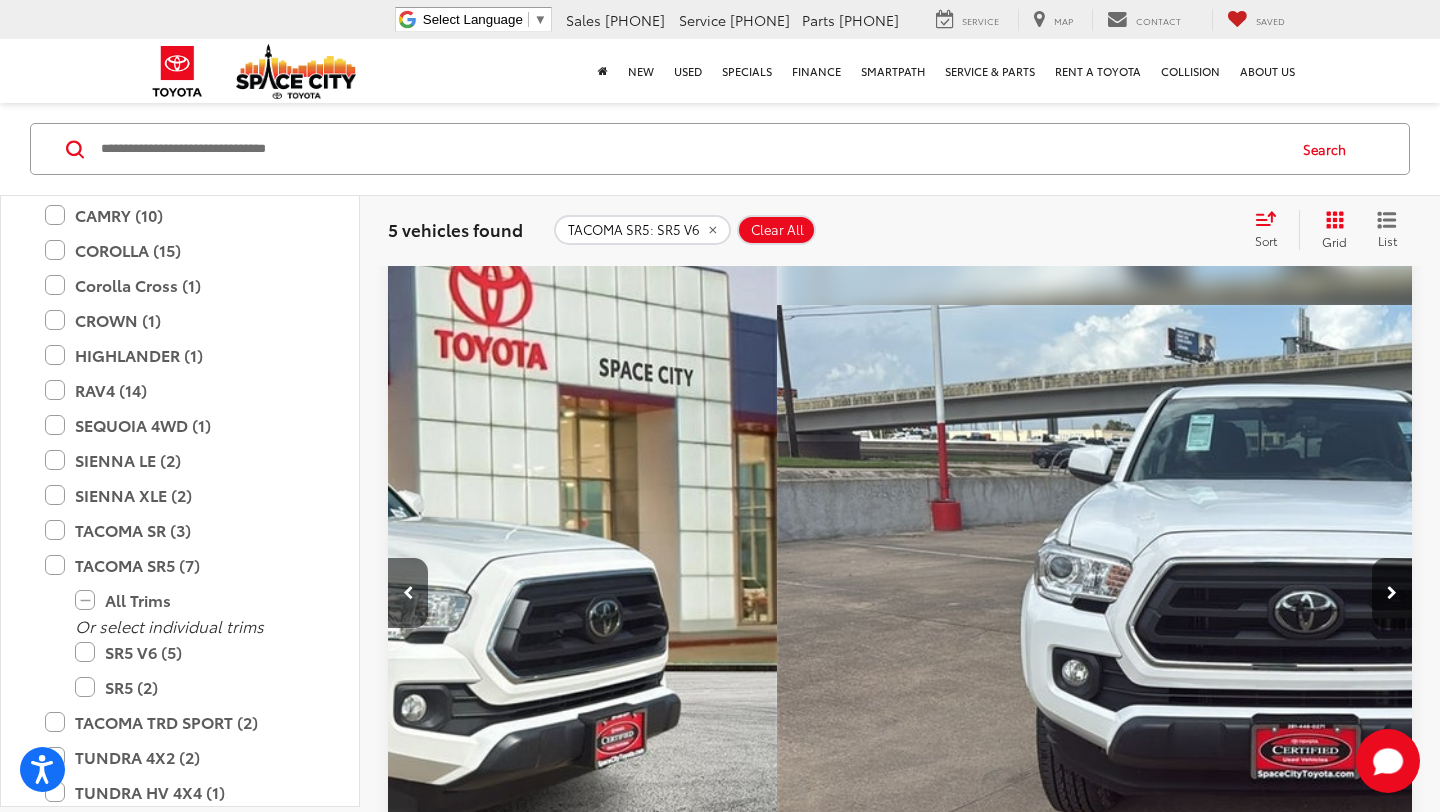 click at bounding box center [1392, 2285] 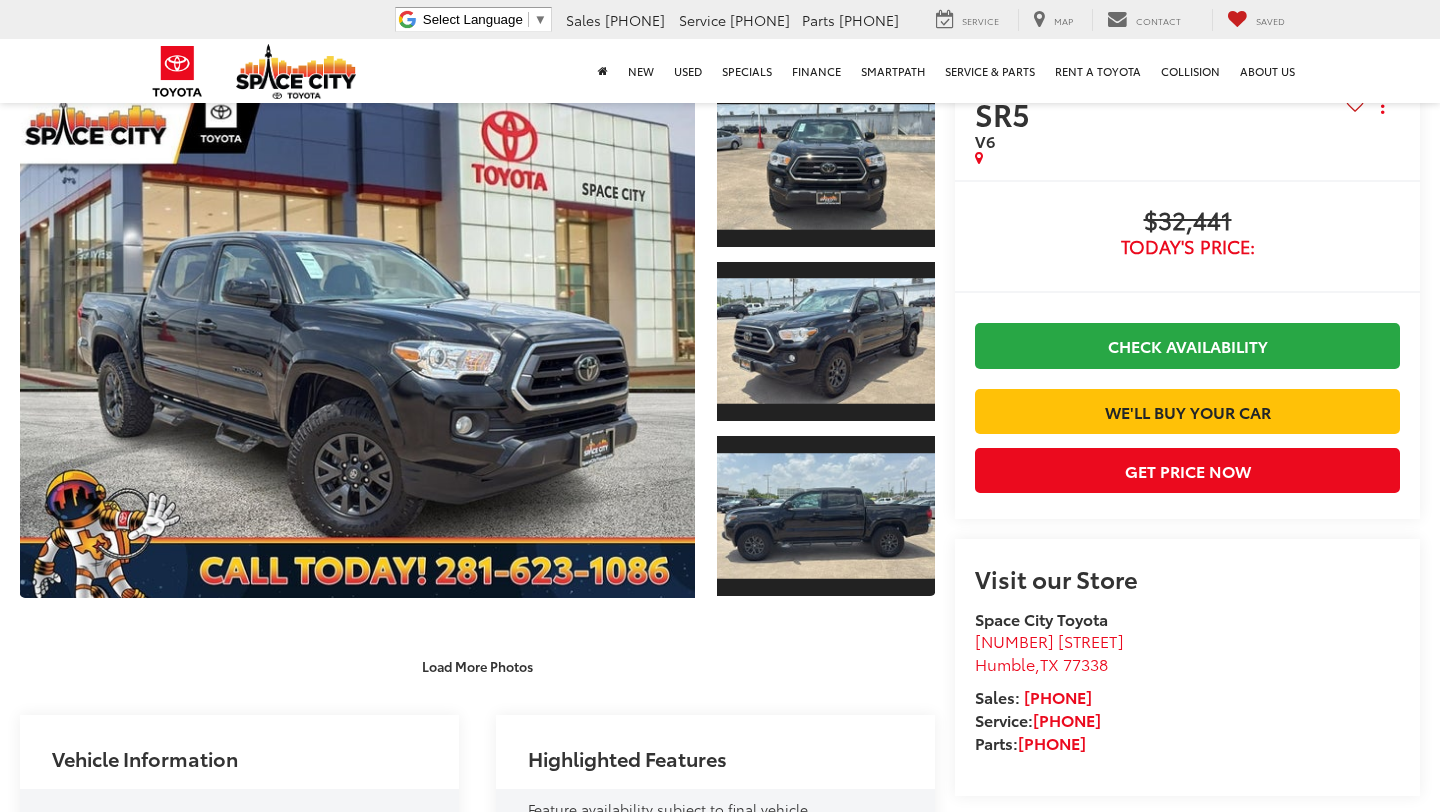 scroll, scrollTop: 176, scrollLeft: 0, axis: vertical 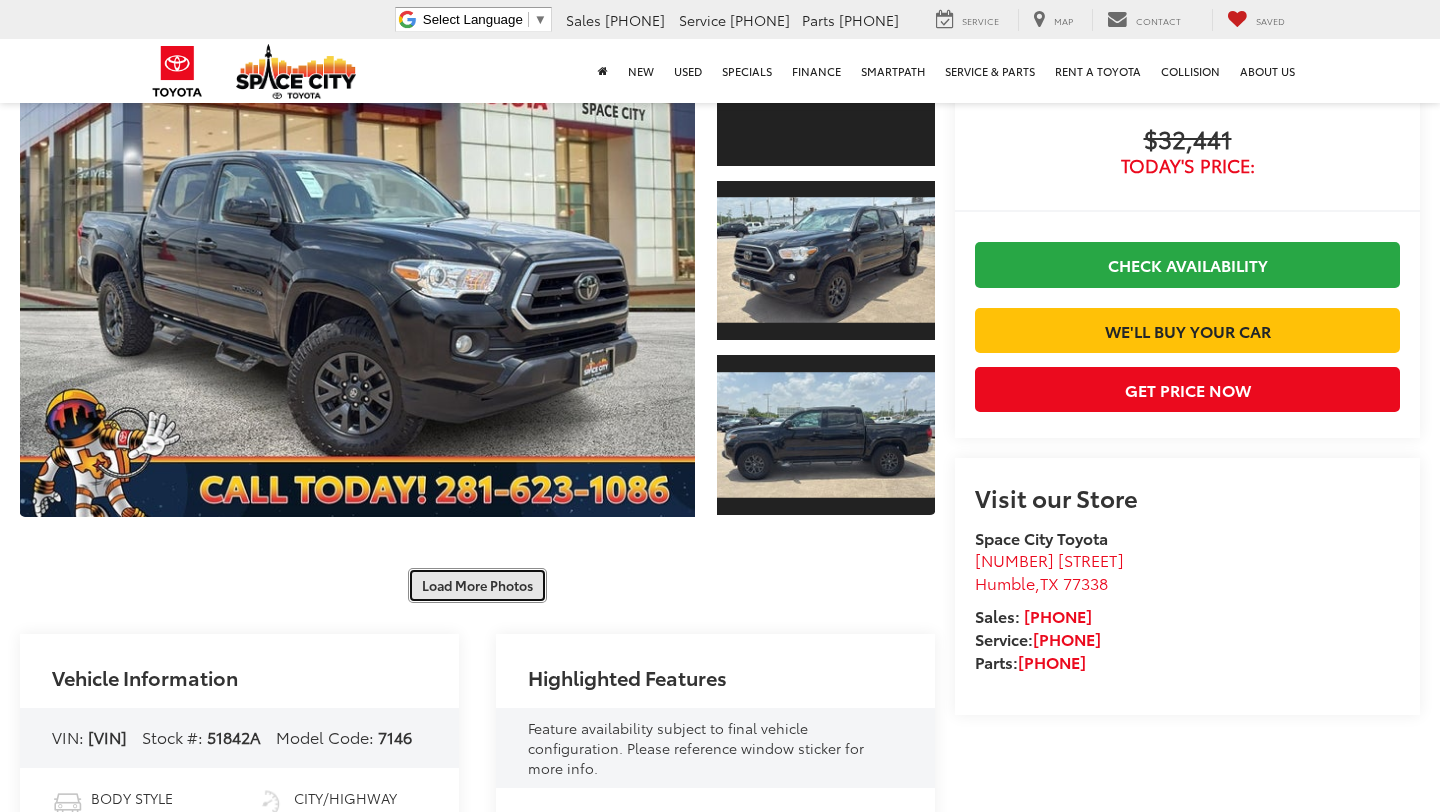 click on "Load More Photos" at bounding box center (477, 585) 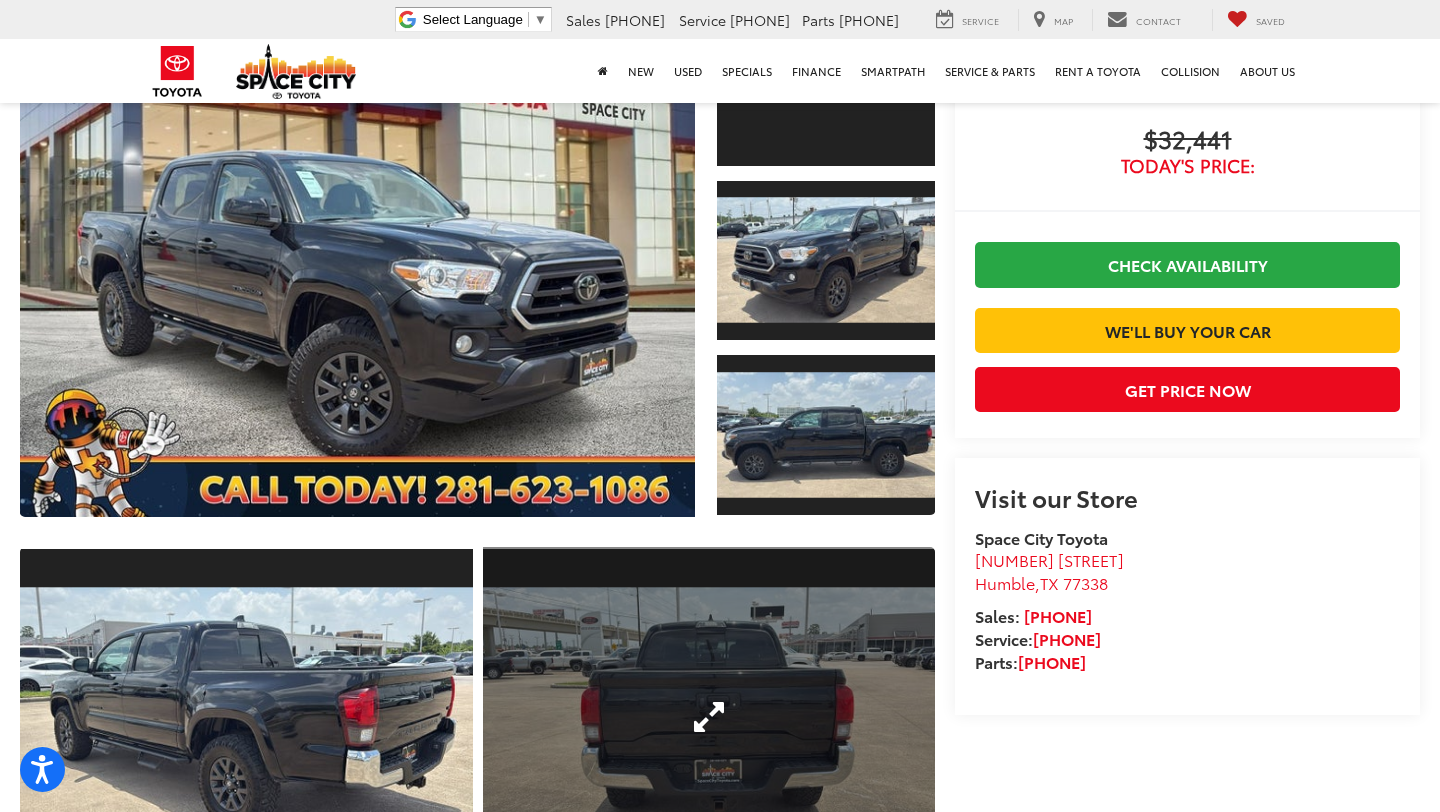 scroll, scrollTop: 0, scrollLeft: 0, axis: both 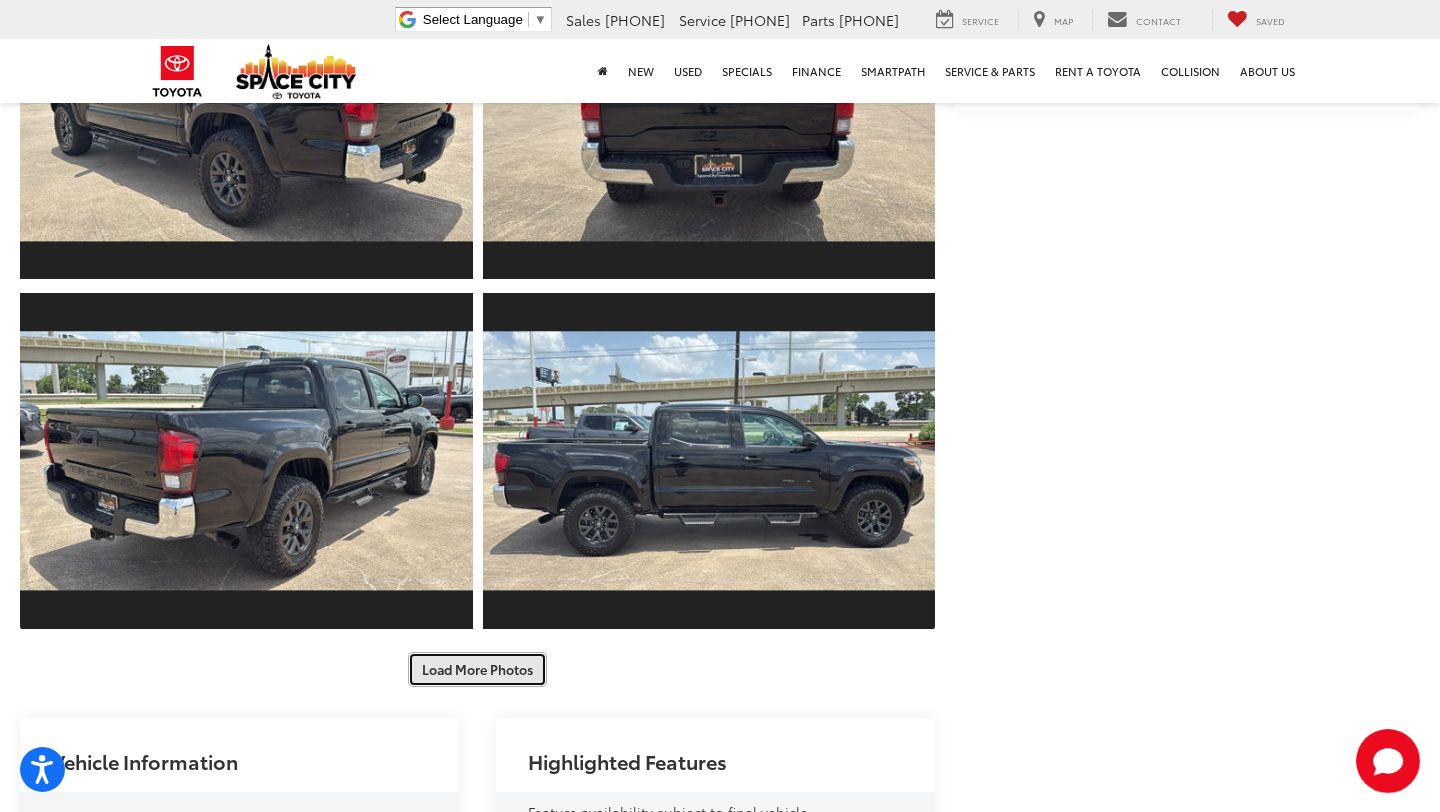 click on "Load More Photos" at bounding box center [477, 669] 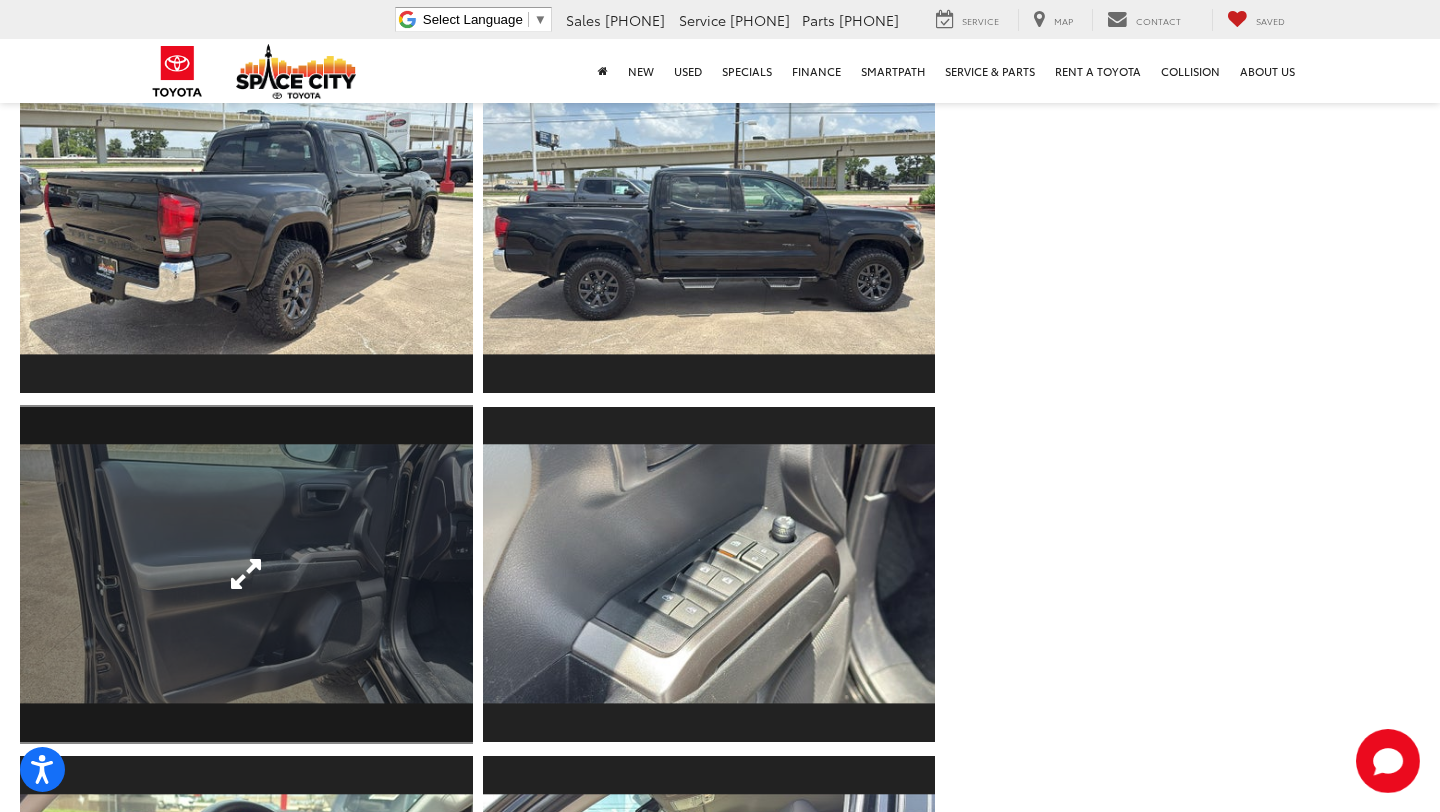 scroll, scrollTop: 1224, scrollLeft: 0, axis: vertical 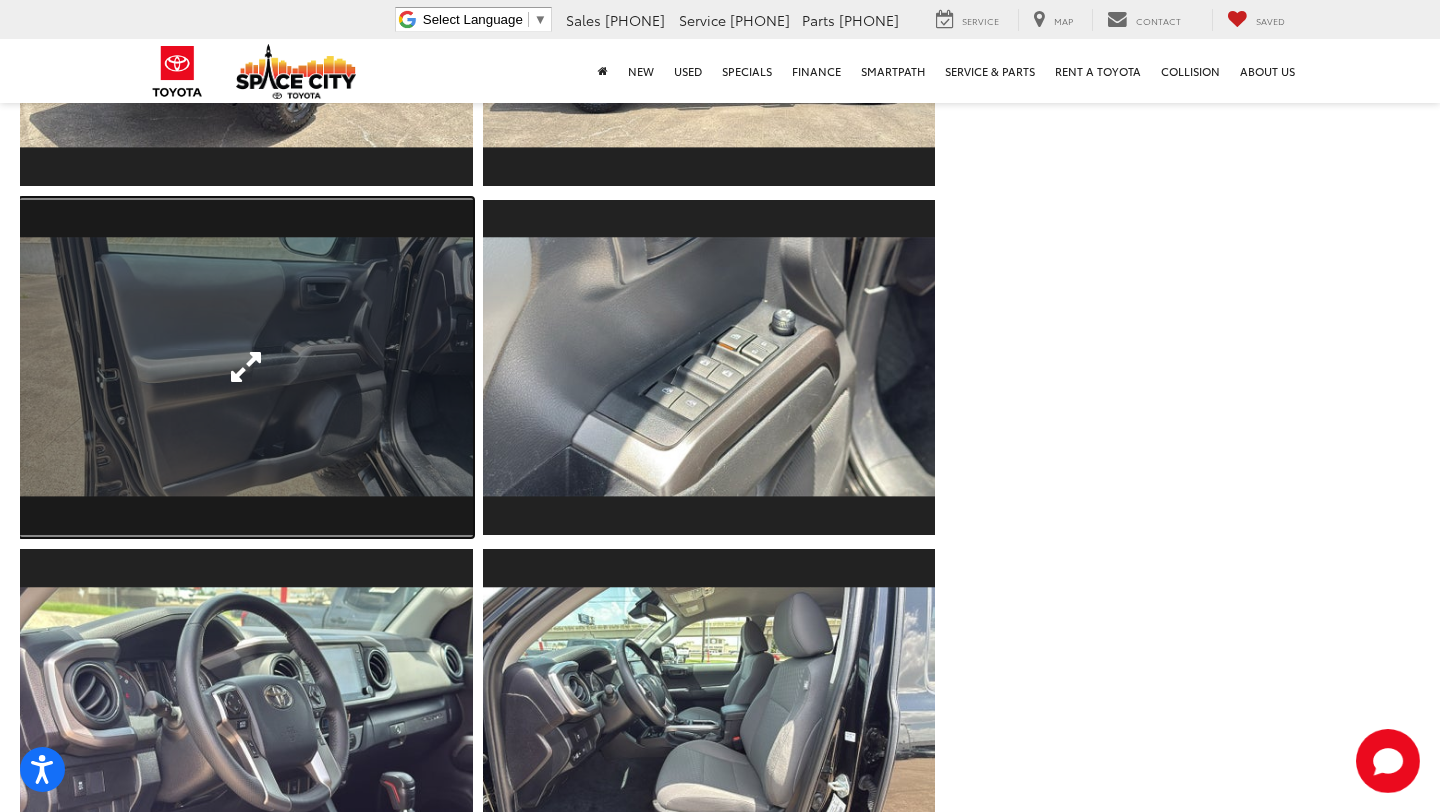 click at bounding box center (246, 367) 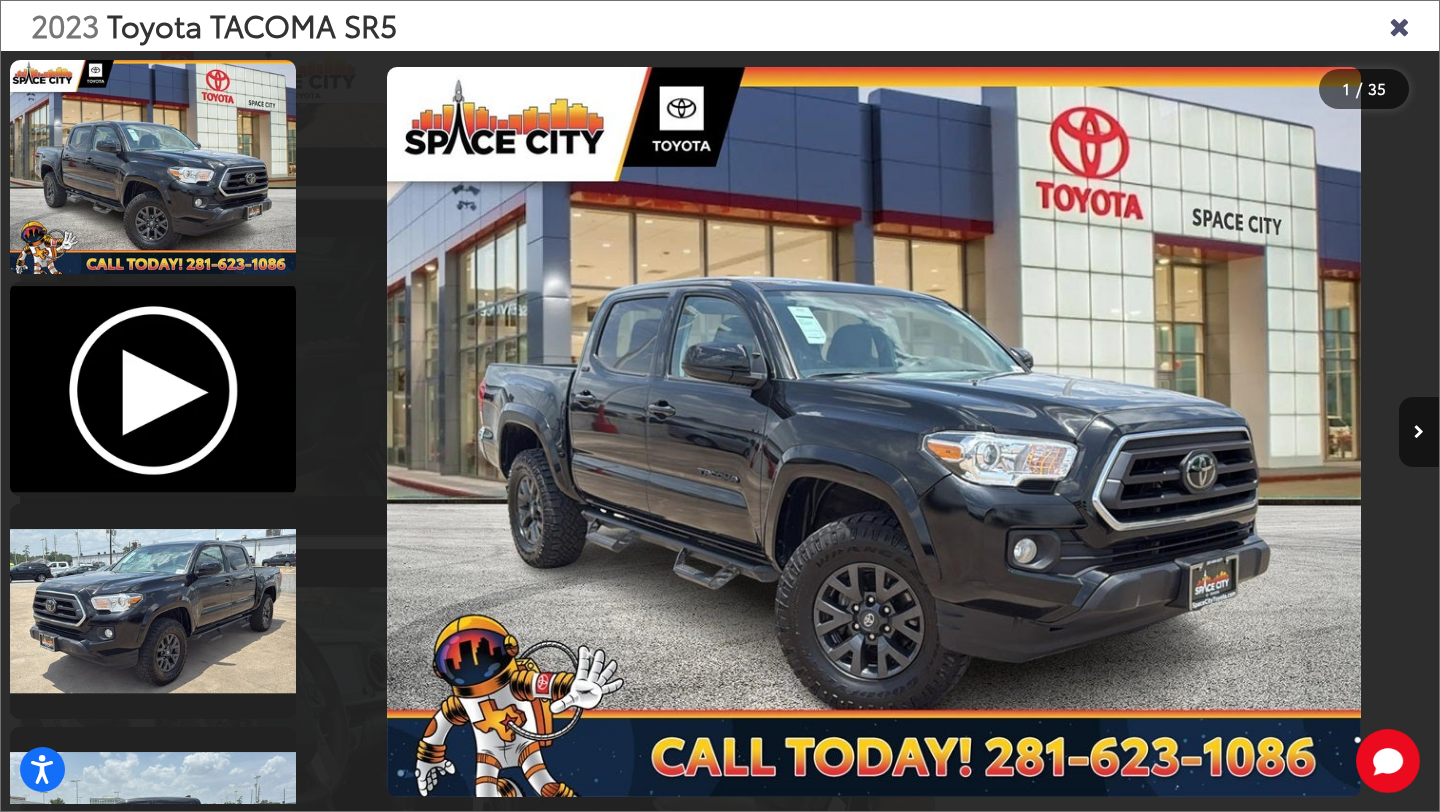 scroll, scrollTop: 1513, scrollLeft: 0, axis: vertical 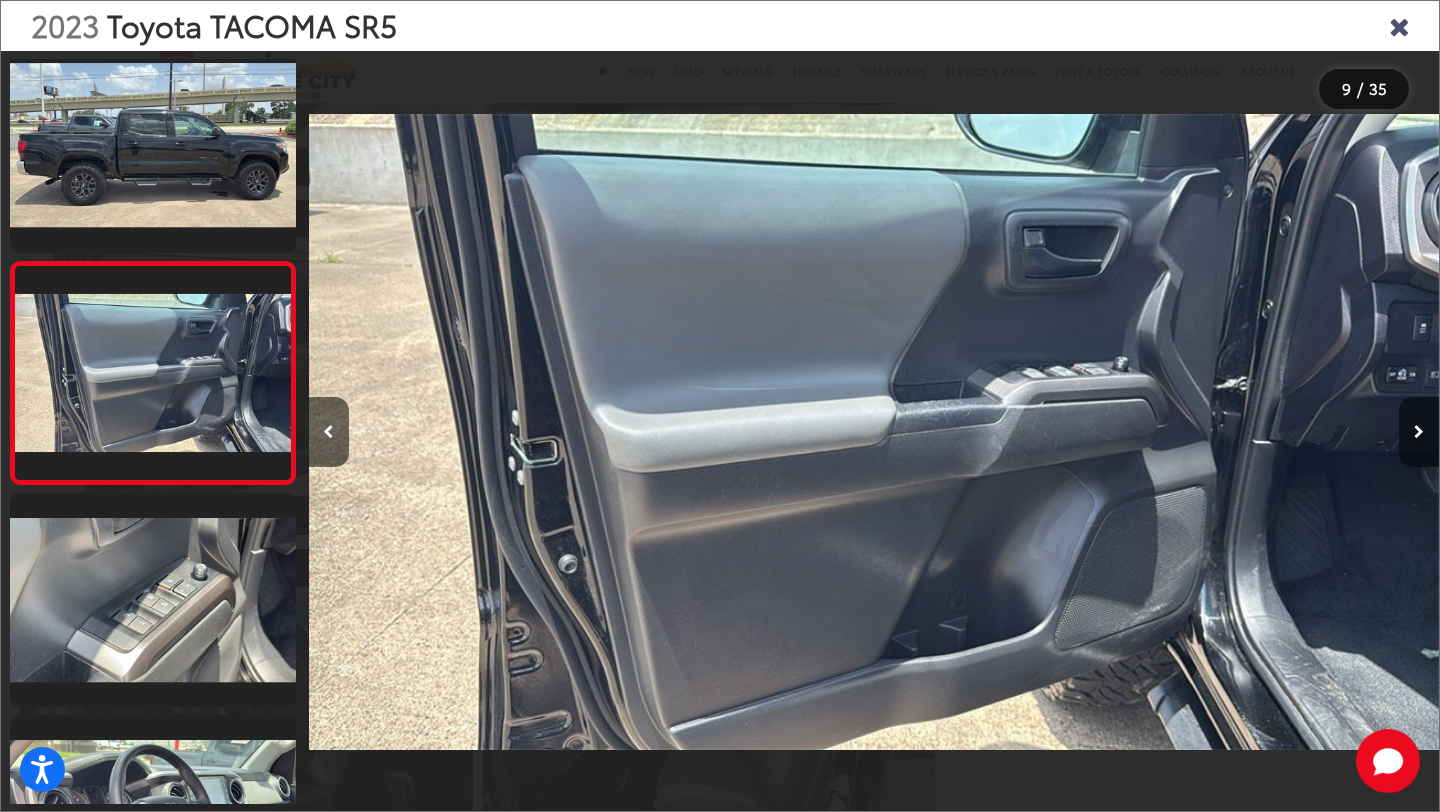 click at bounding box center (1419, 432) 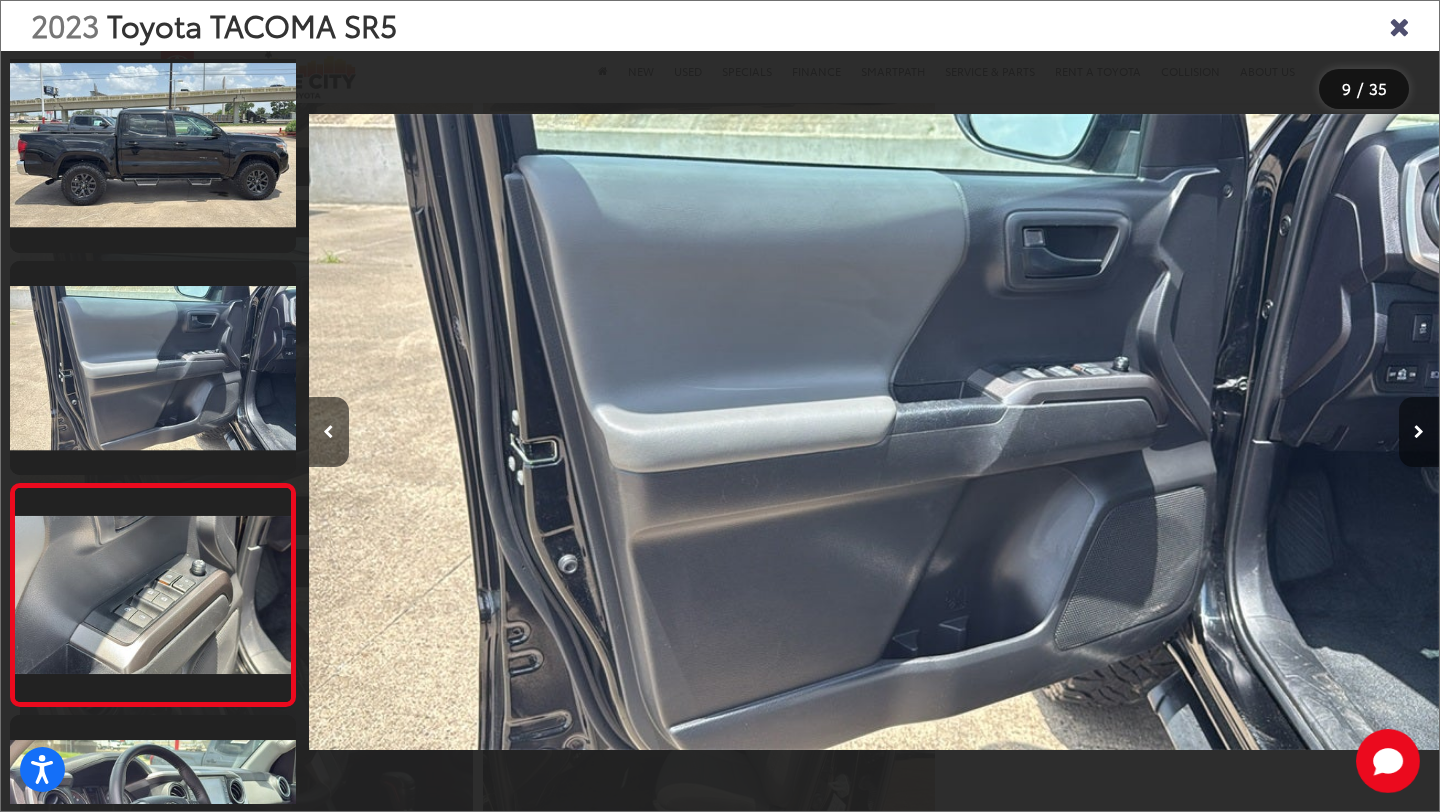 scroll, scrollTop: 0, scrollLeft: 9144, axis: horizontal 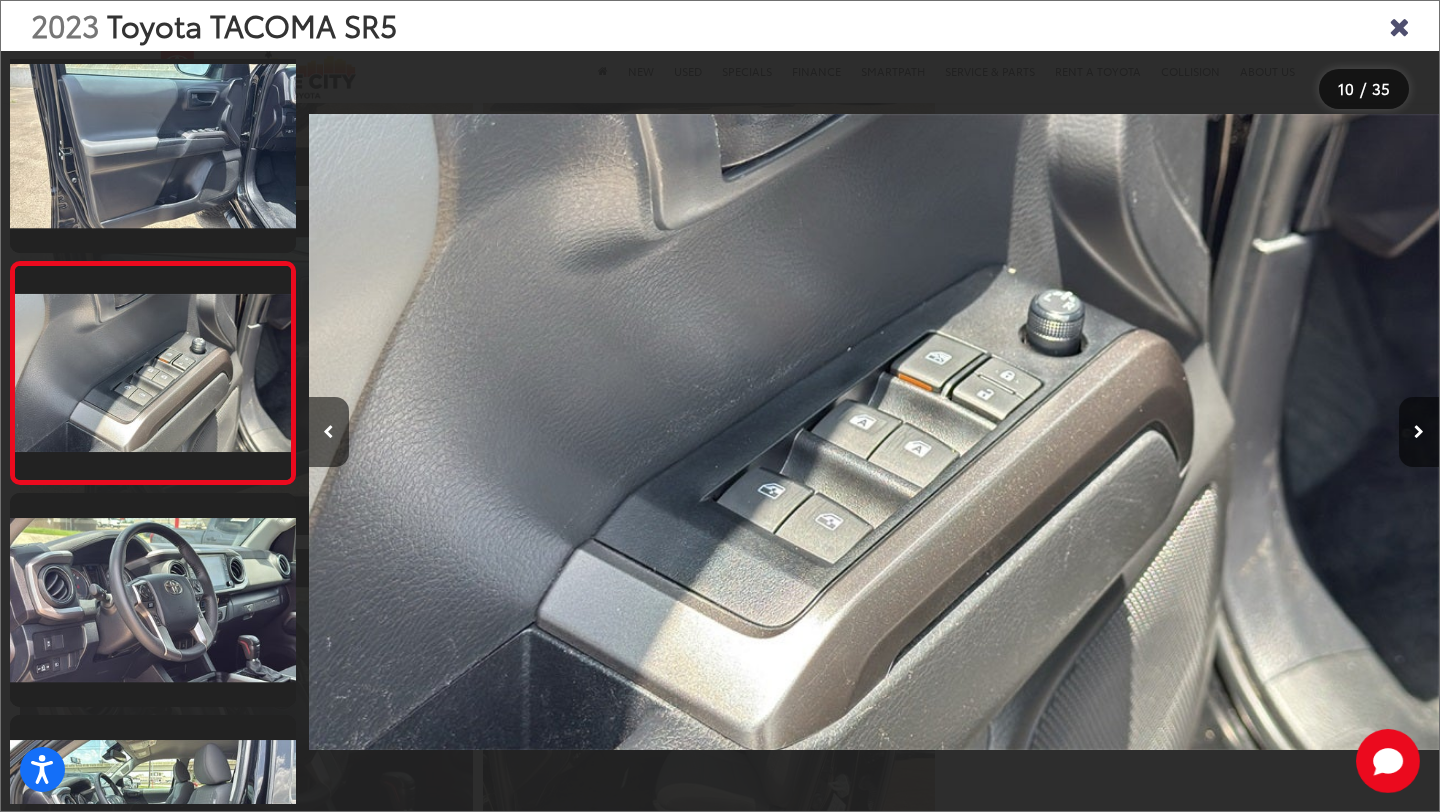 click at bounding box center (1419, 432) 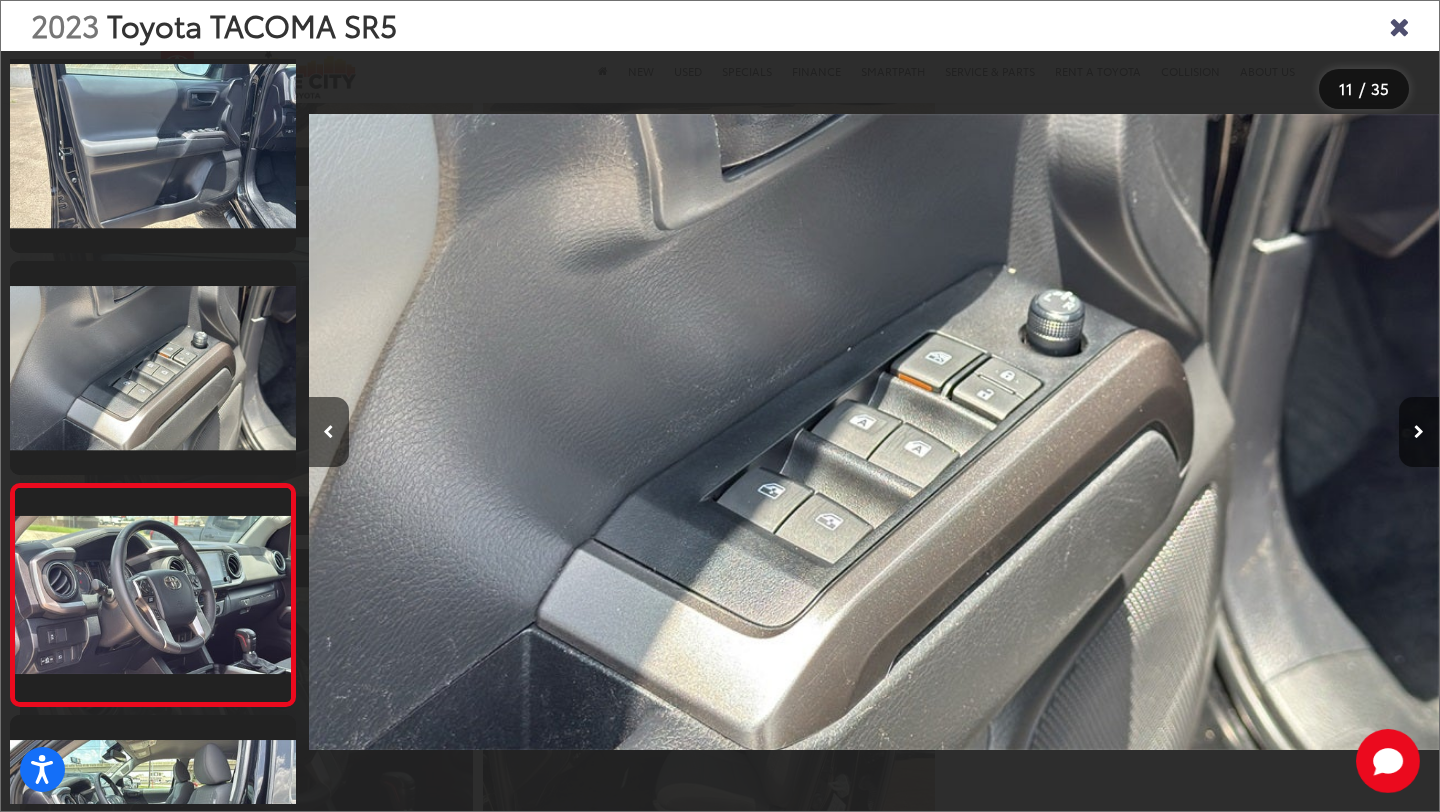 scroll, scrollTop: 0, scrollLeft: 10578, axis: horizontal 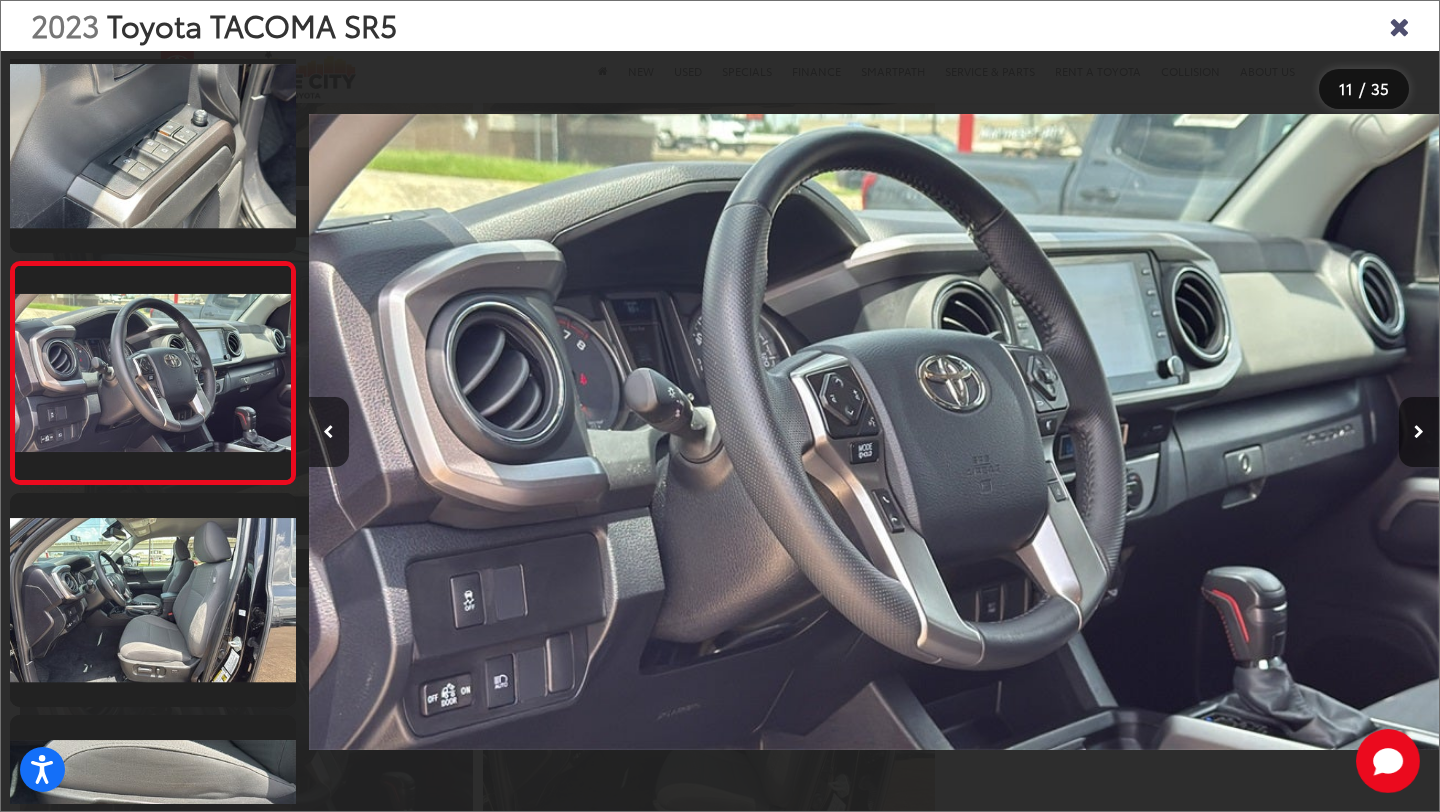 click at bounding box center (1419, 432) 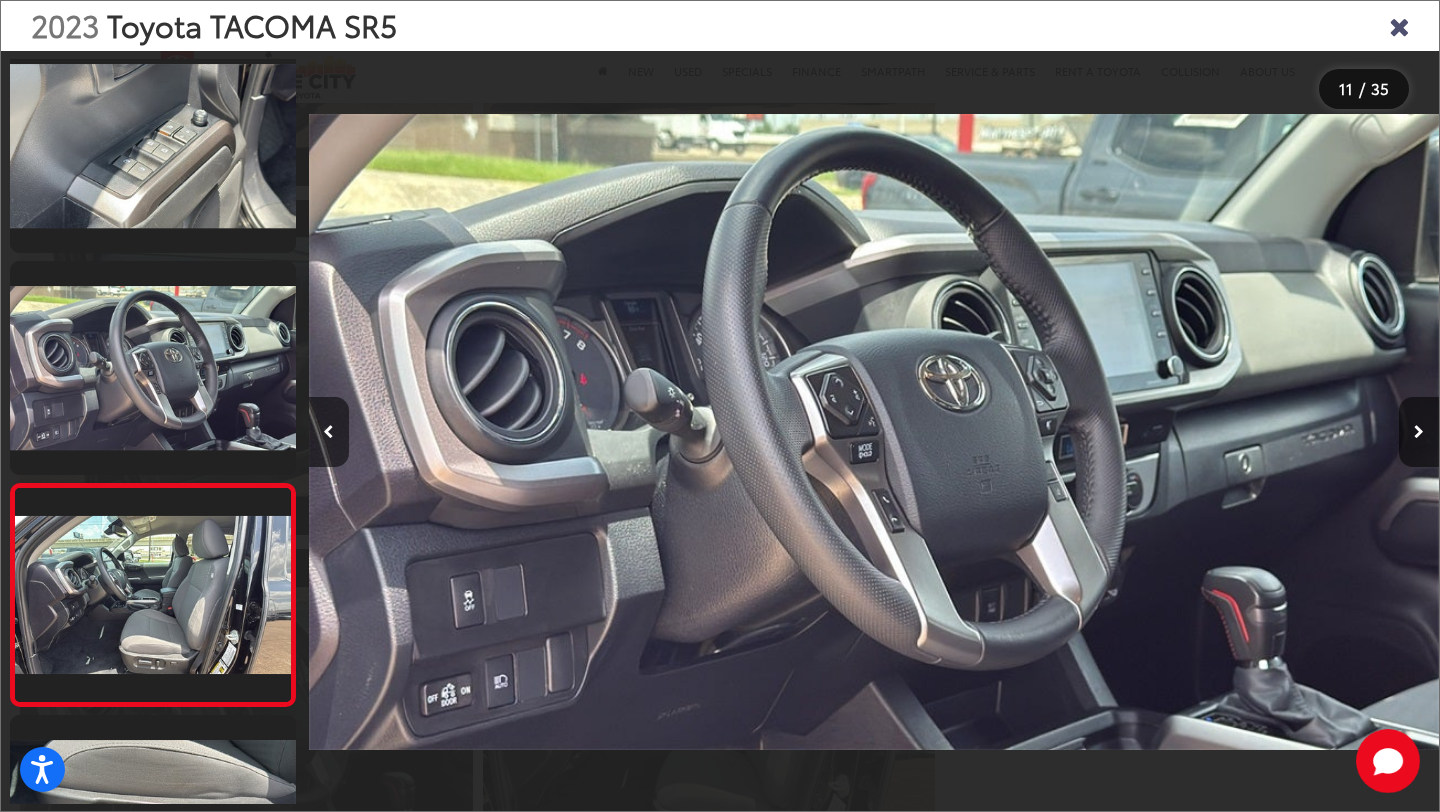 scroll, scrollTop: 0, scrollLeft: 11405, axis: horizontal 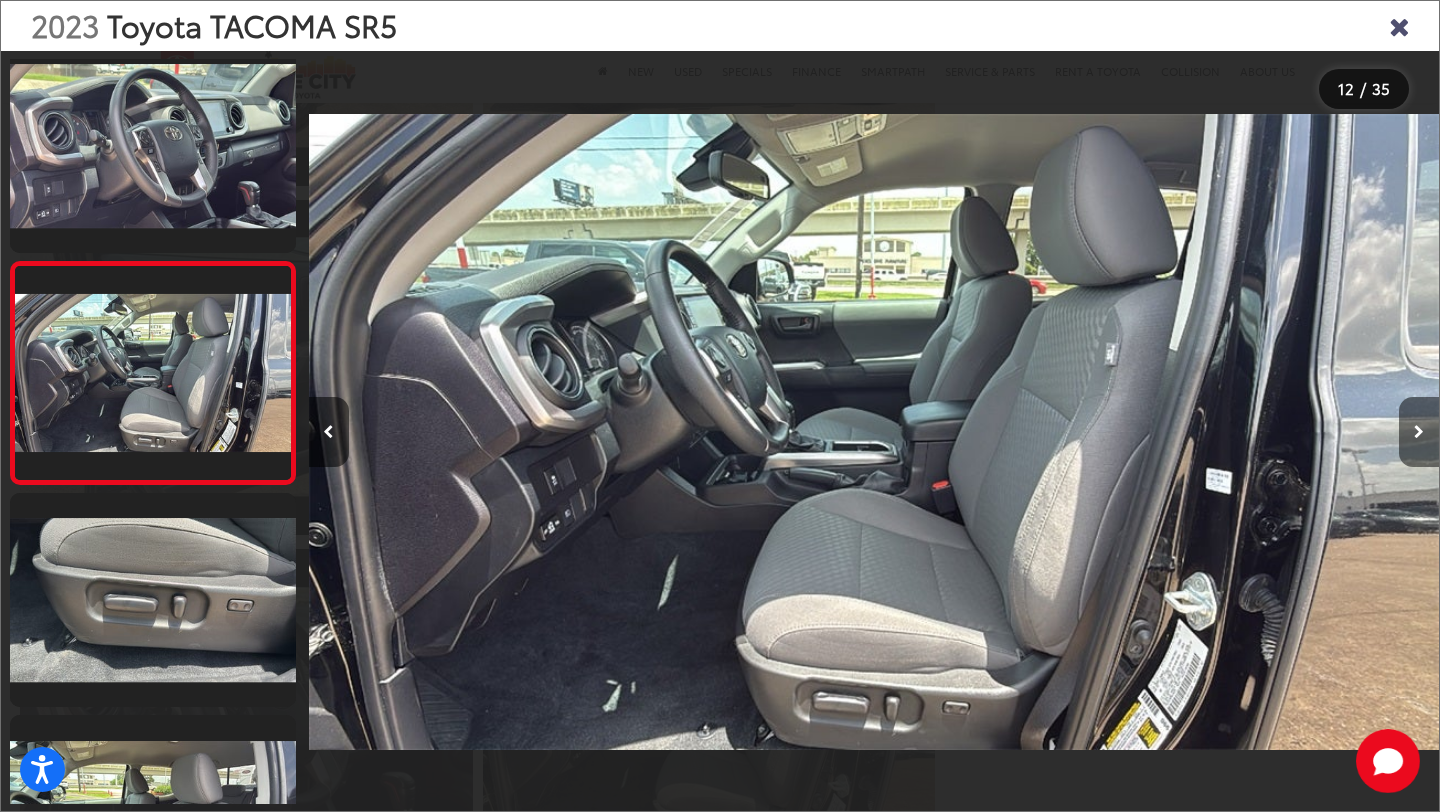 click at bounding box center [1419, 432] 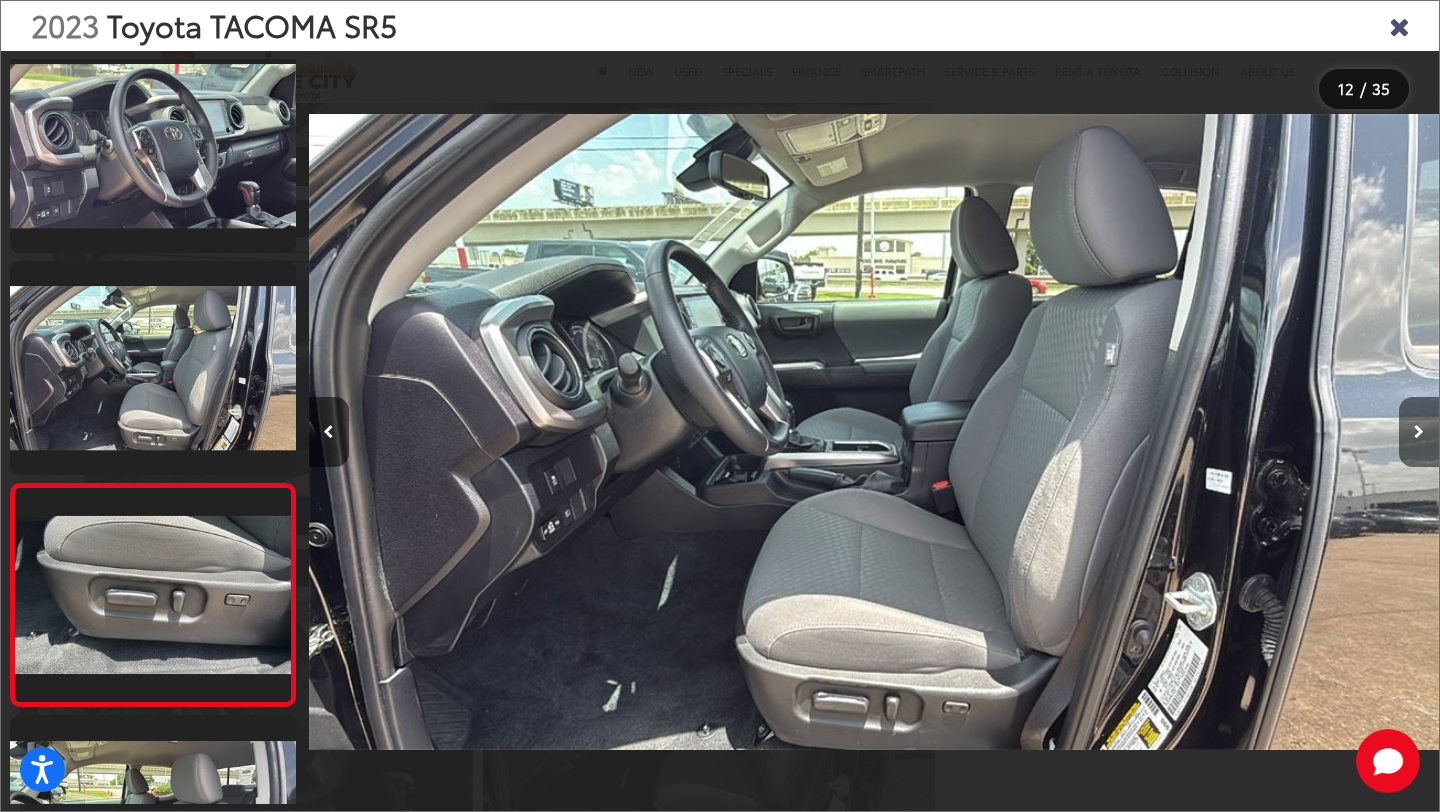 scroll, scrollTop: 0, scrollLeft: 12536, axis: horizontal 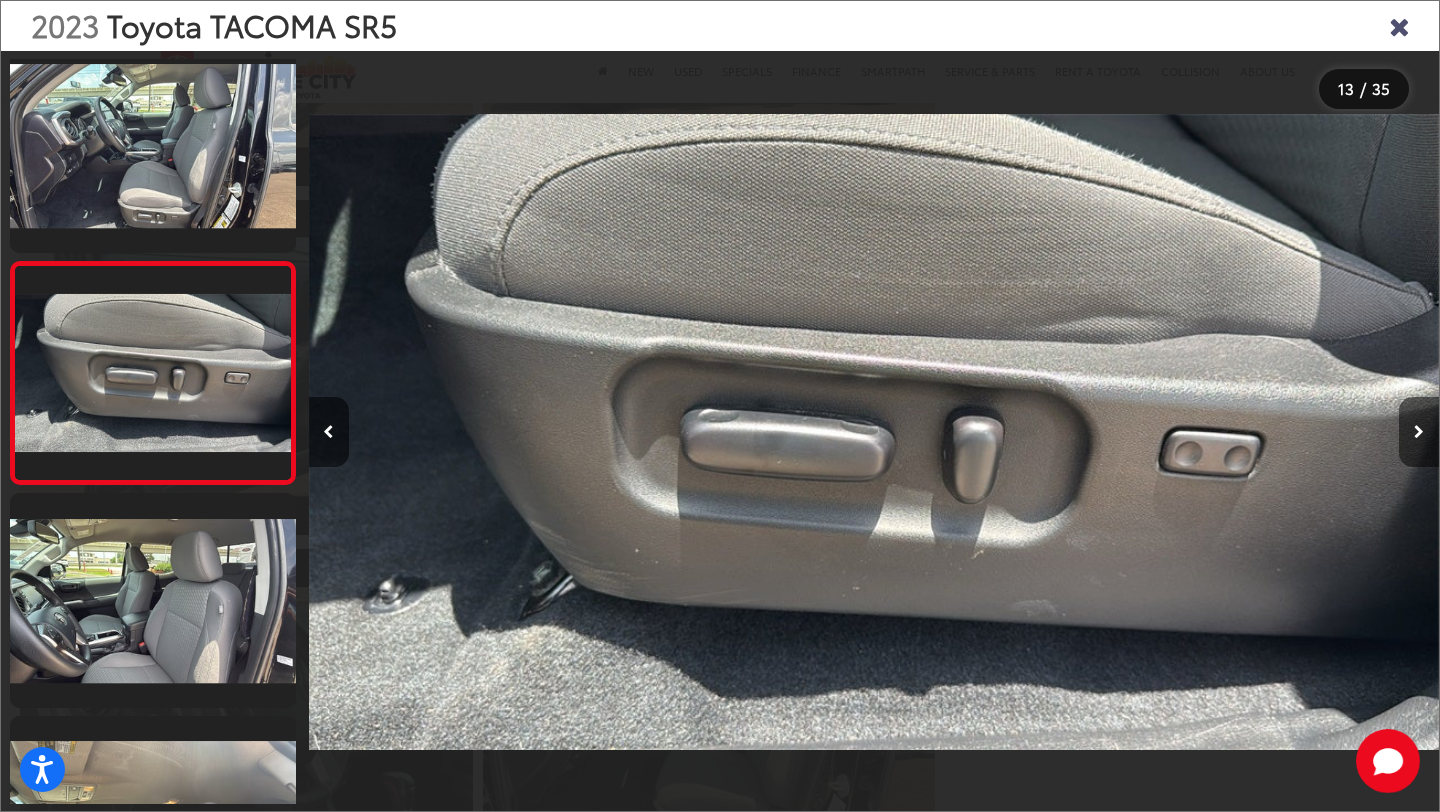 type 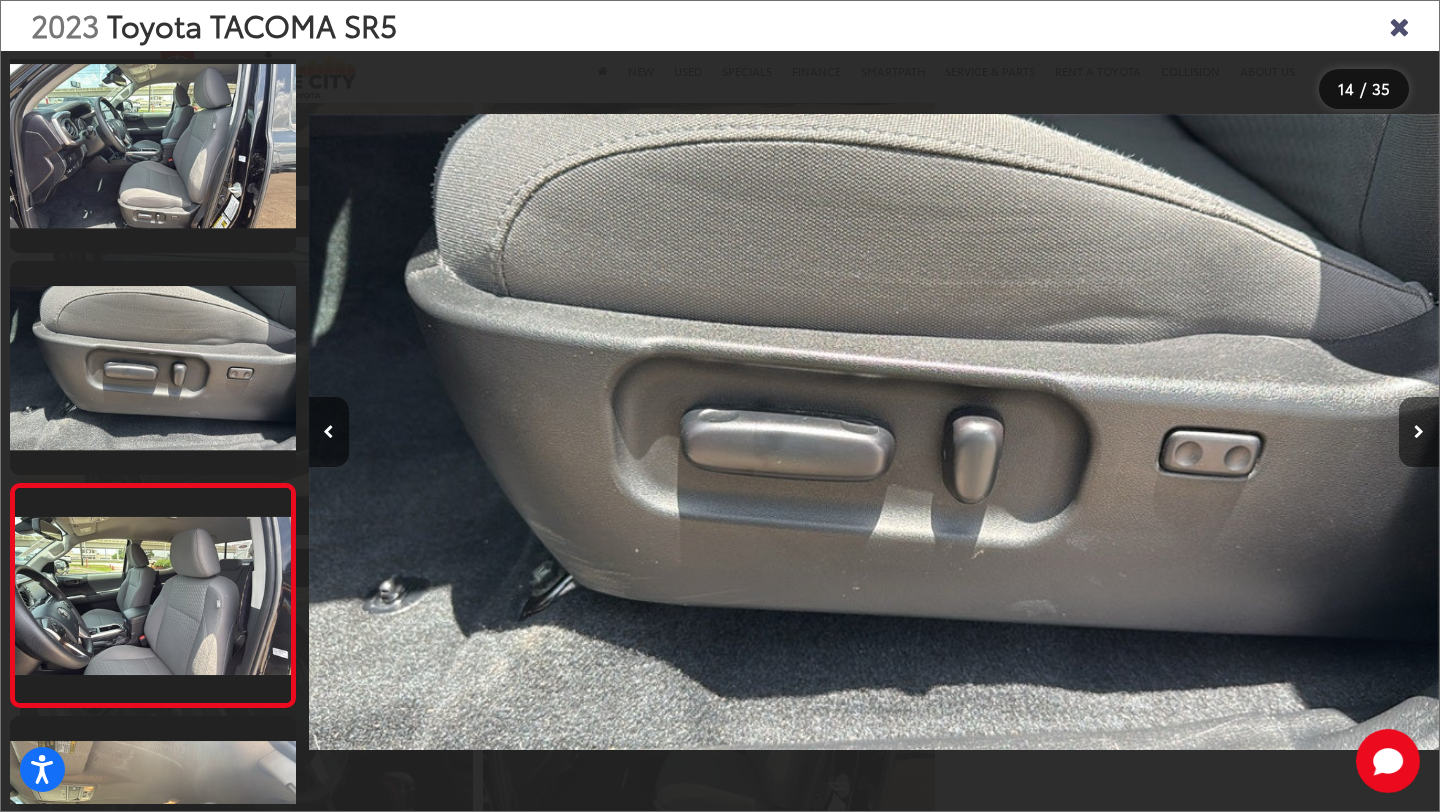 scroll, scrollTop: 0, scrollLeft: 13866, axis: horizontal 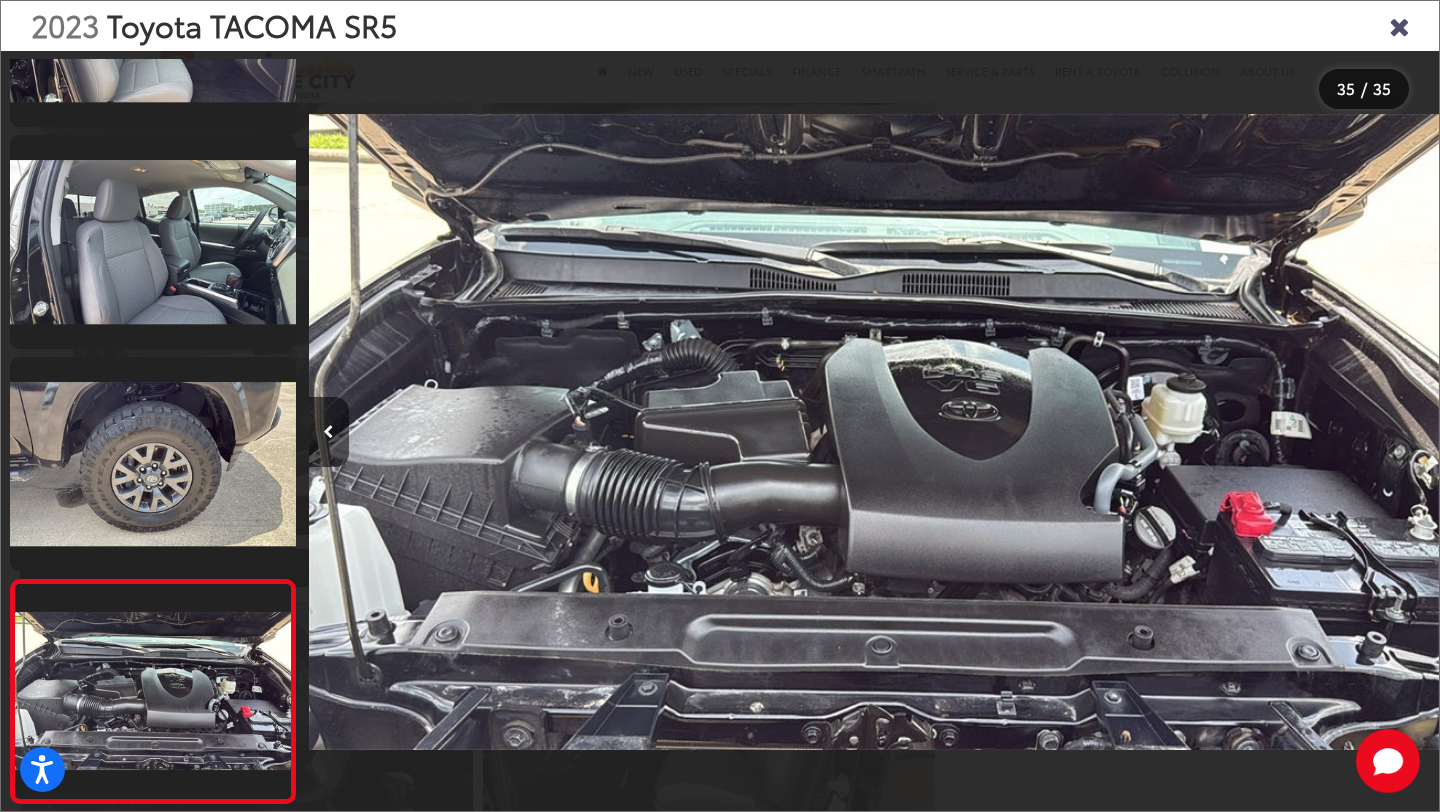 click at bounding box center [1399, 25] 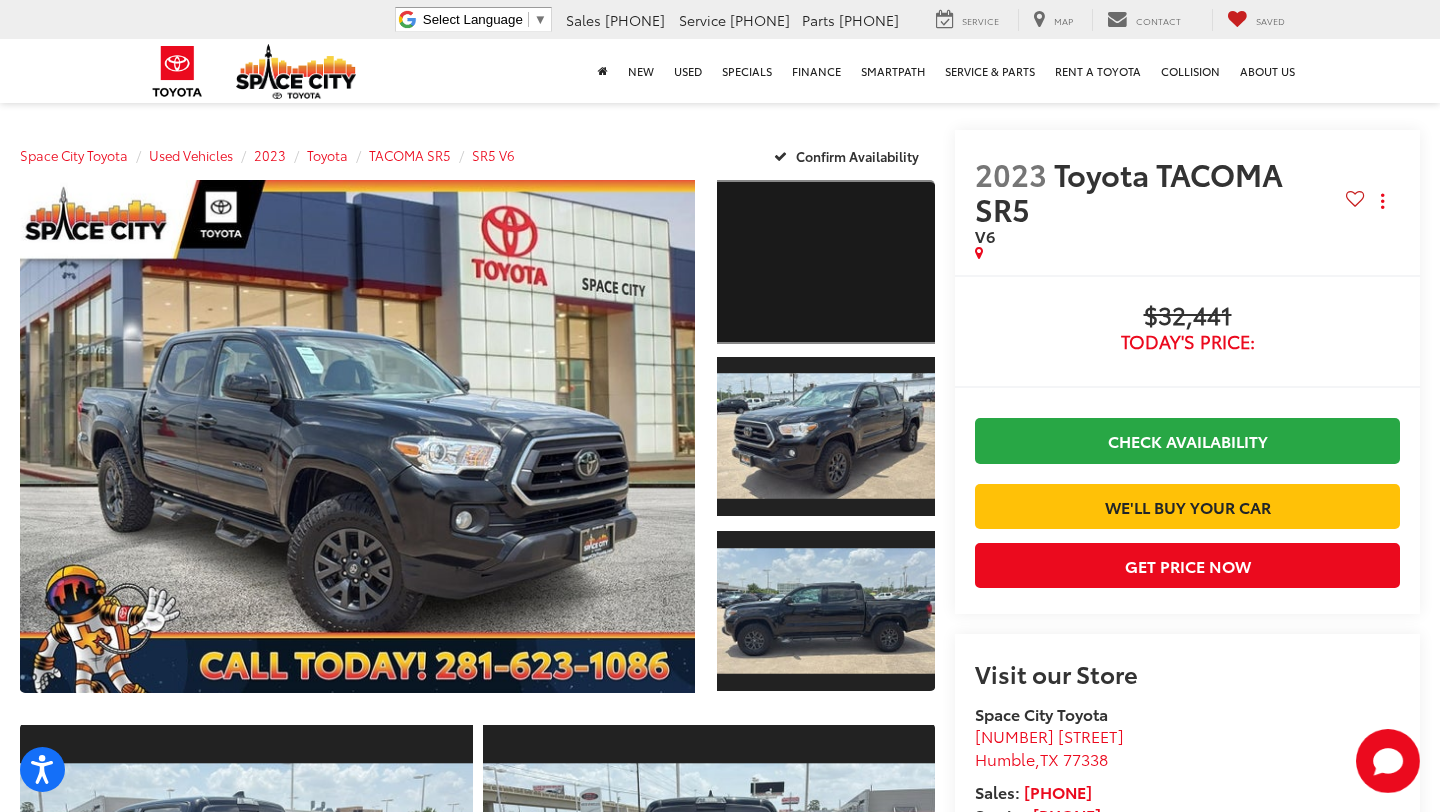 click at bounding box center (826, 262) 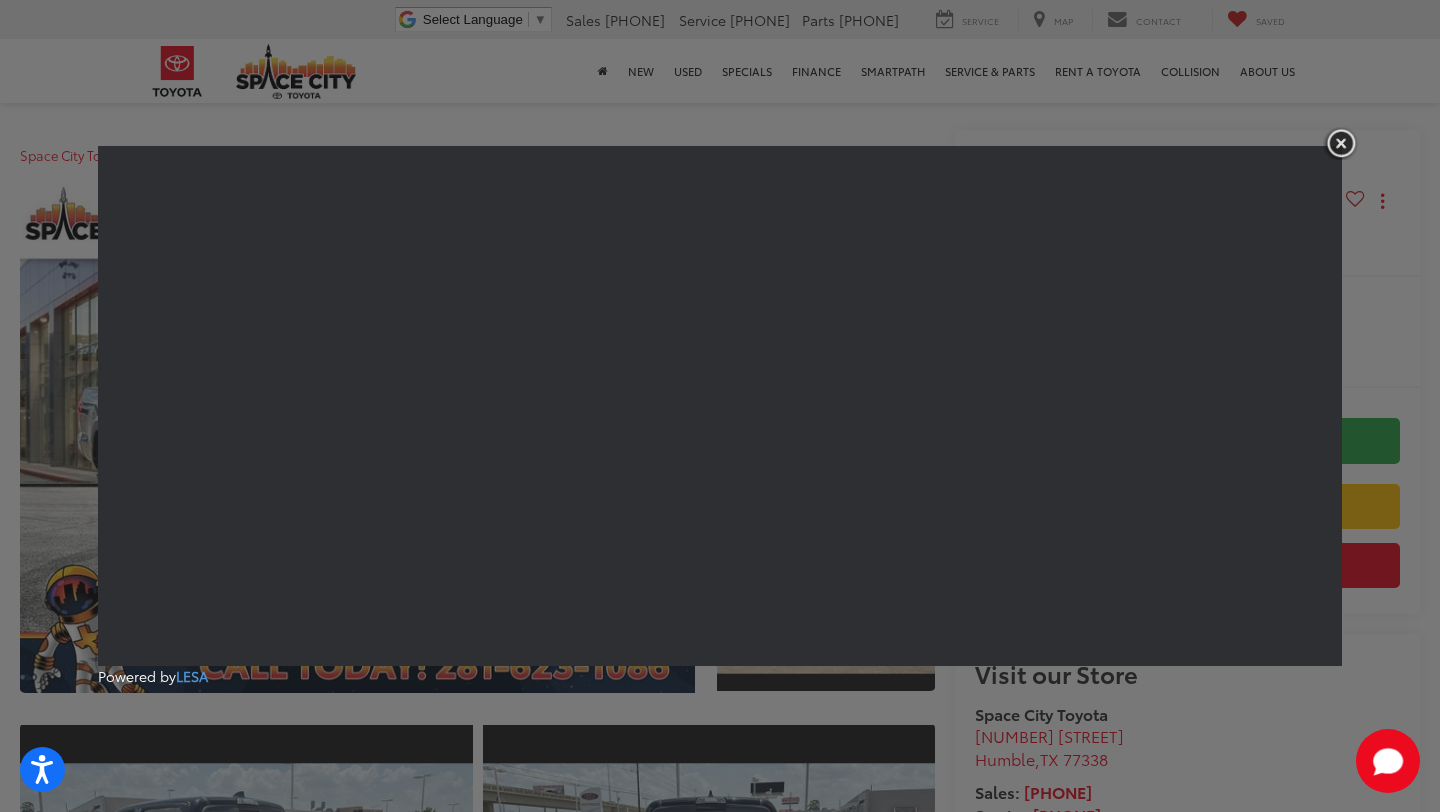 click at bounding box center (1341, 143) 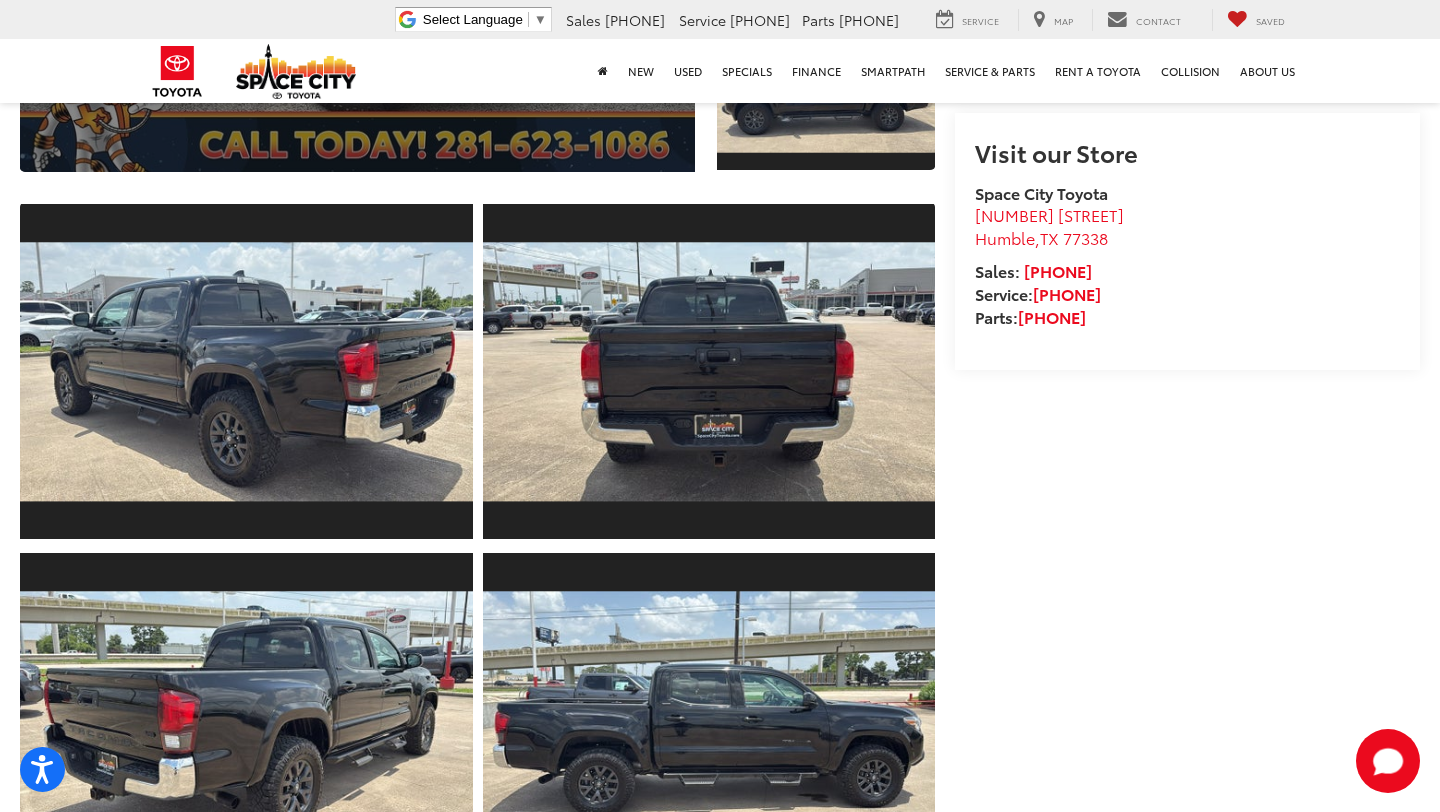 scroll, scrollTop: 0, scrollLeft: 0, axis: both 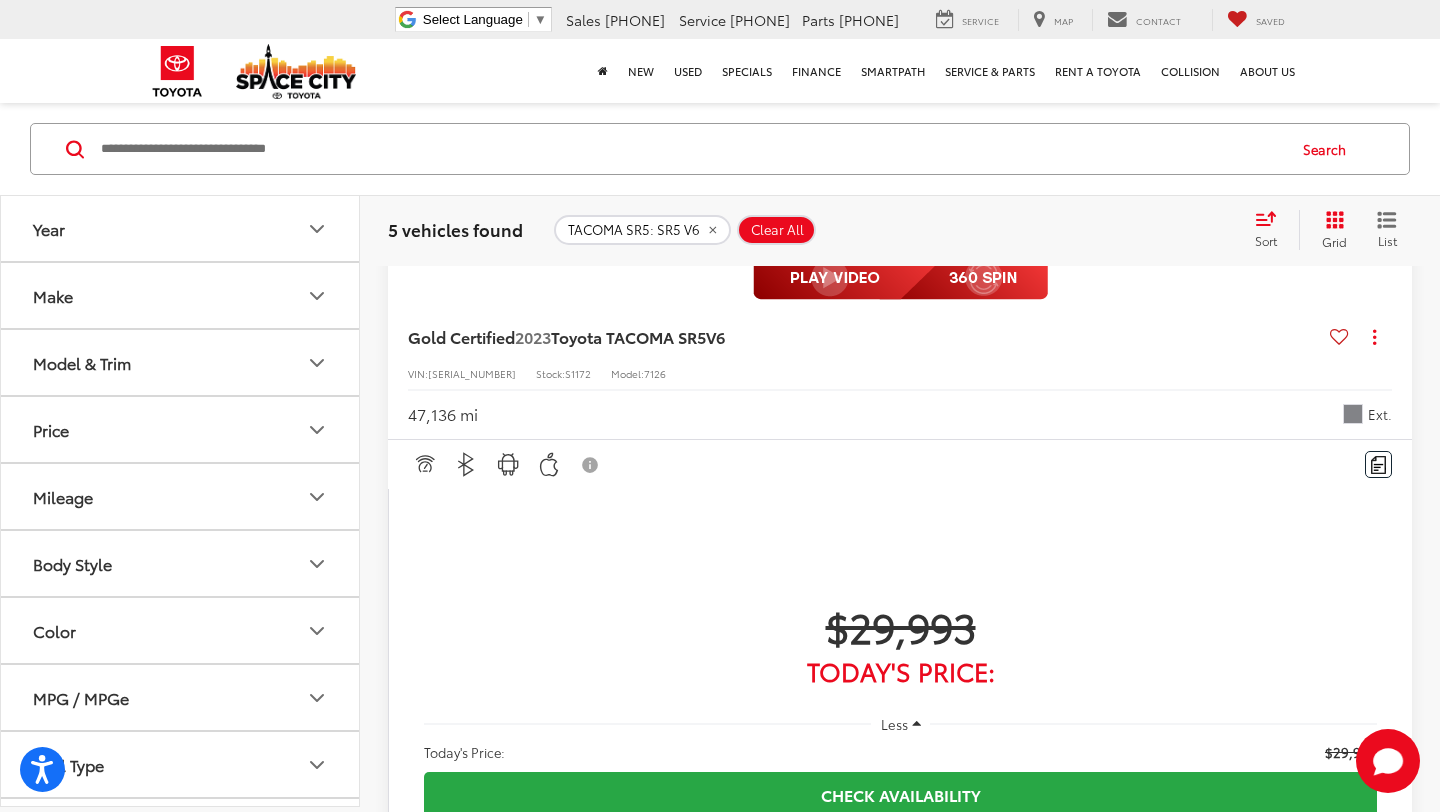click at bounding box center (900, 1550) 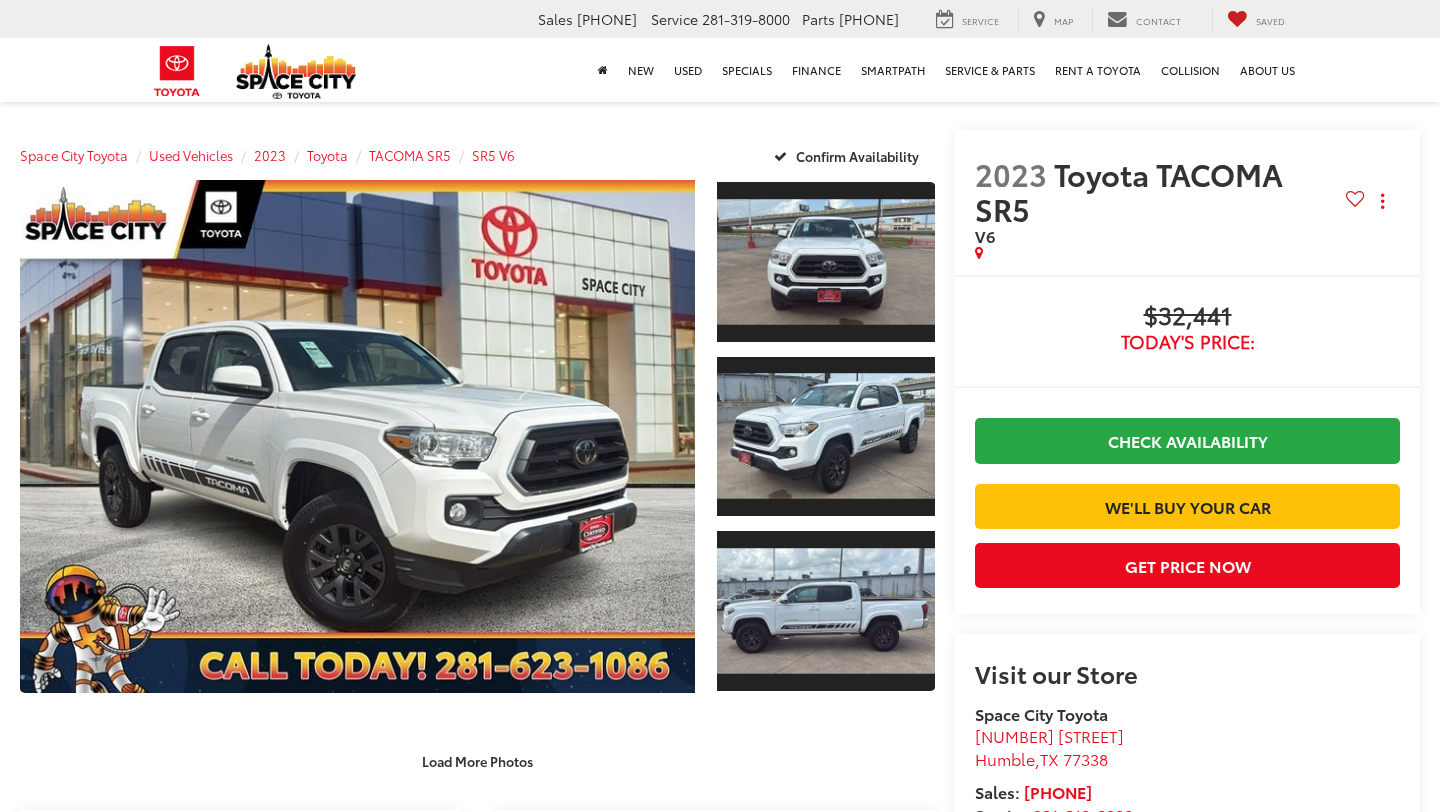 scroll, scrollTop: 0, scrollLeft: 0, axis: both 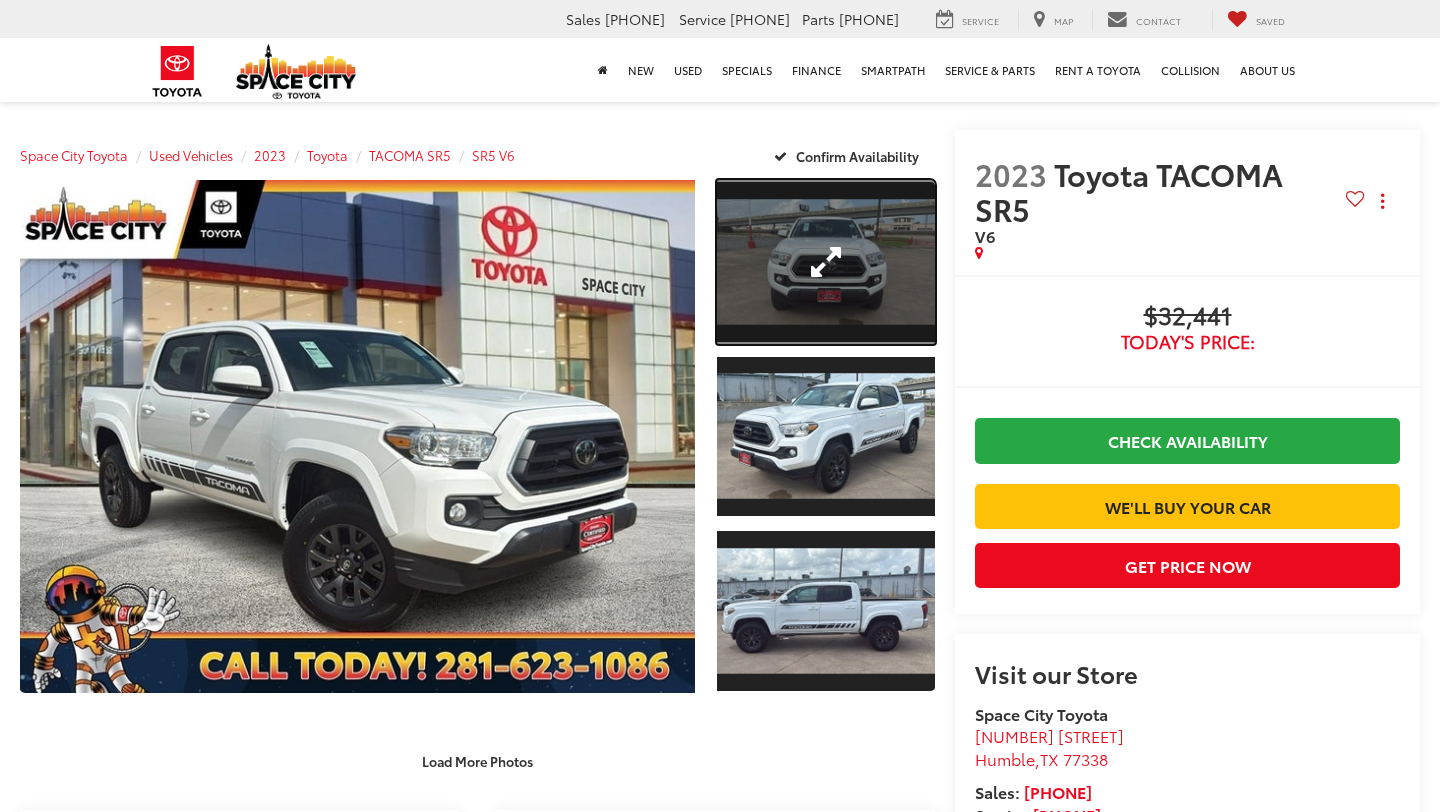 click at bounding box center (826, 262) 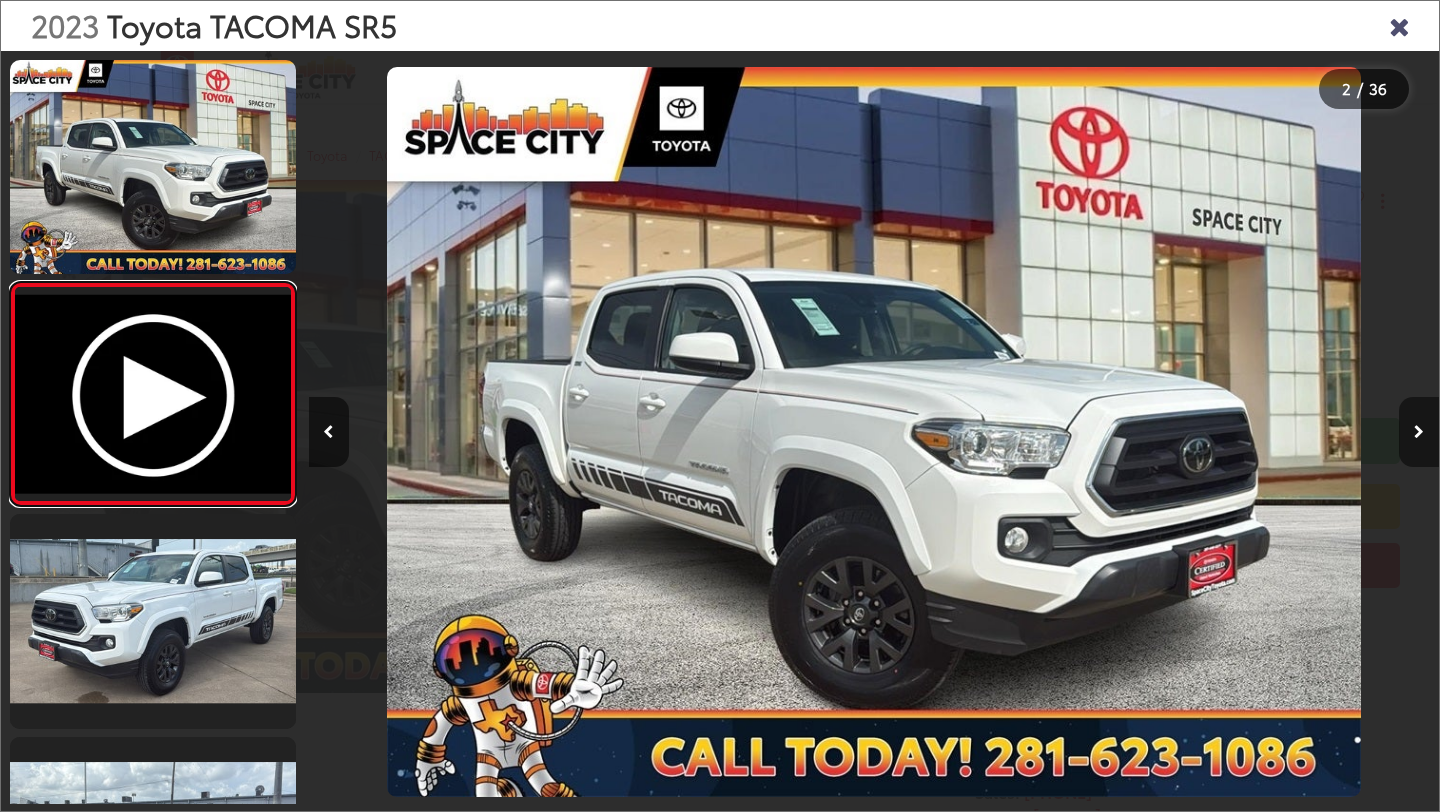 scroll, scrollTop: 0, scrollLeft: 1130, axis: horizontal 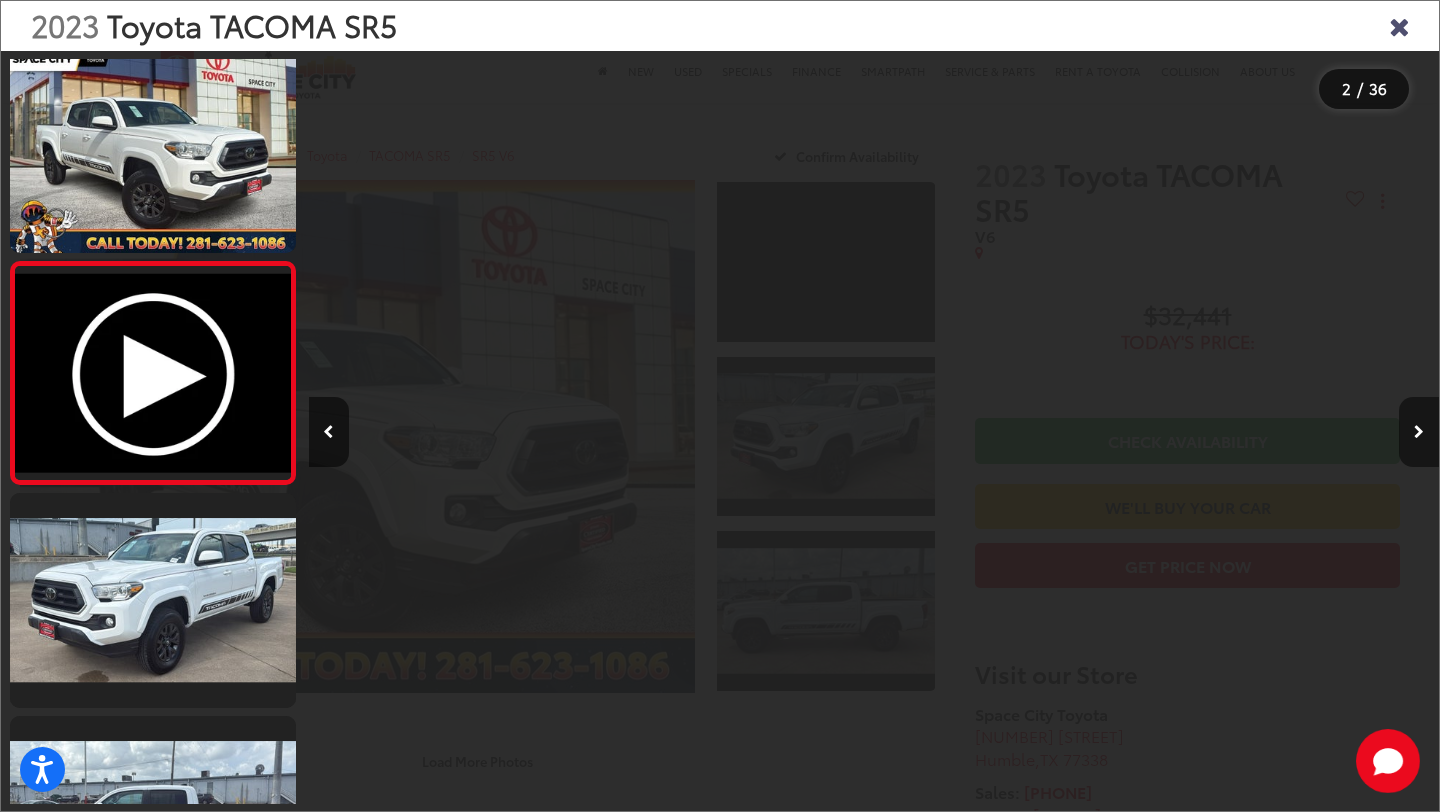 click at bounding box center (1419, 432) 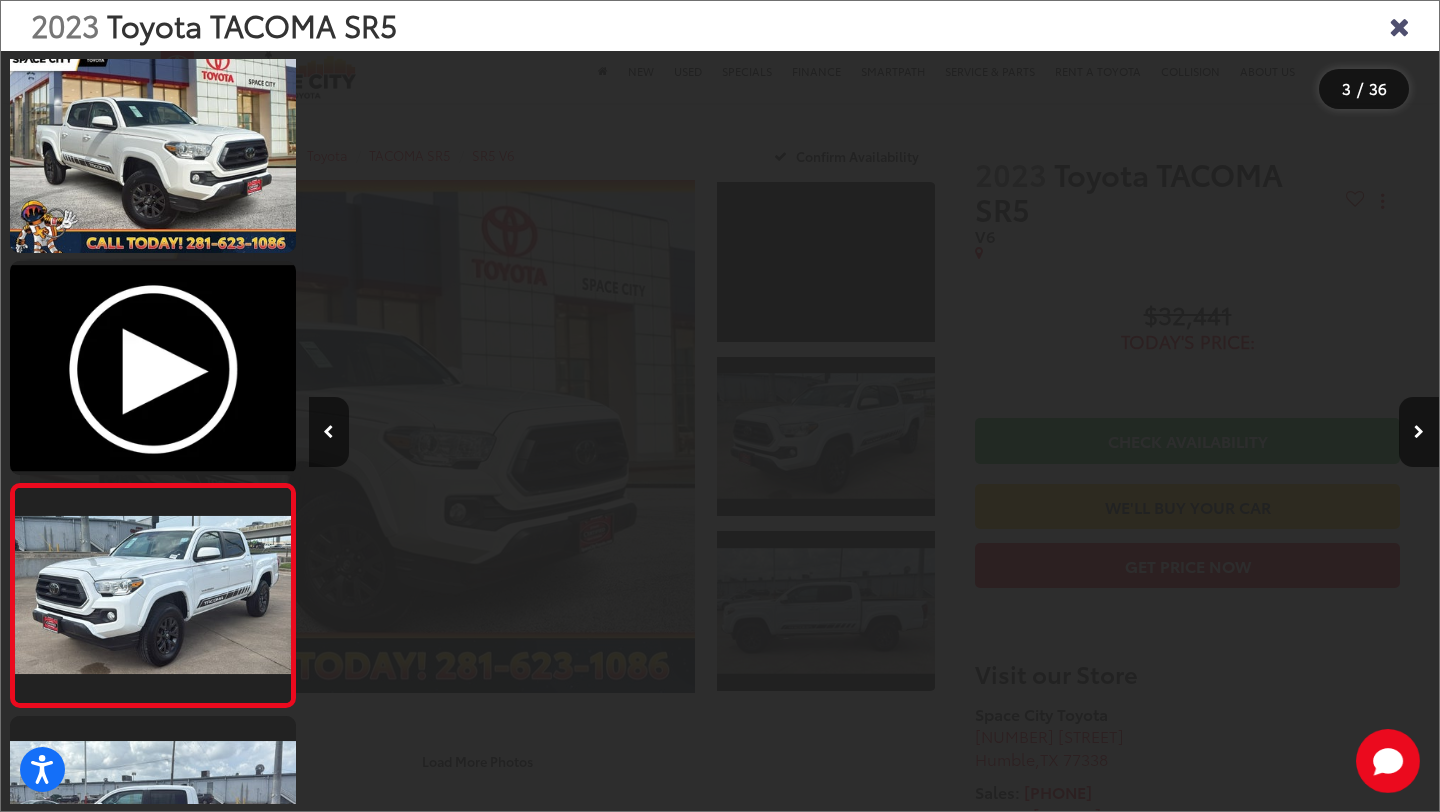 scroll, scrollTop: 0, scrollLeft: 0, axis: both 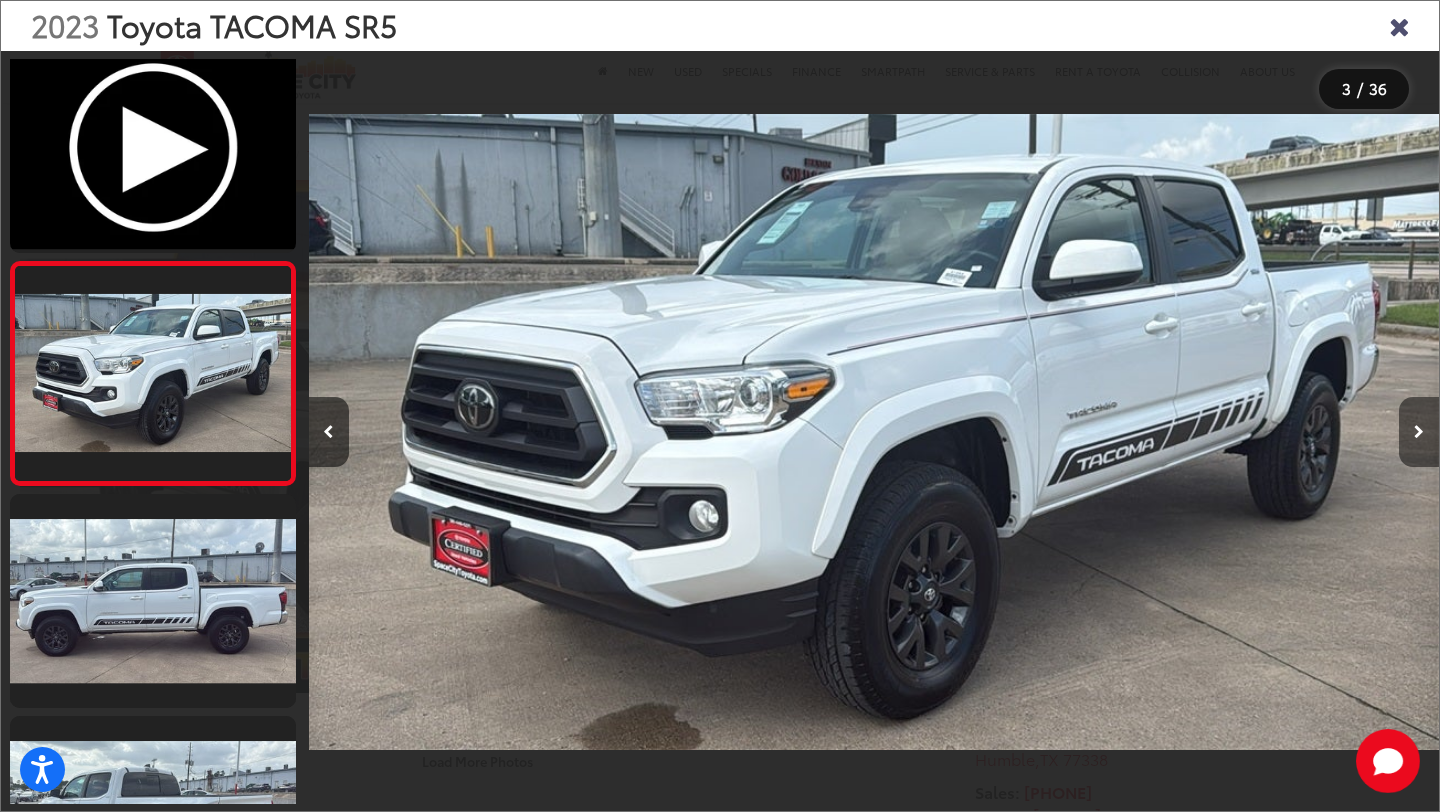 click at bounding box center [1419, 432] 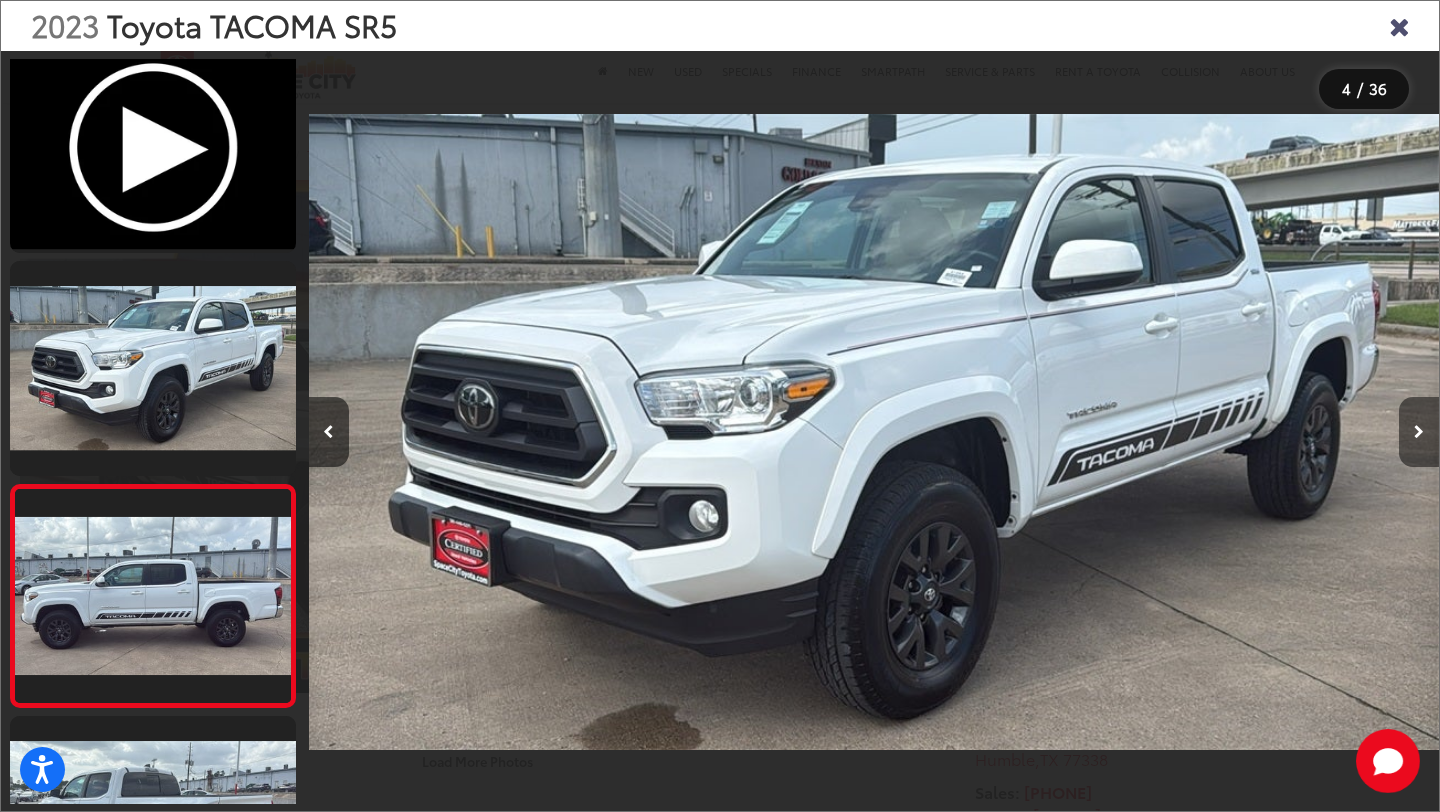 scroll, scrollTop: 0, scrollLeft: 2723, axis: horizontal 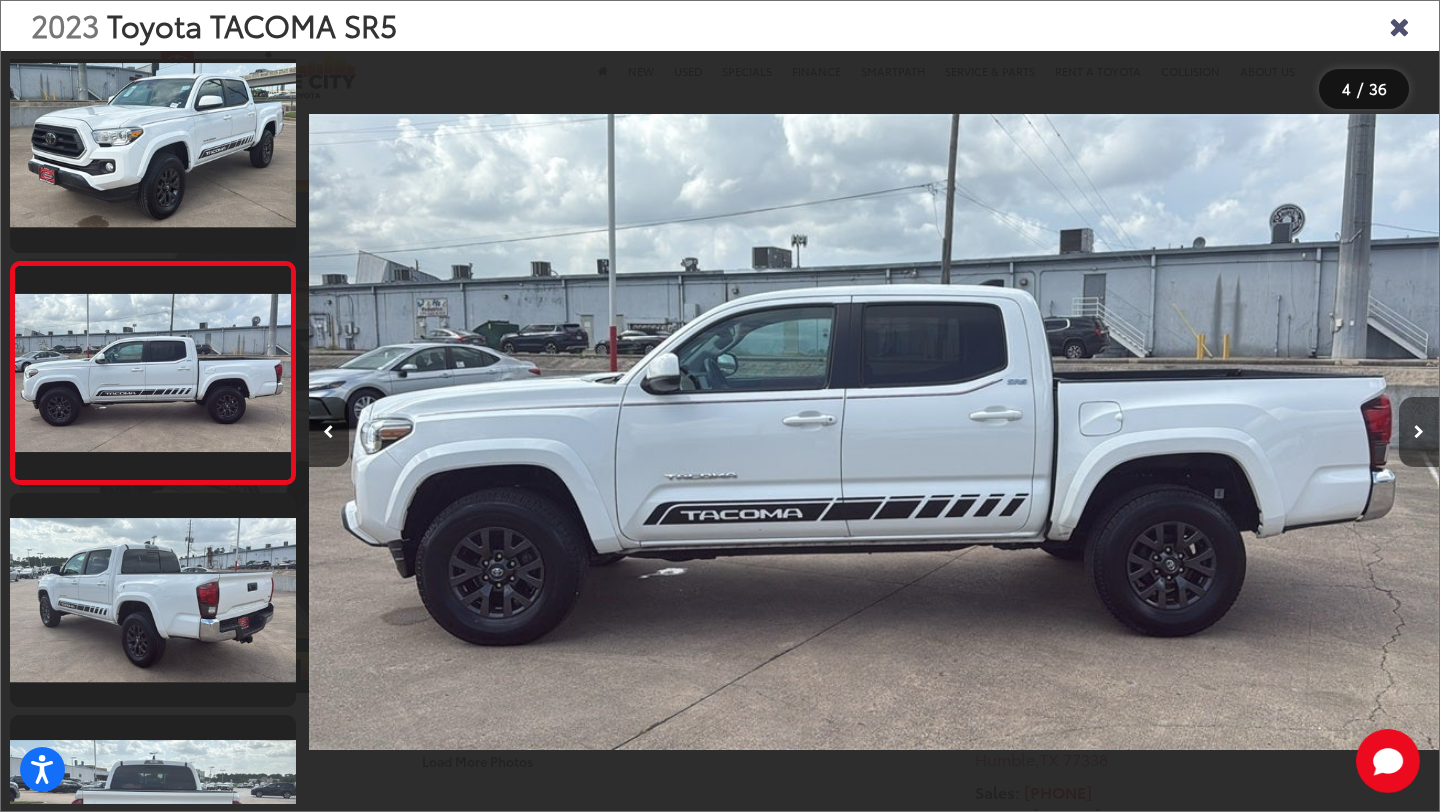 click at bounding box center (1419, 432) 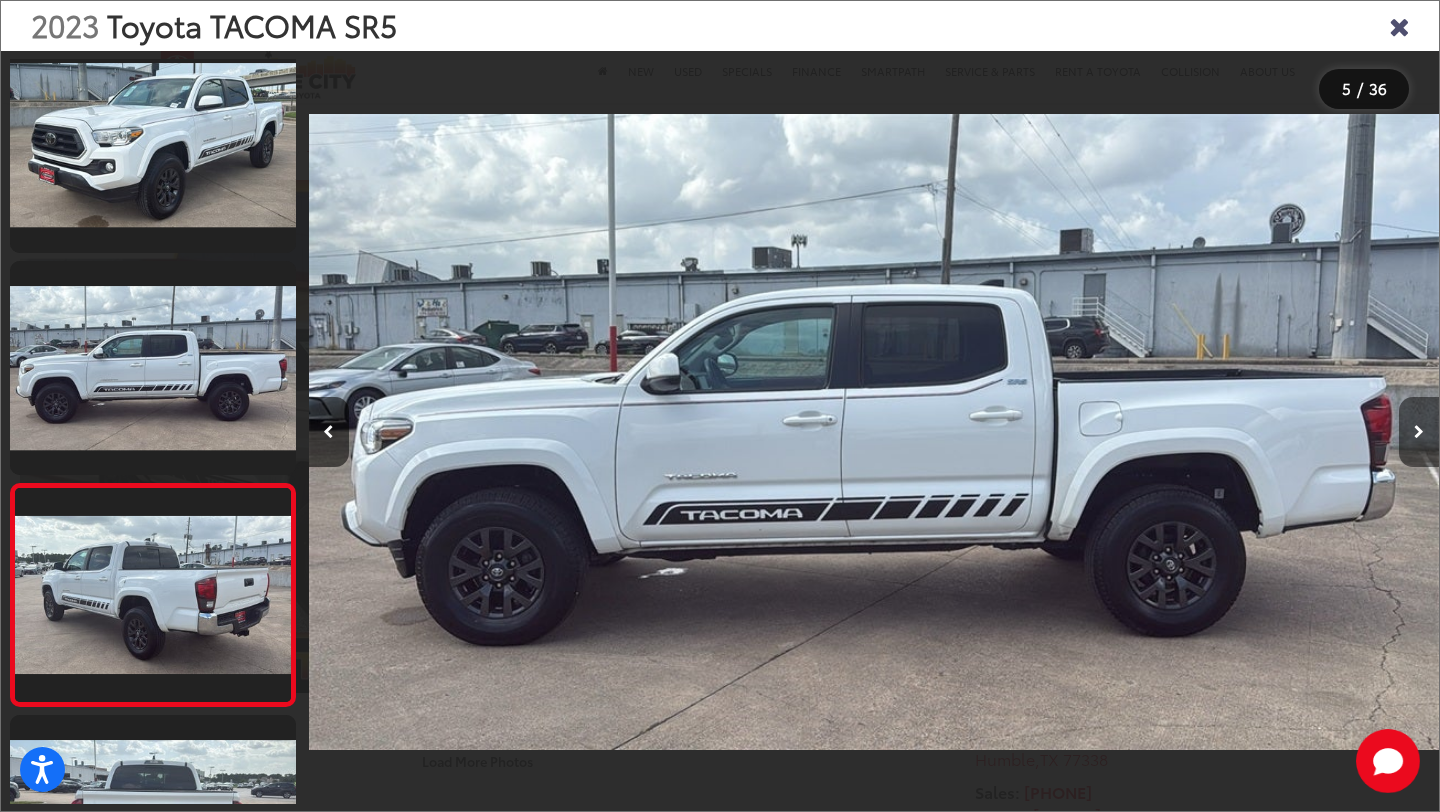 scroll, scrollTop: 0, scrollLeft: 3742, axis: horizontal 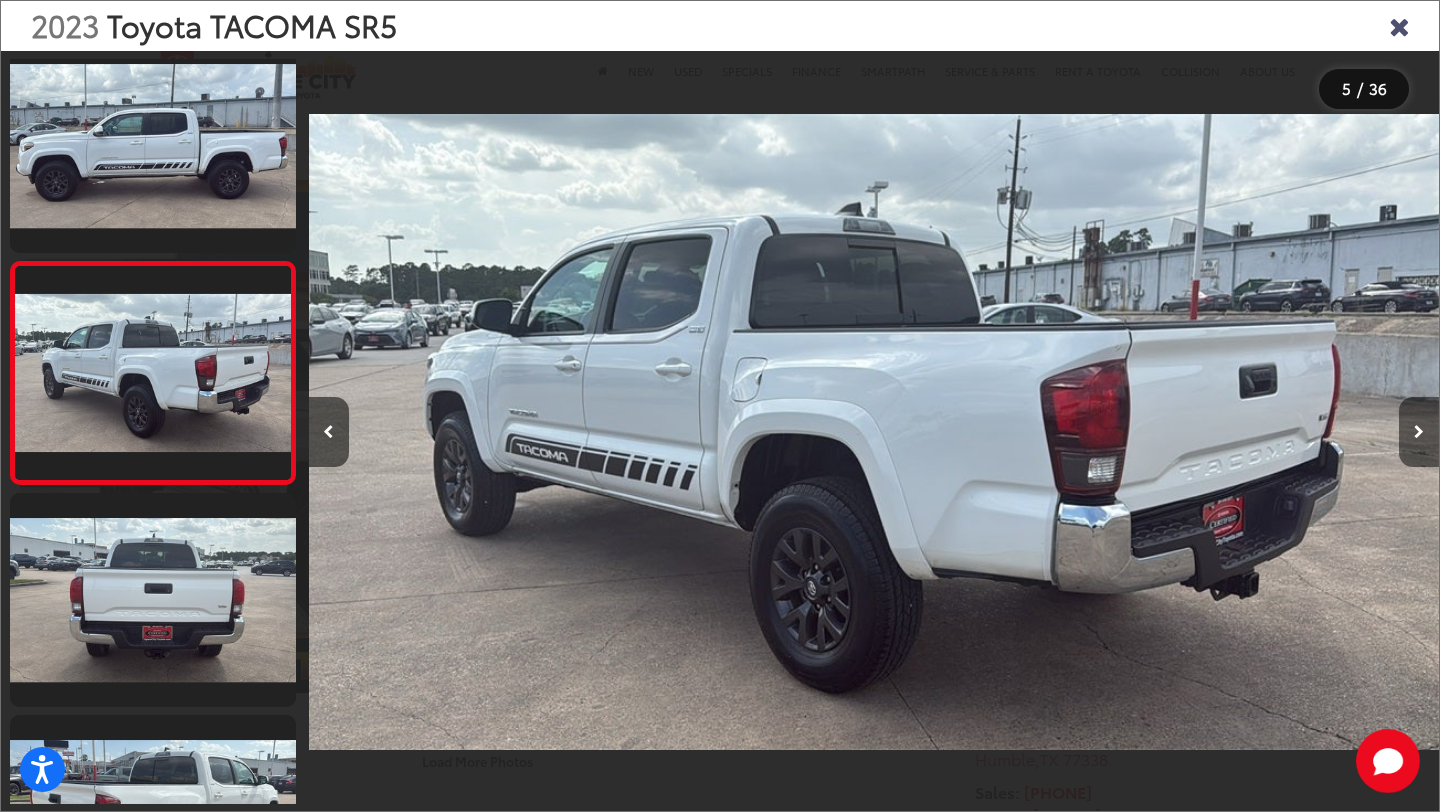 click at bounding box center [1419, 432] 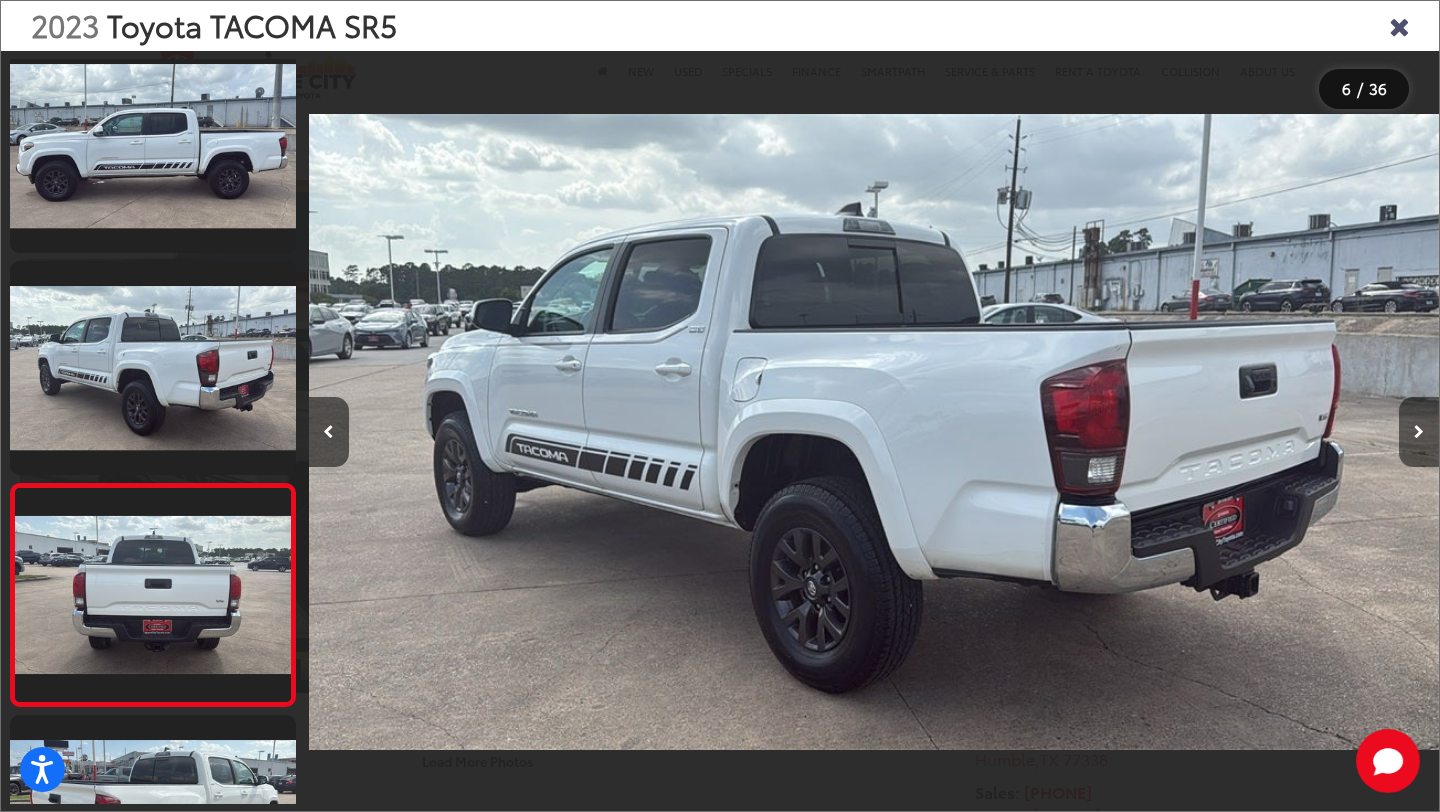 scroll, scrollTop: 0, scrollLeft: 4822, axis: horizontal 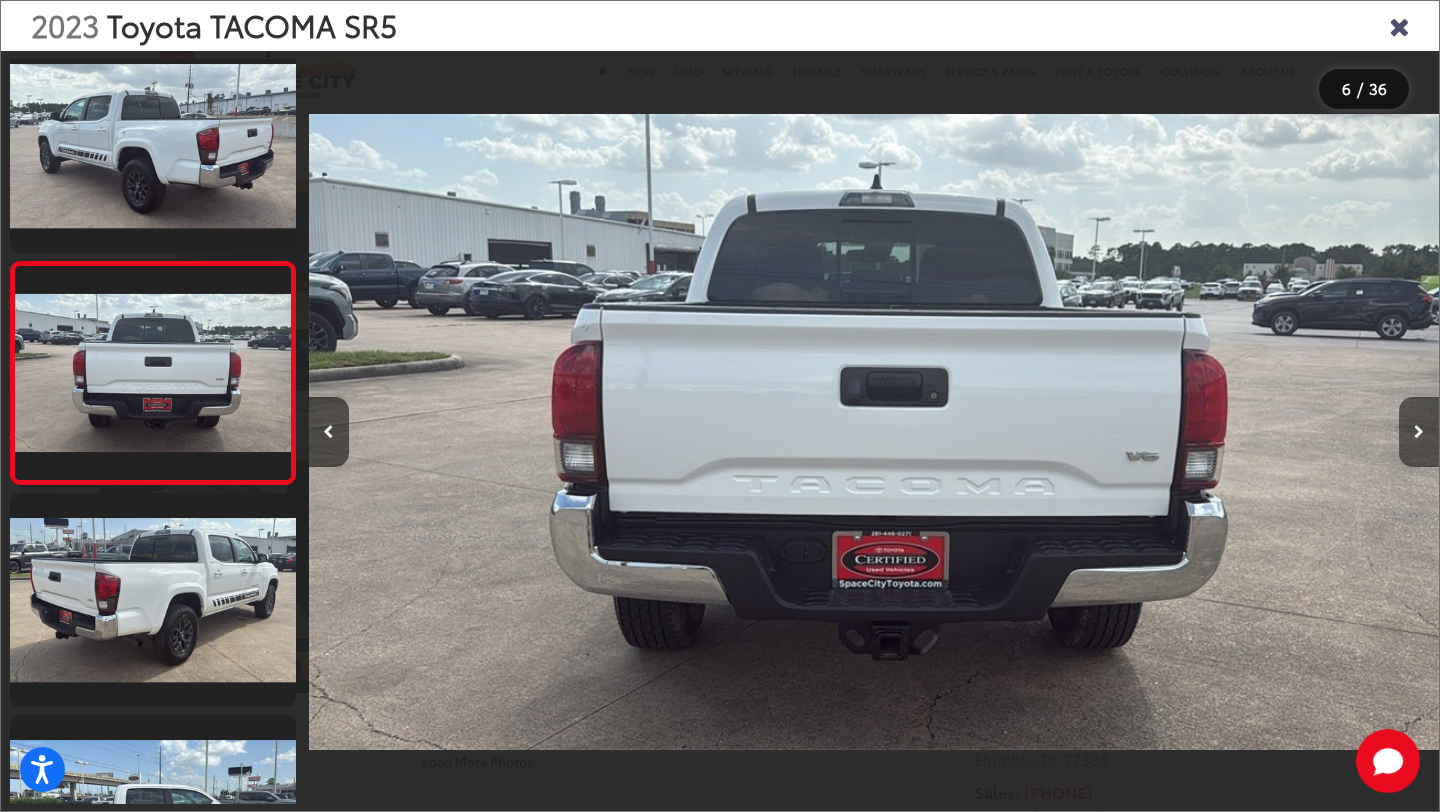 click at bounding box center [1419, 432] 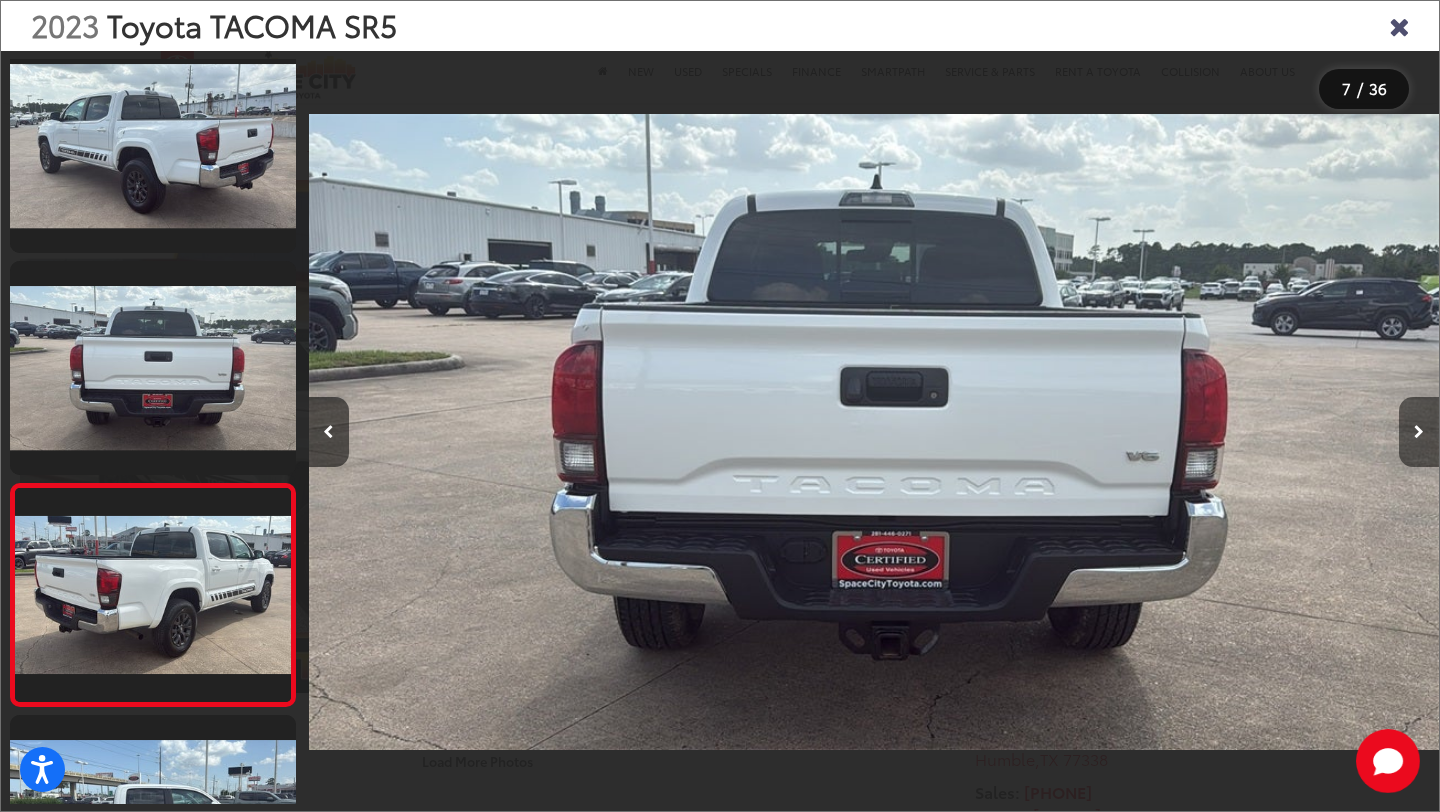 scroll, scrollTop: 0, scrollLeft: 6059, axis: horizontal 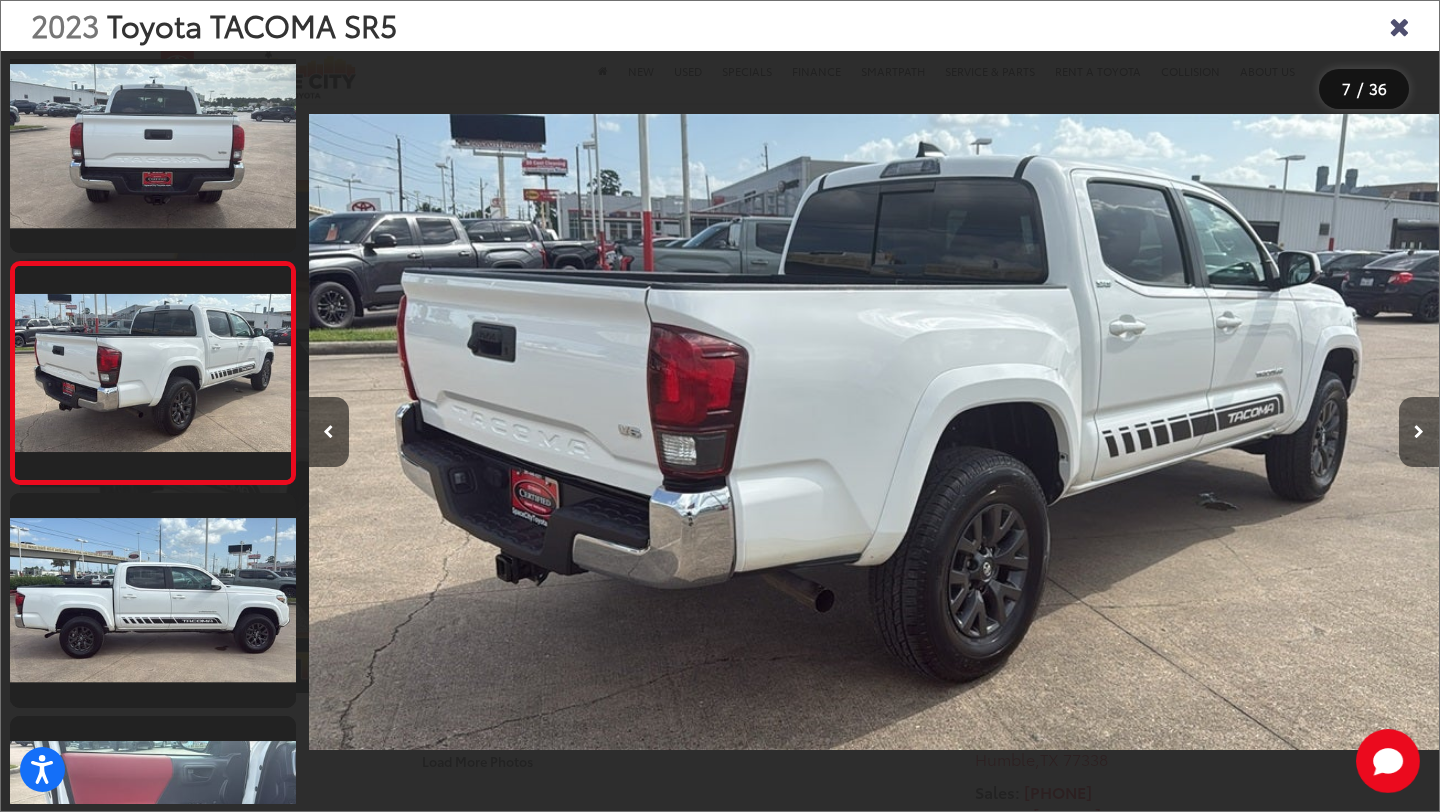 click at bounding box center [1419, 432] 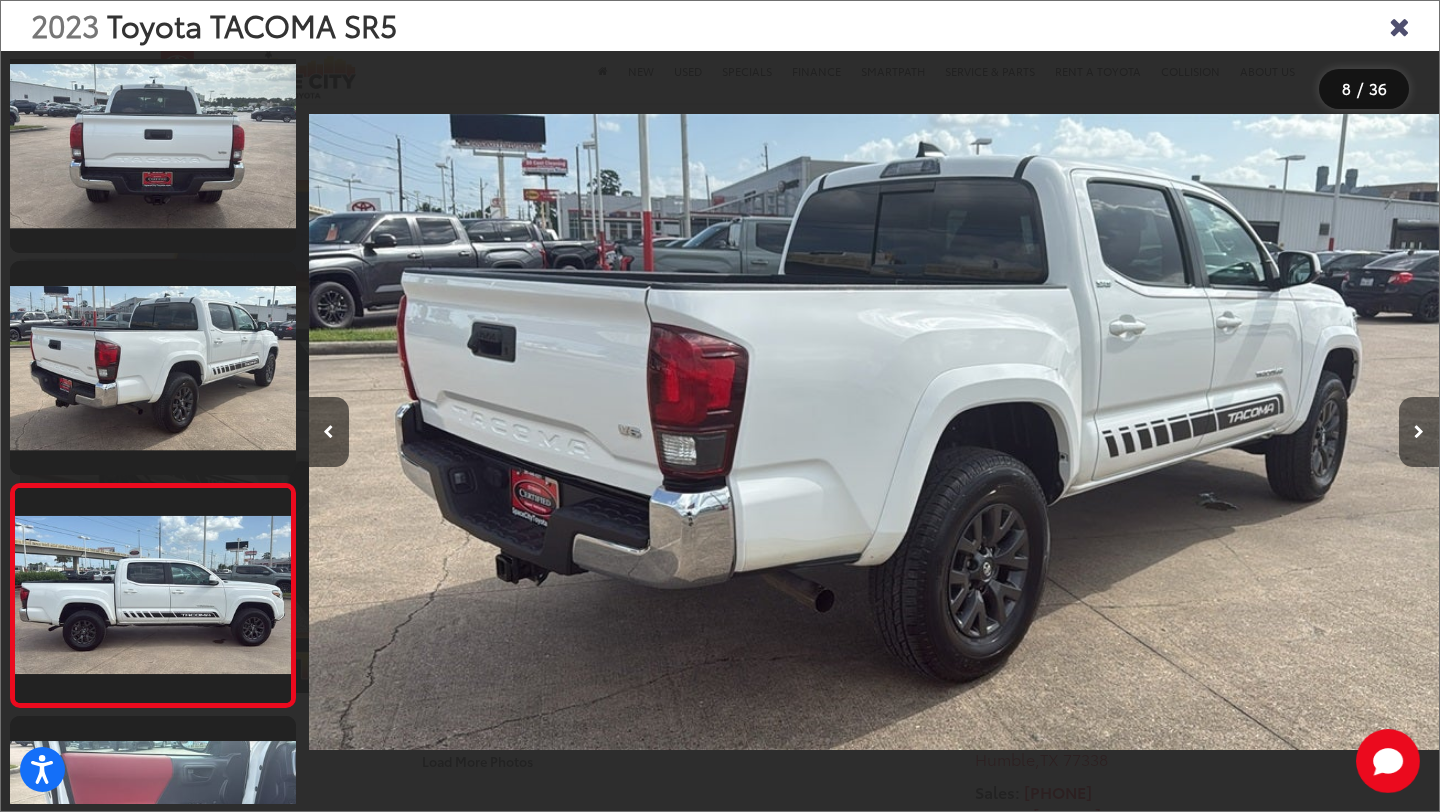 scroll, scrollTop: 0, scrollLeft: 7187, axis: horizontal 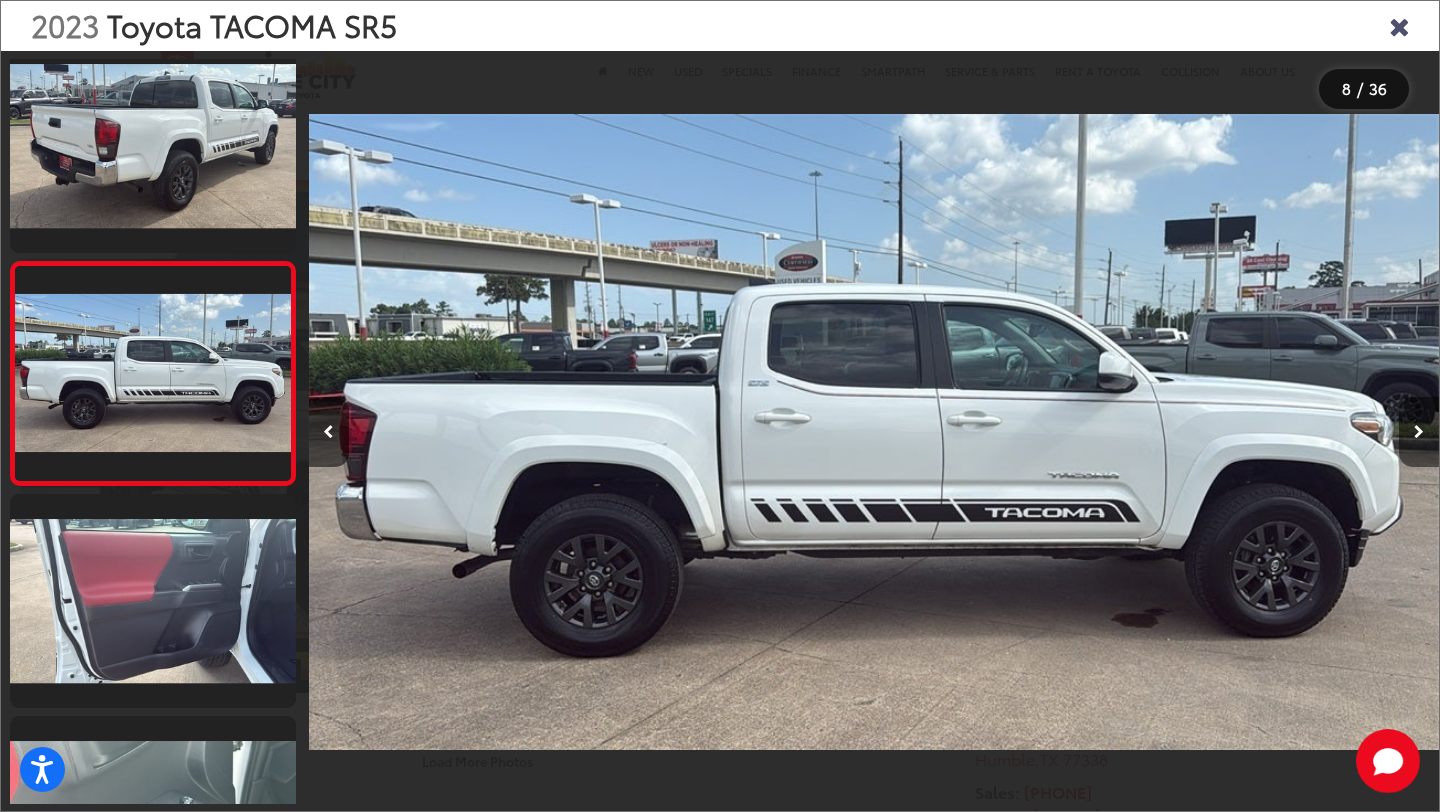 click at bounding box center (1419, 432) 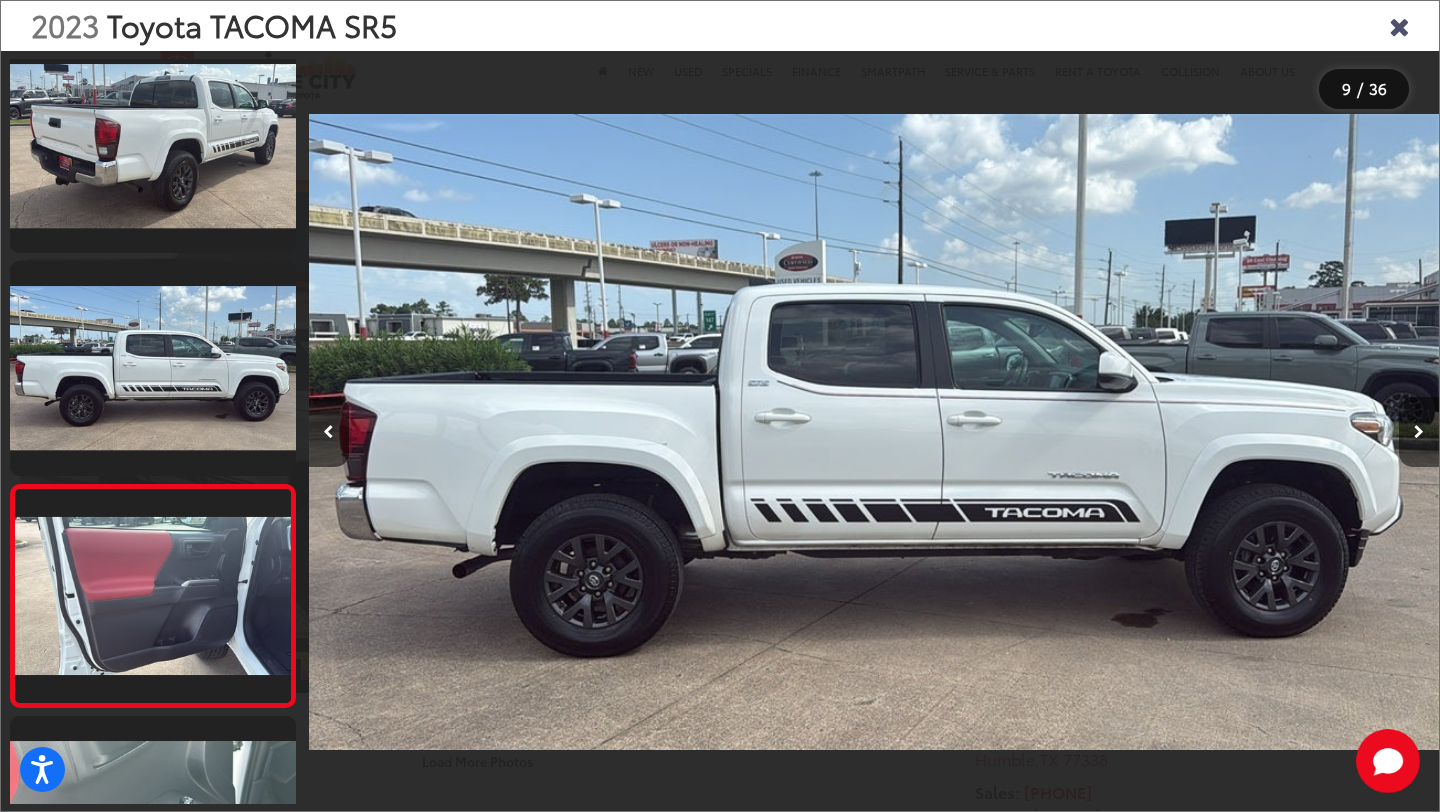 scroll, scrollTop: 0, scrollLeft: 8265, axis: horizontal 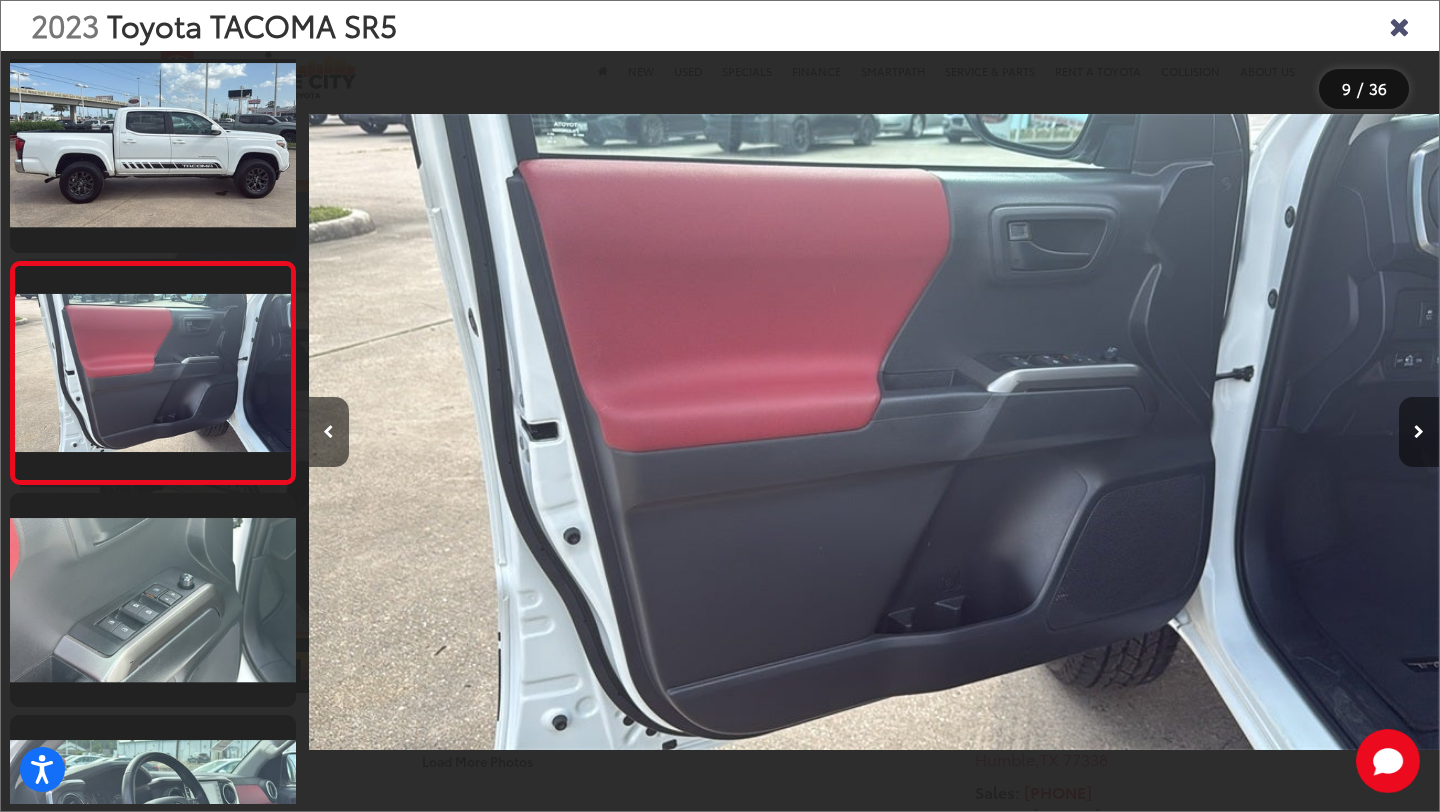 click at bounding box center [1419, 432] 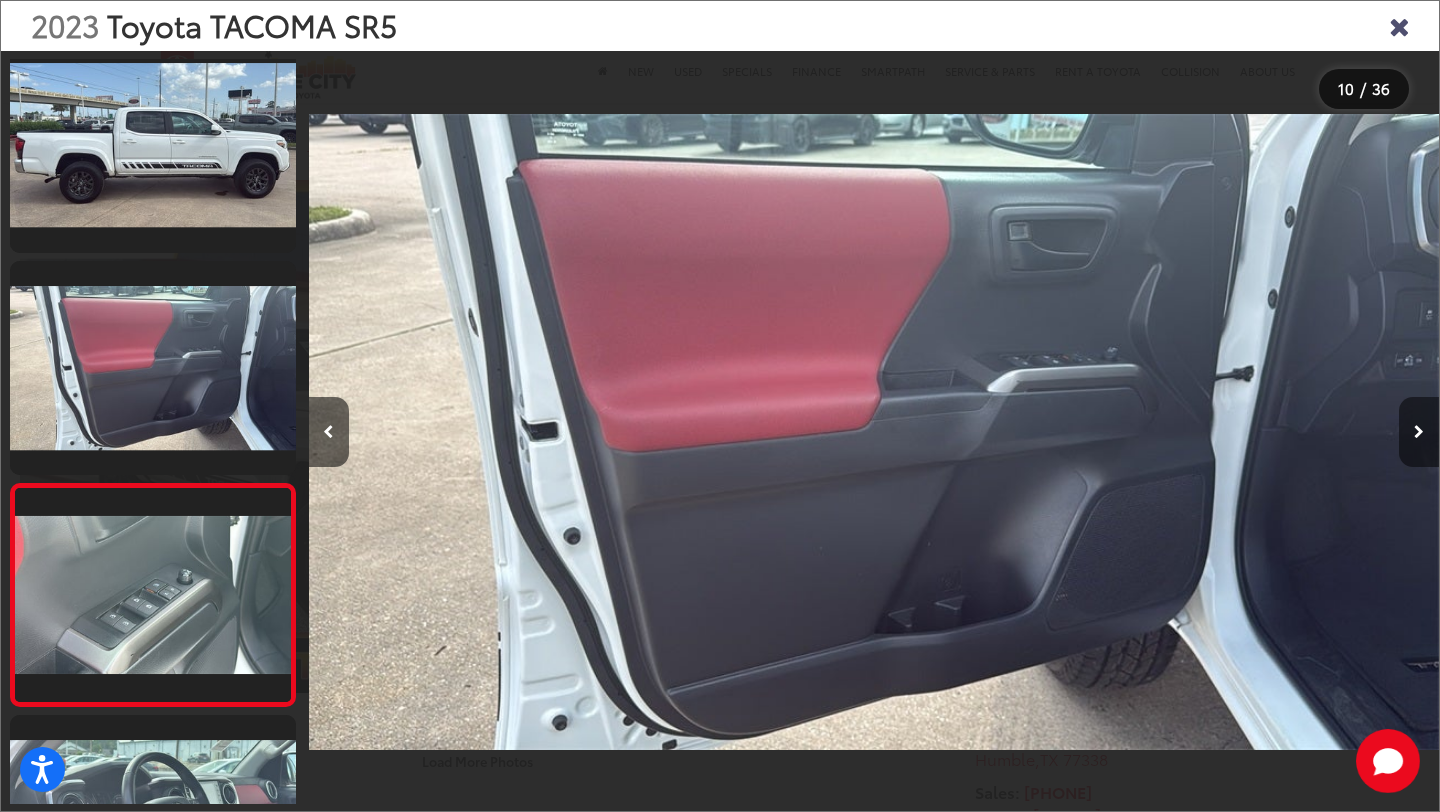 scroll, scrollTop: 0, scrollLeft: 9295, axis: horizontal 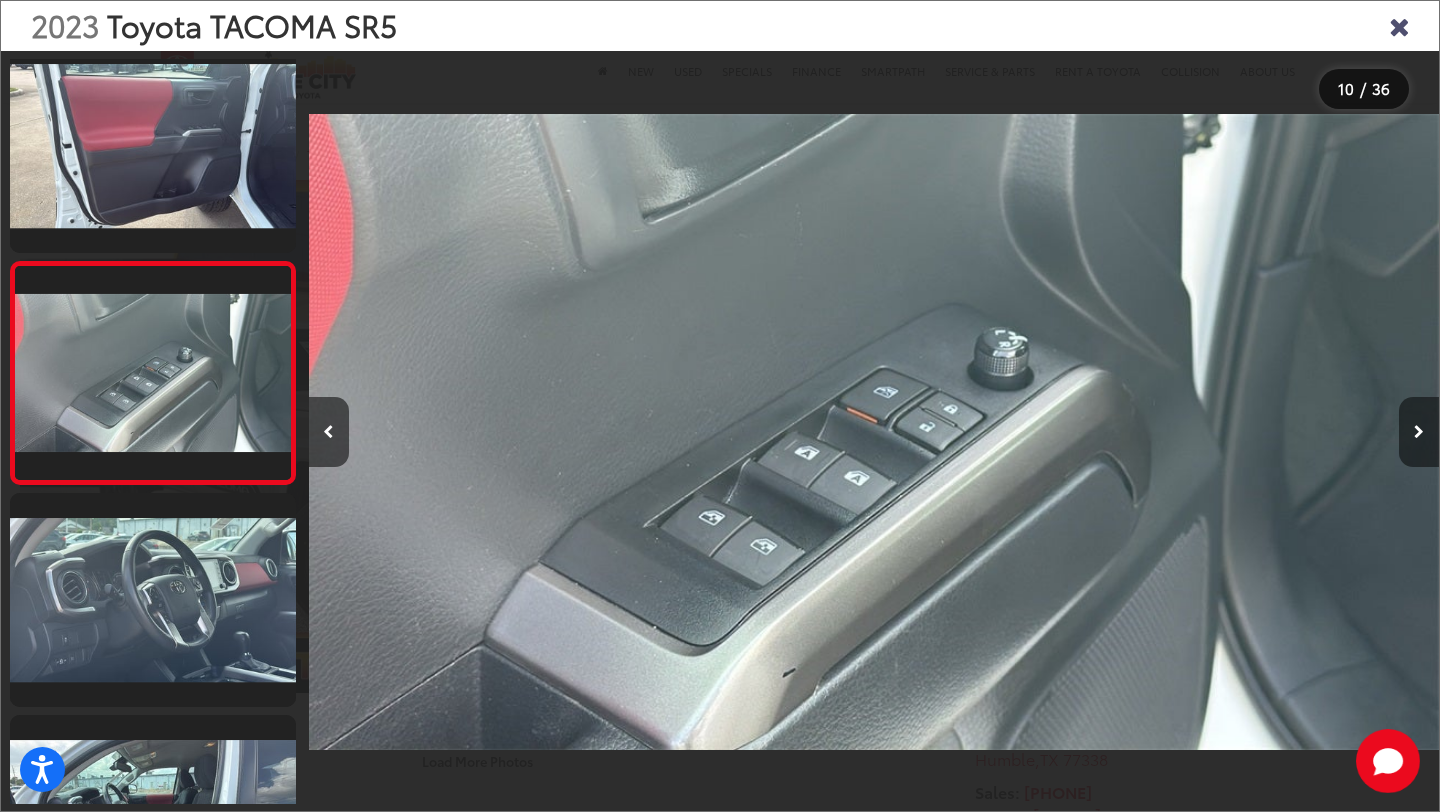 click at bounding box center [1419, 432] 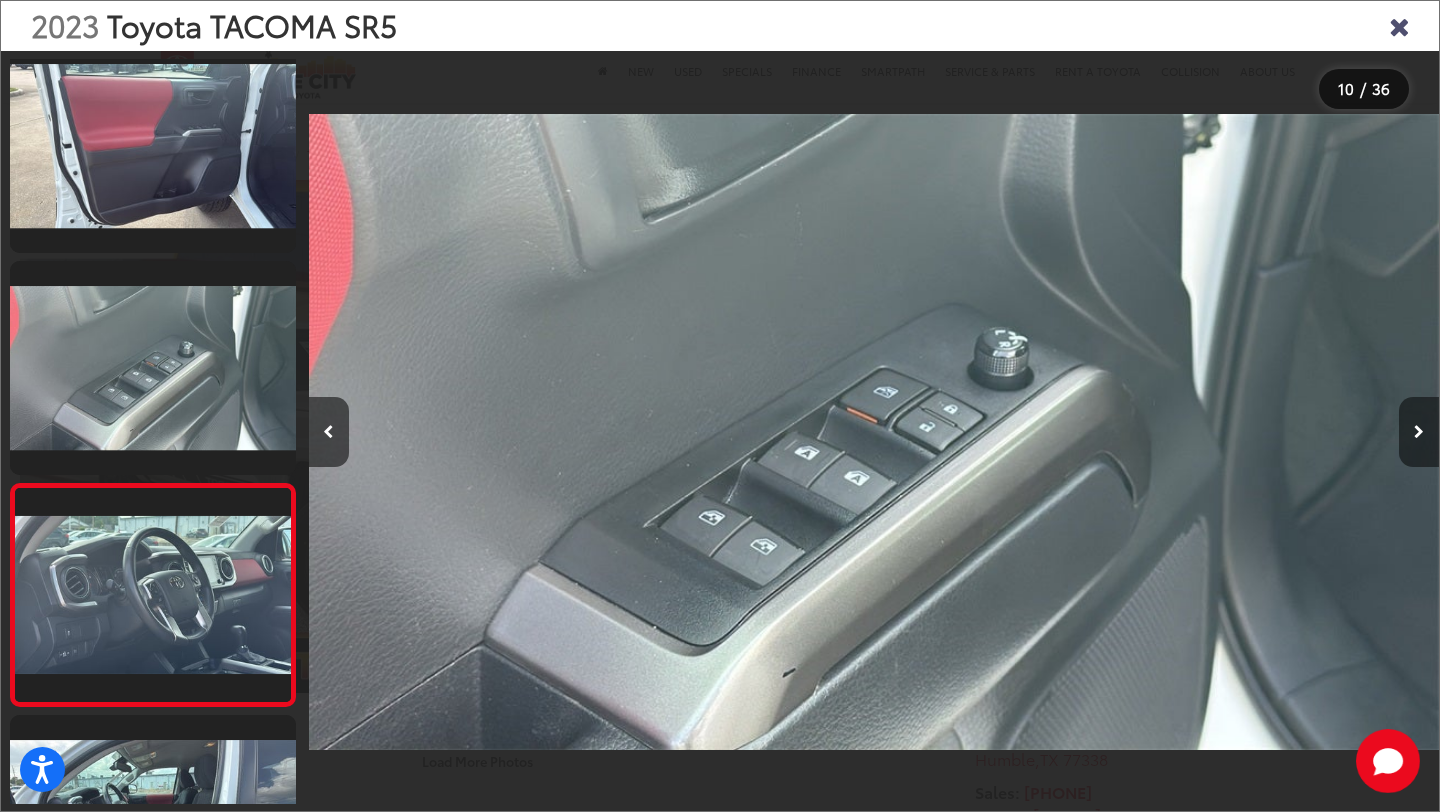 scroll 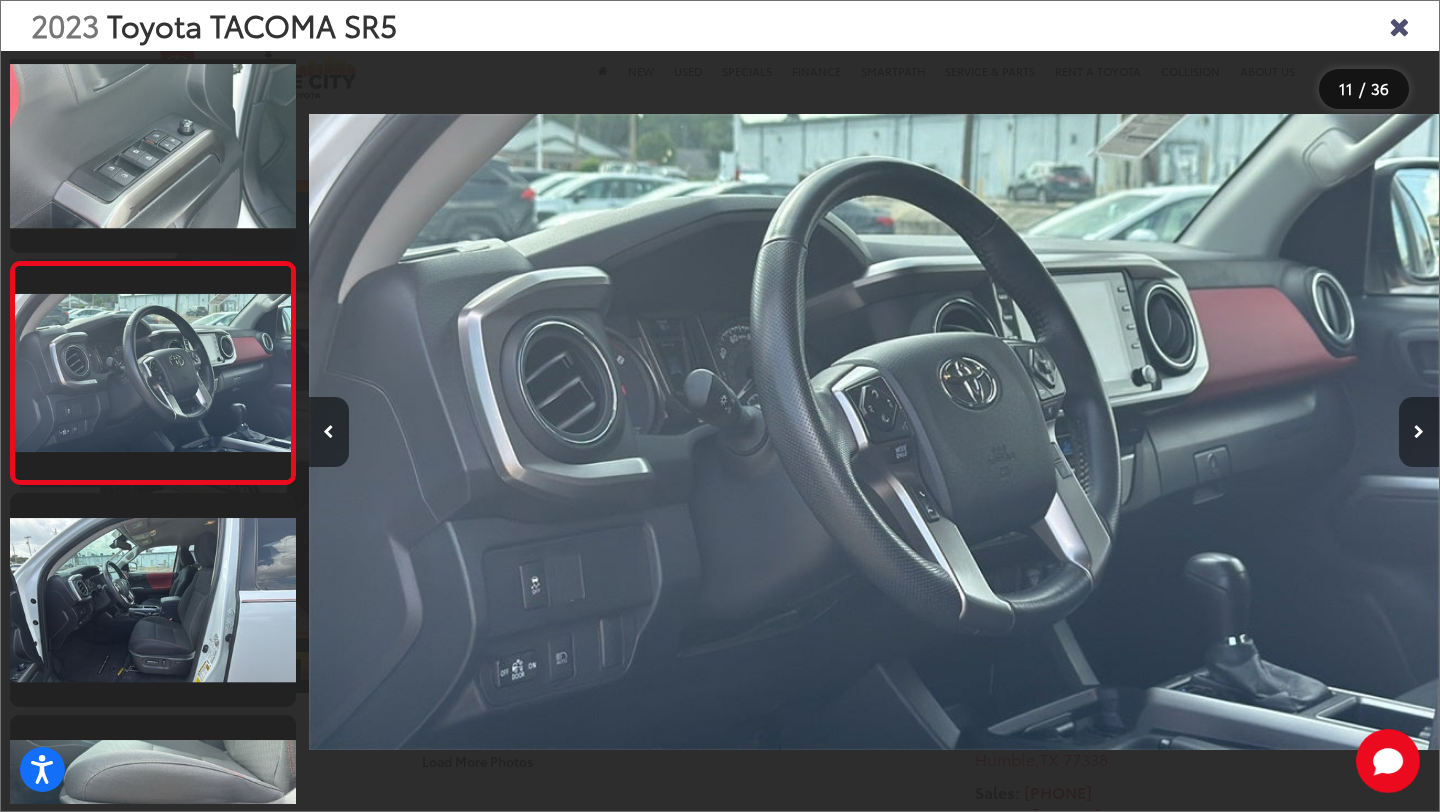 click at bounding box center [1419, 432] 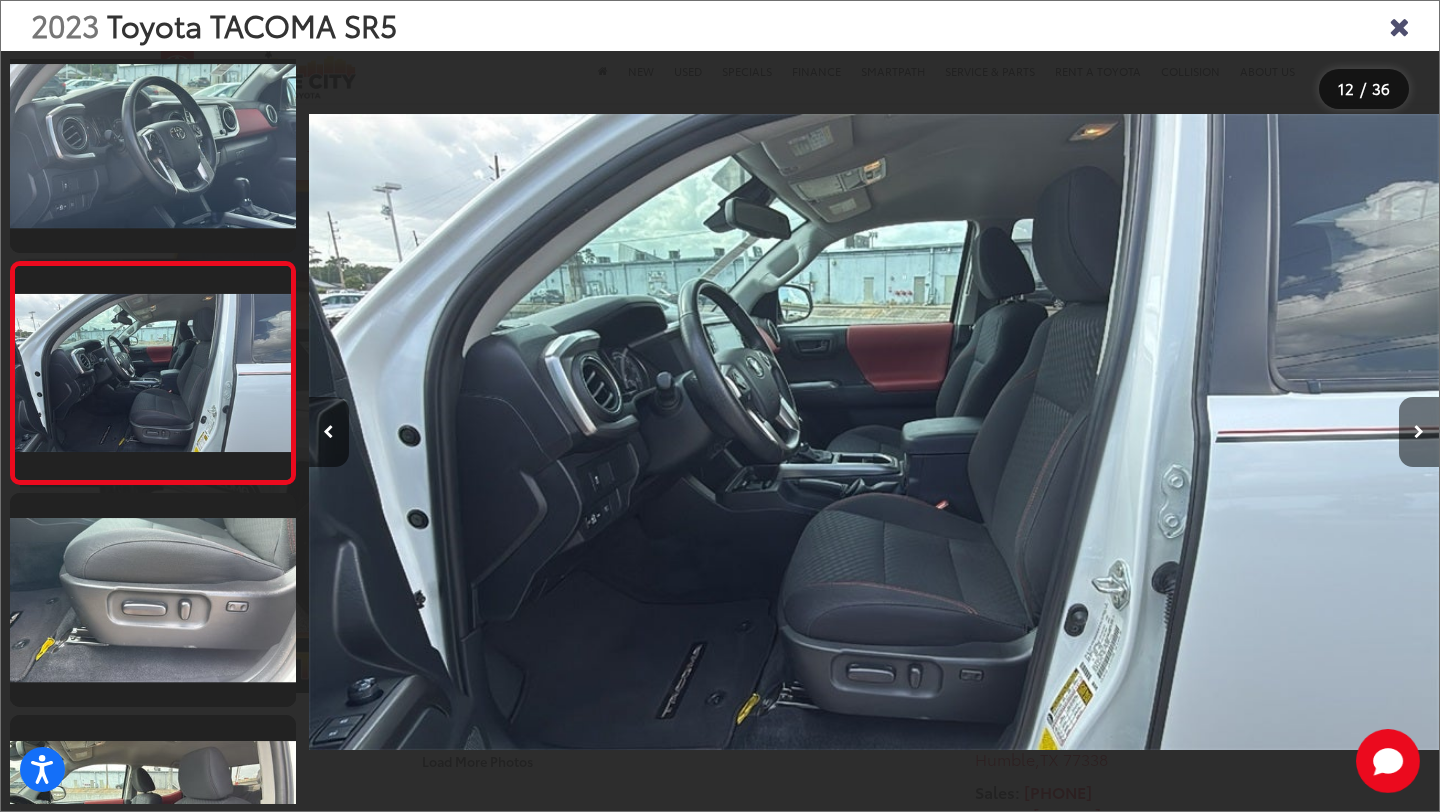click at bounding box center [1419, 432] 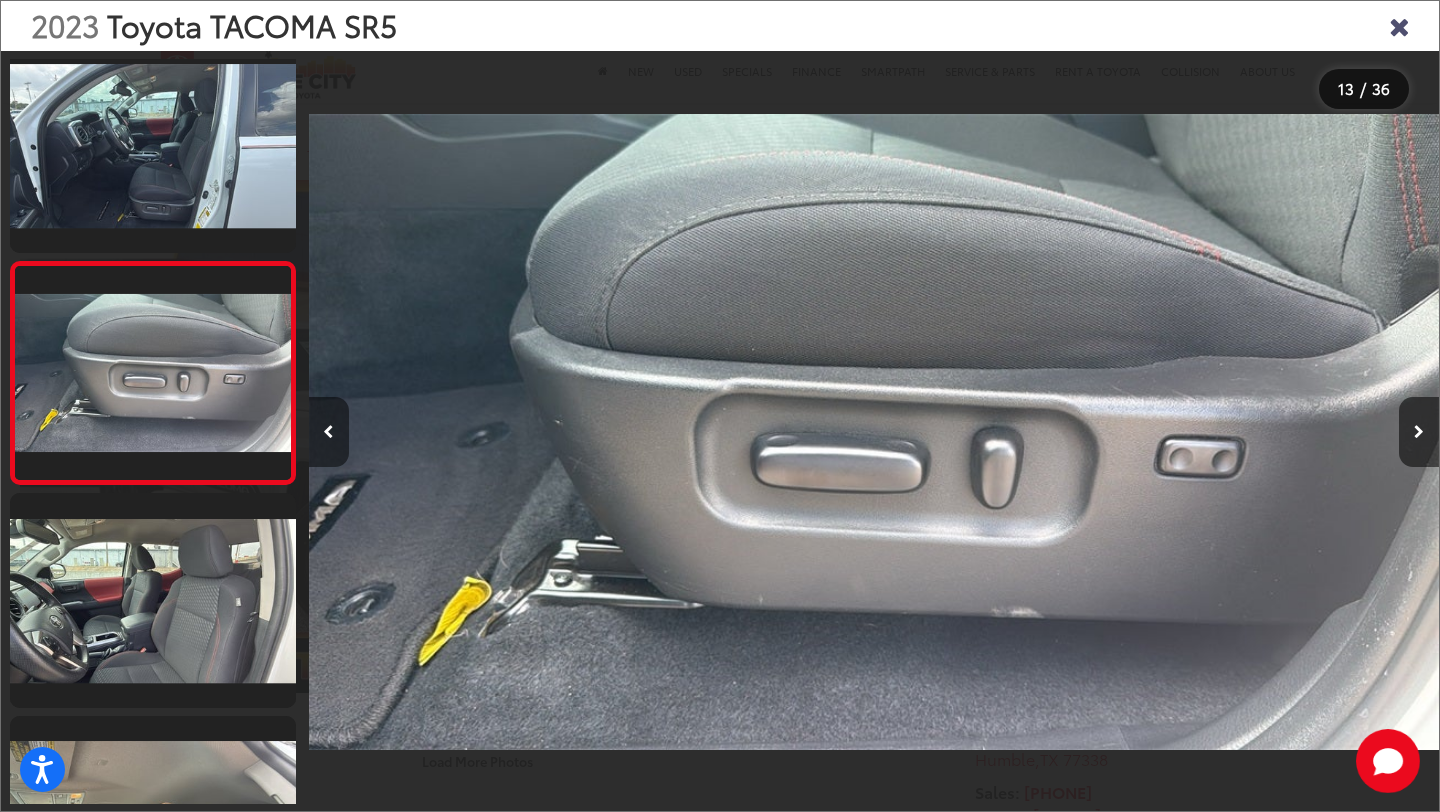 click at bounding box center (329, 432) 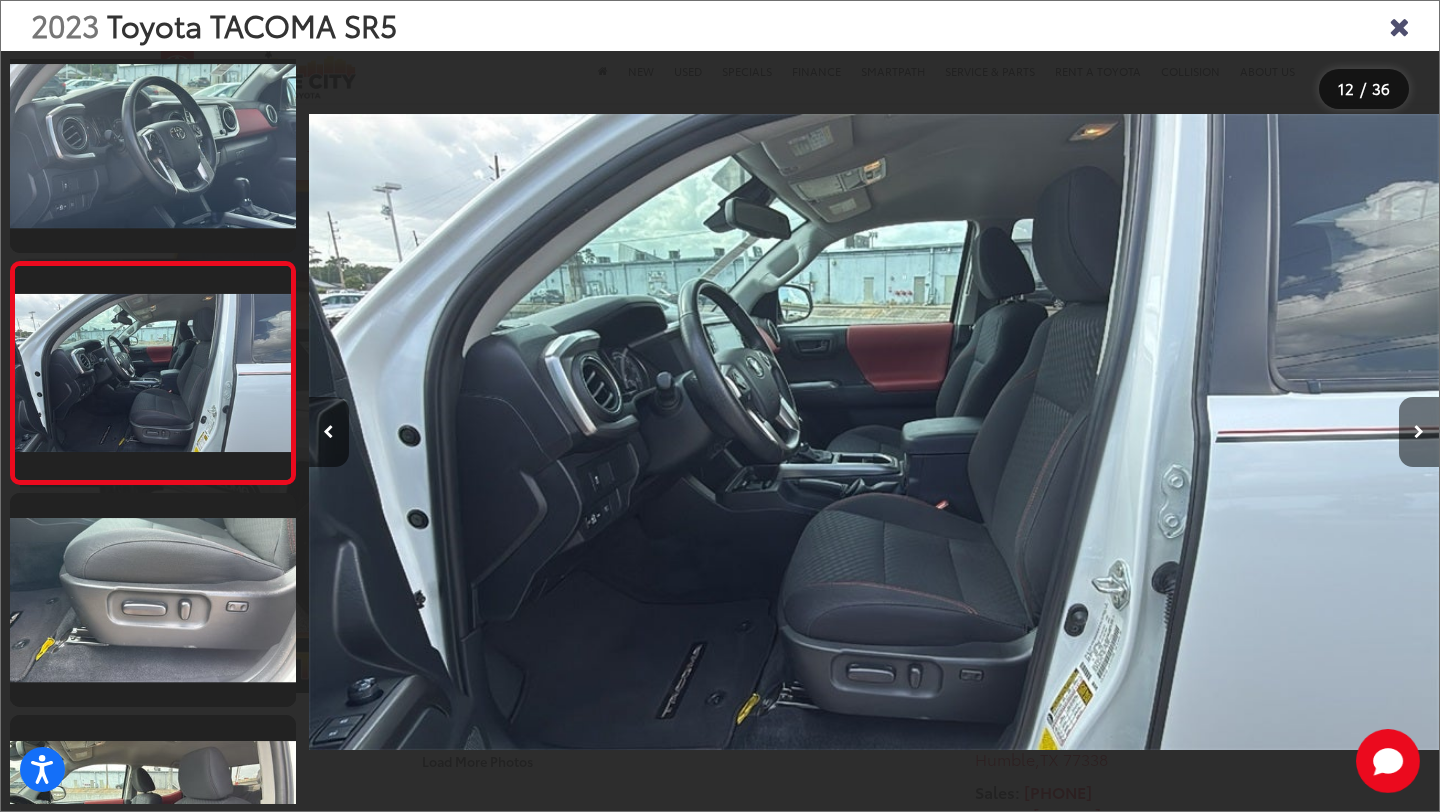 click at bounding box center [1419, 432] 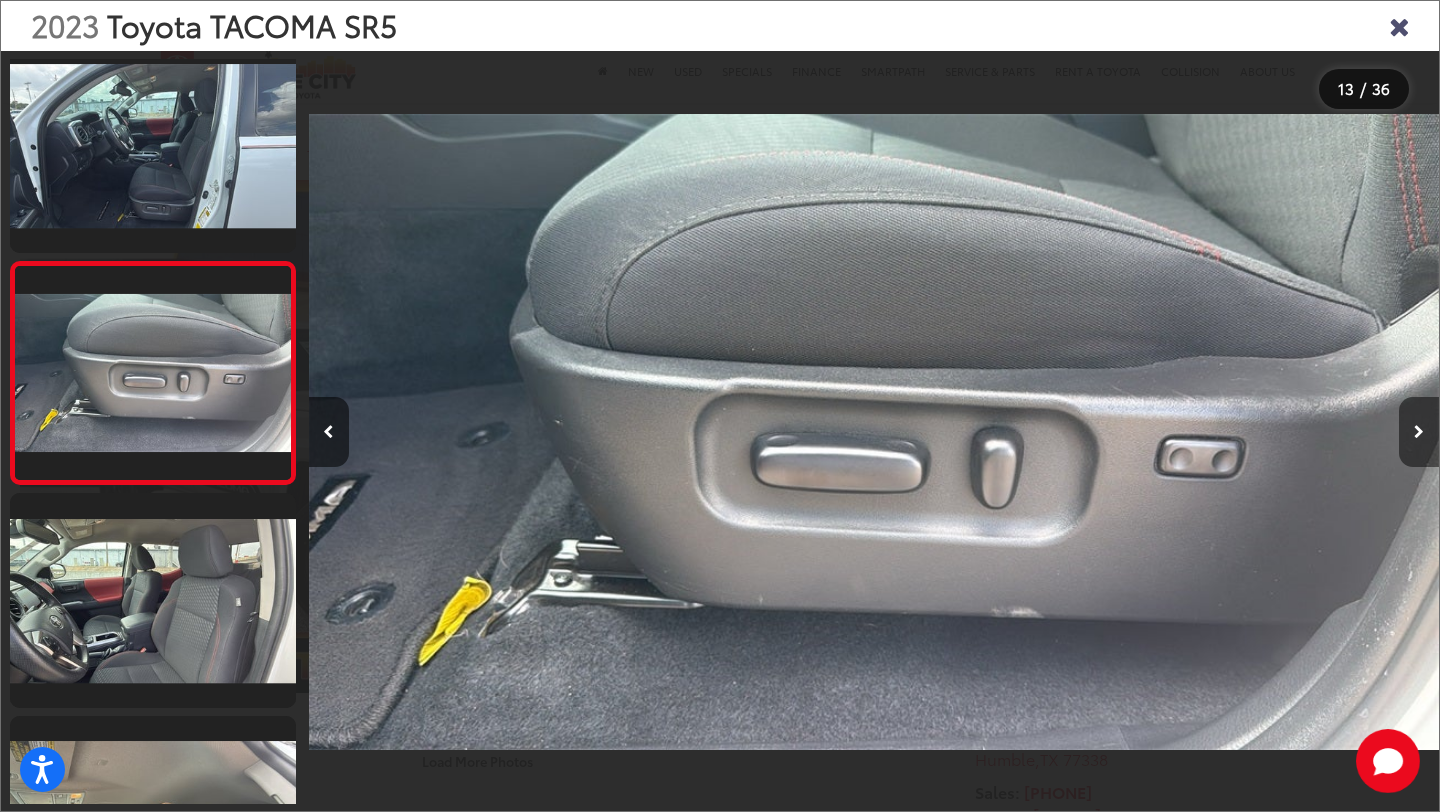 click at bounding box center [1419, 432] 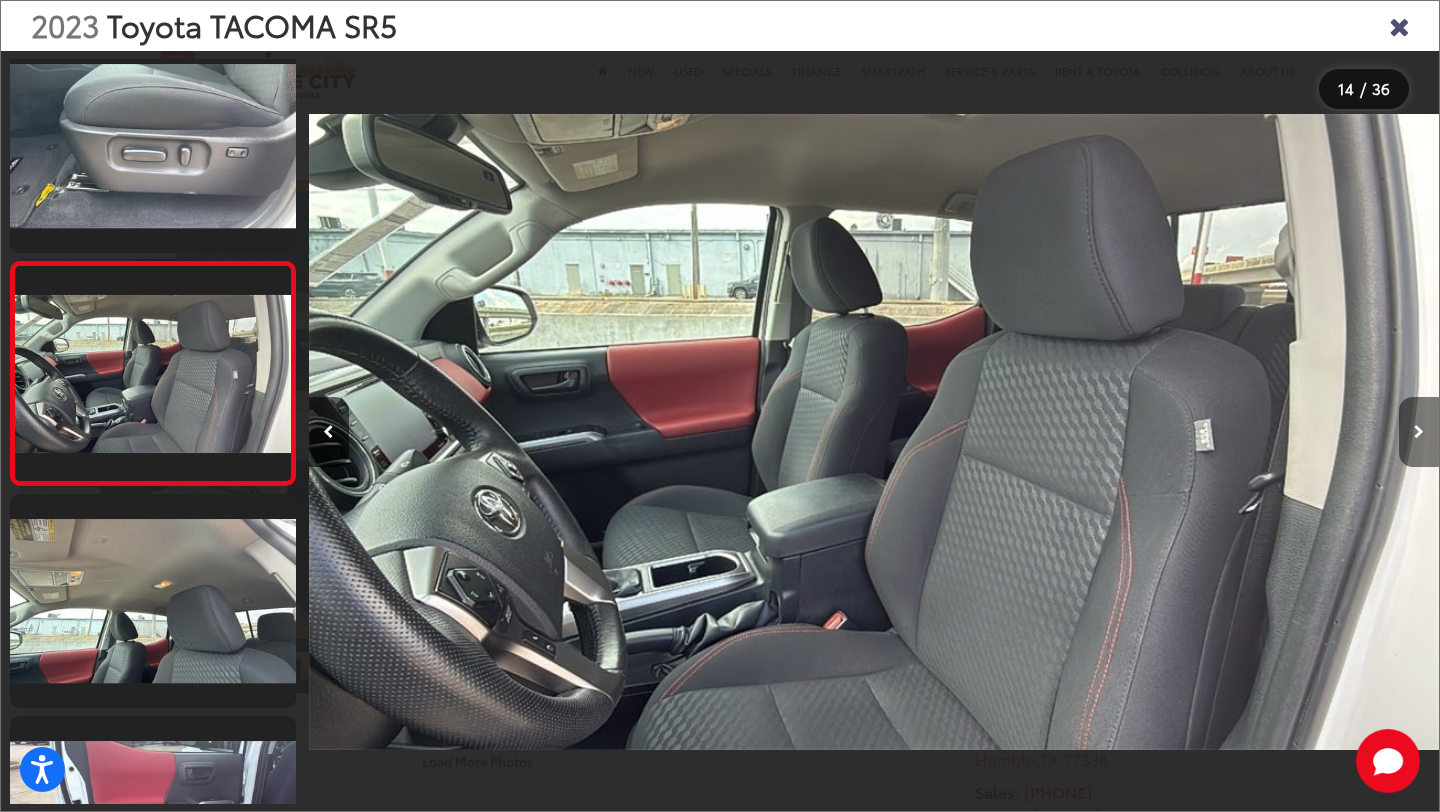 click at bounding box center (1419, 432) 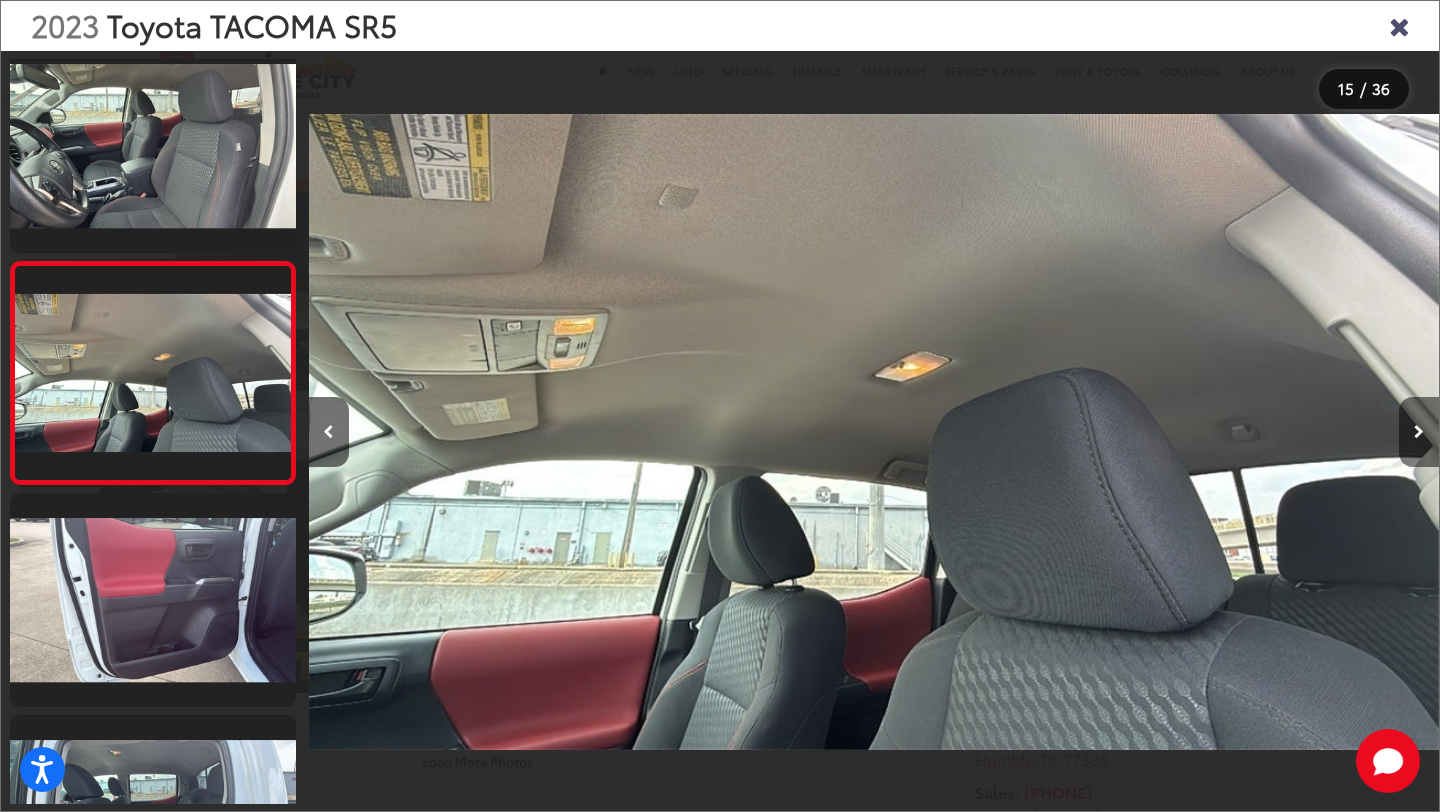 click at bounding box center (1419, 432) 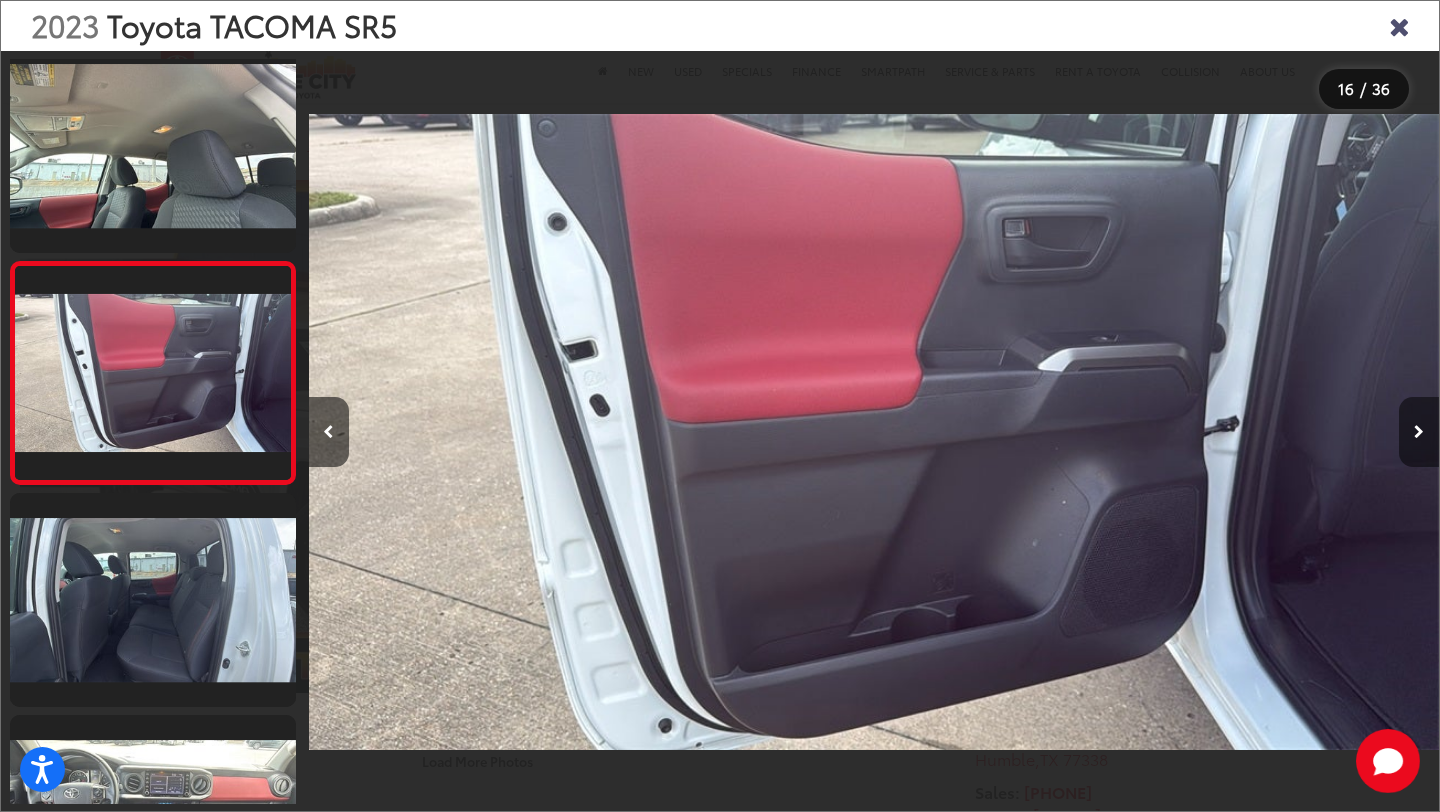 click at bounding box center [1419, 432] 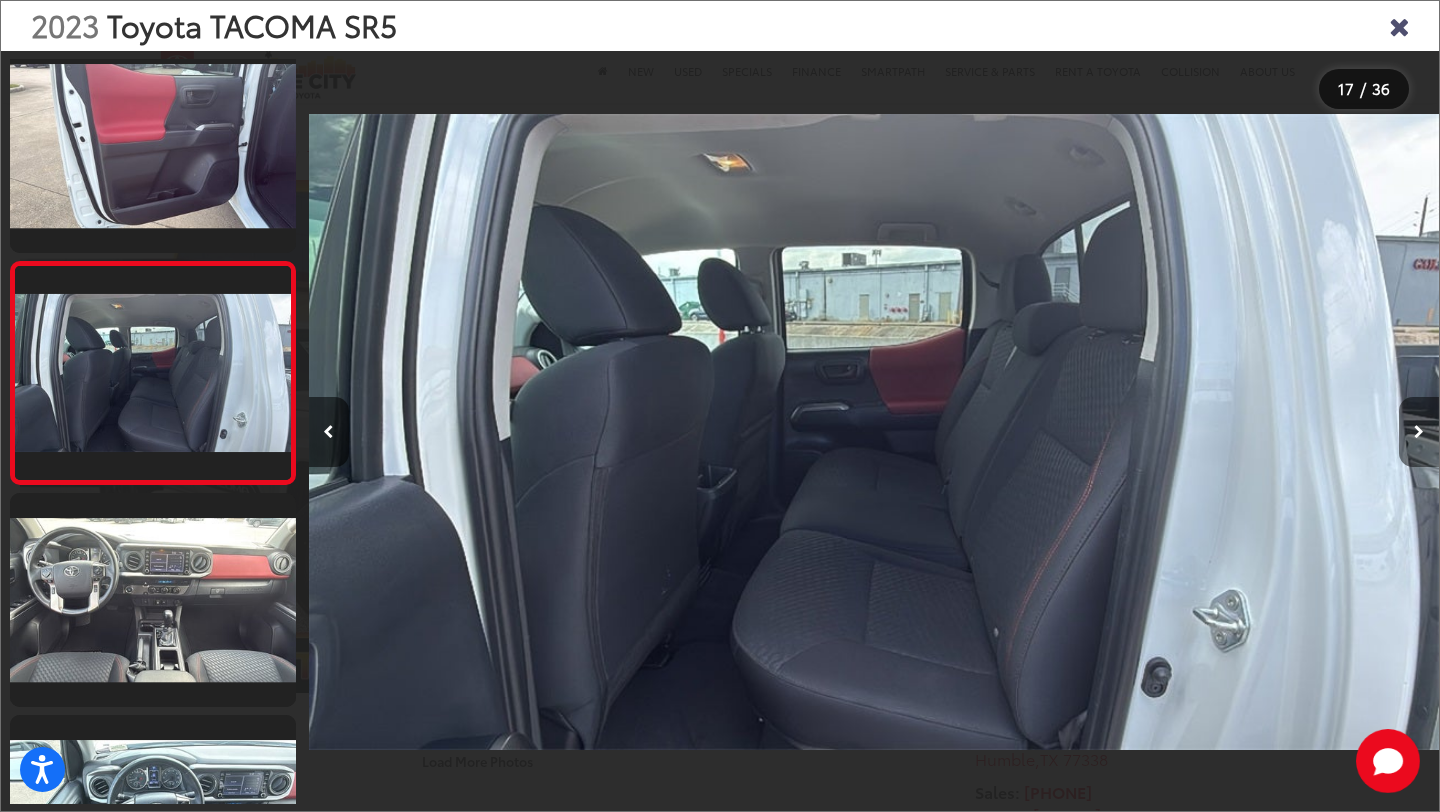 click at bounding box center [1419, 432] 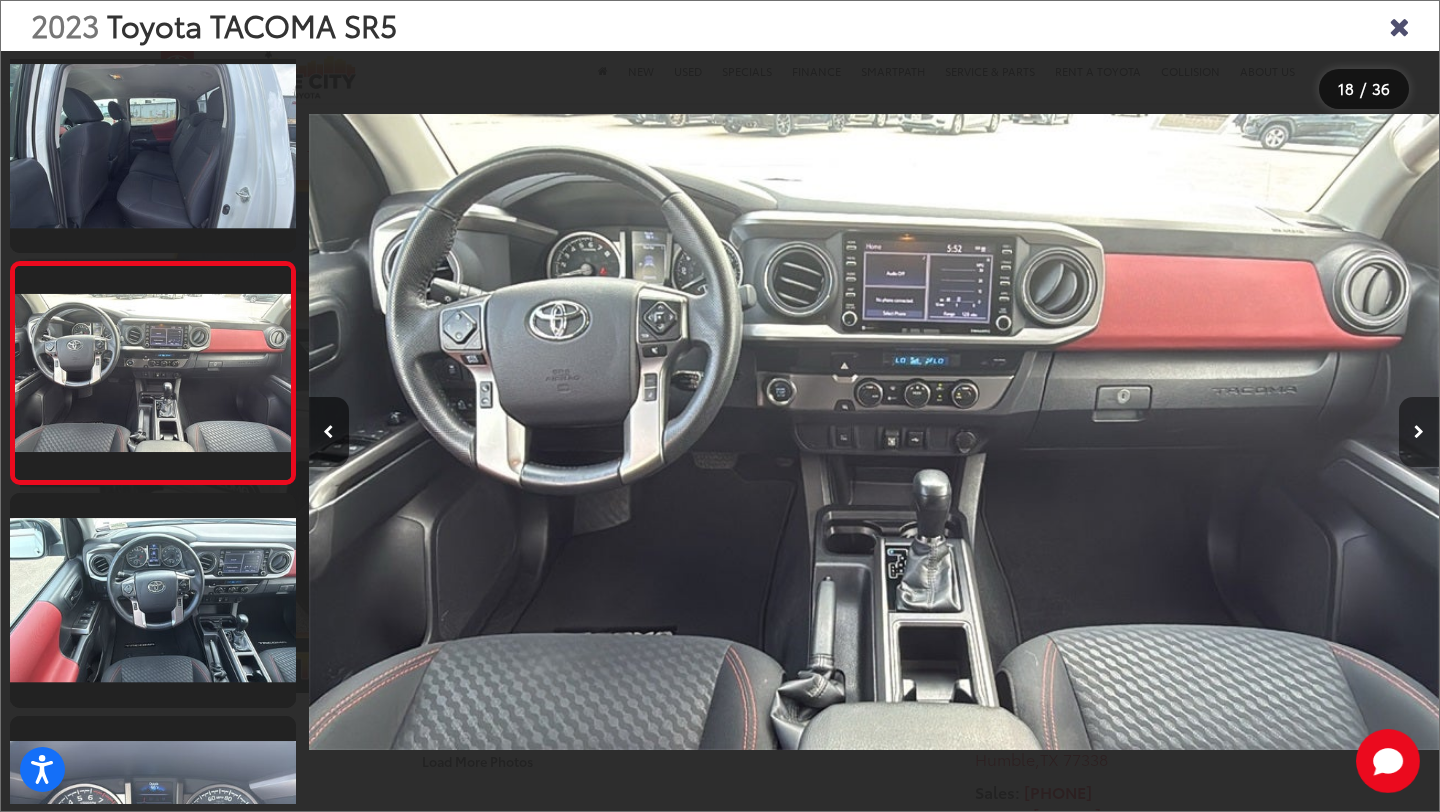 click at bounding box center [1419, 432] 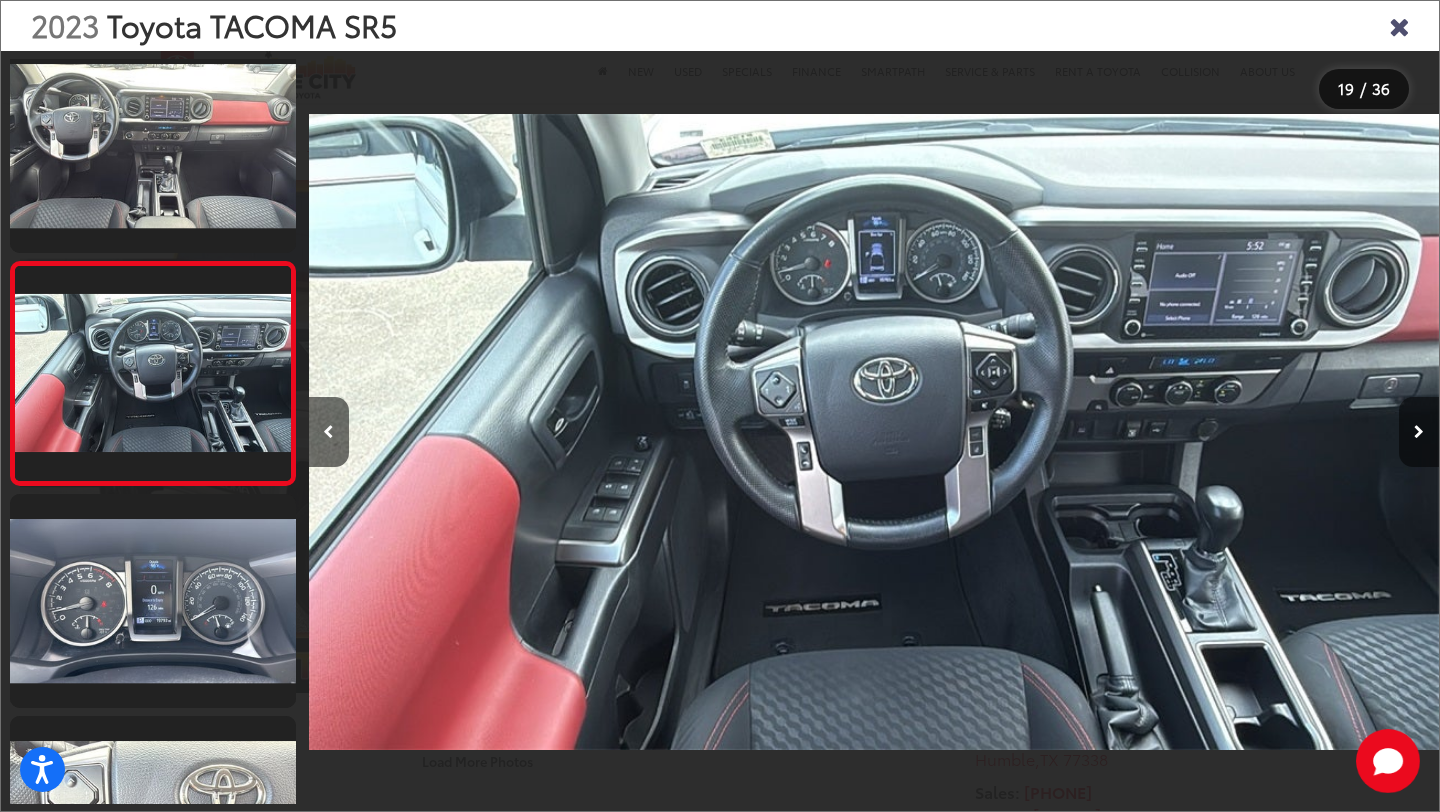 click at bounding box center (1419, 432) 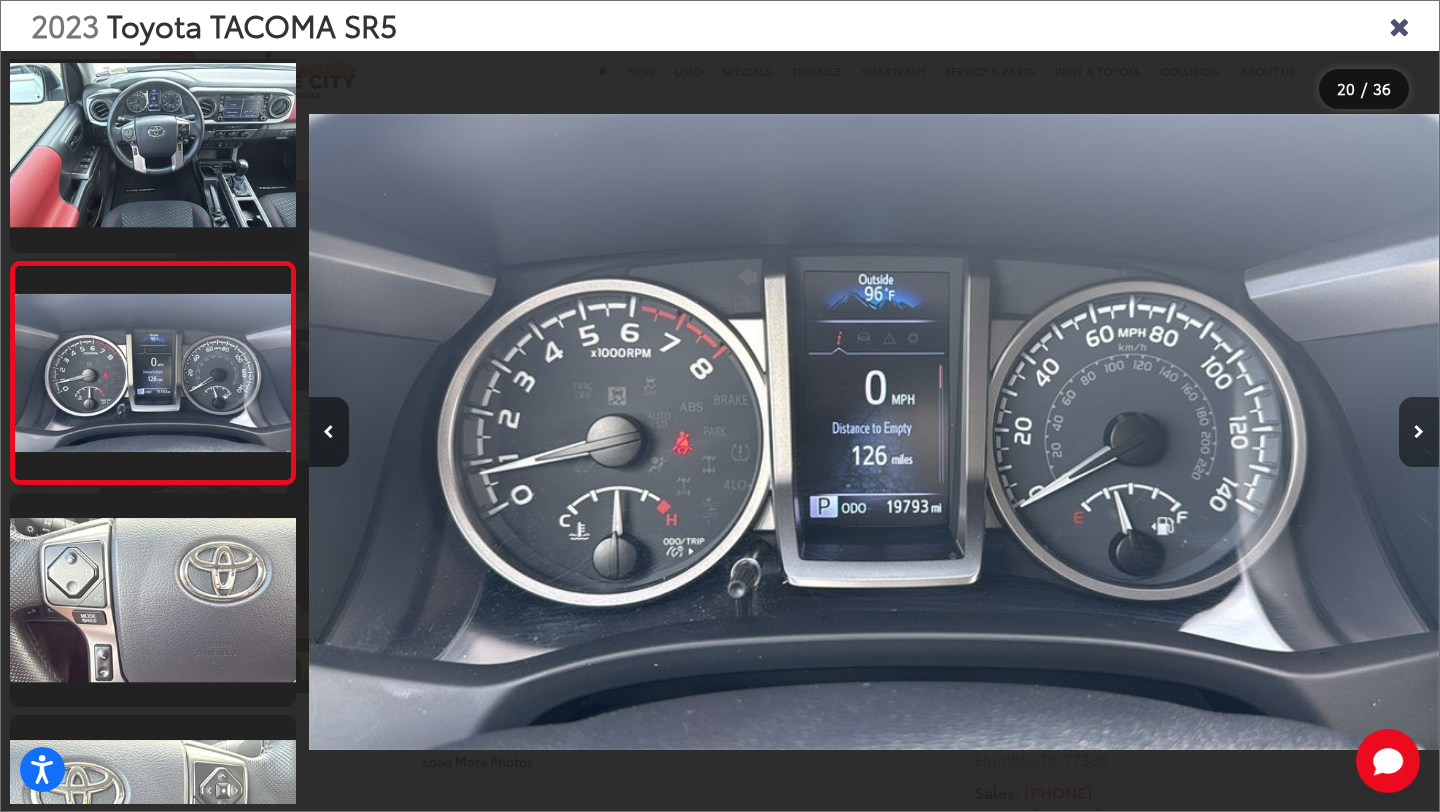 click at bounding box center (1419, 432) 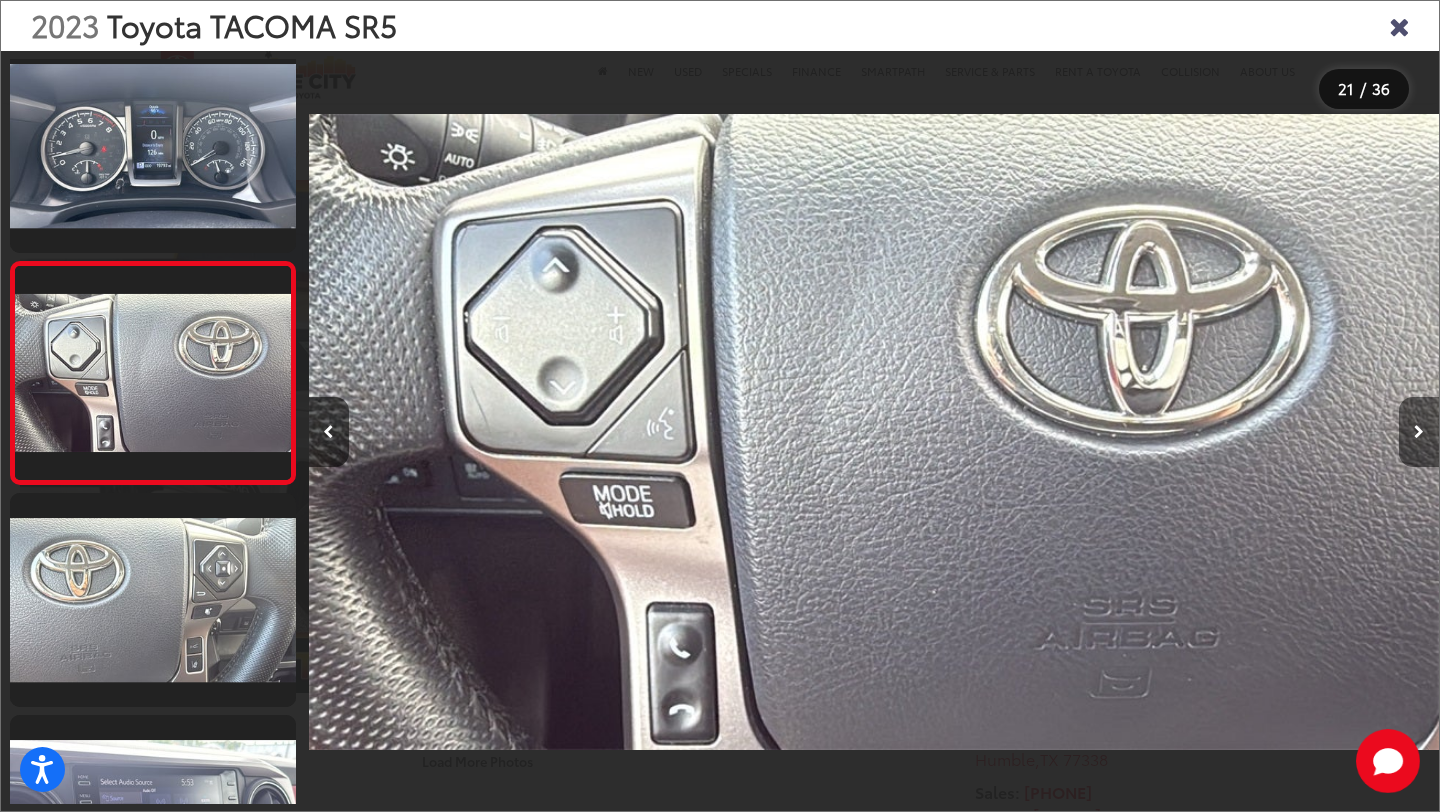 click at bounding box center (1419, 432) 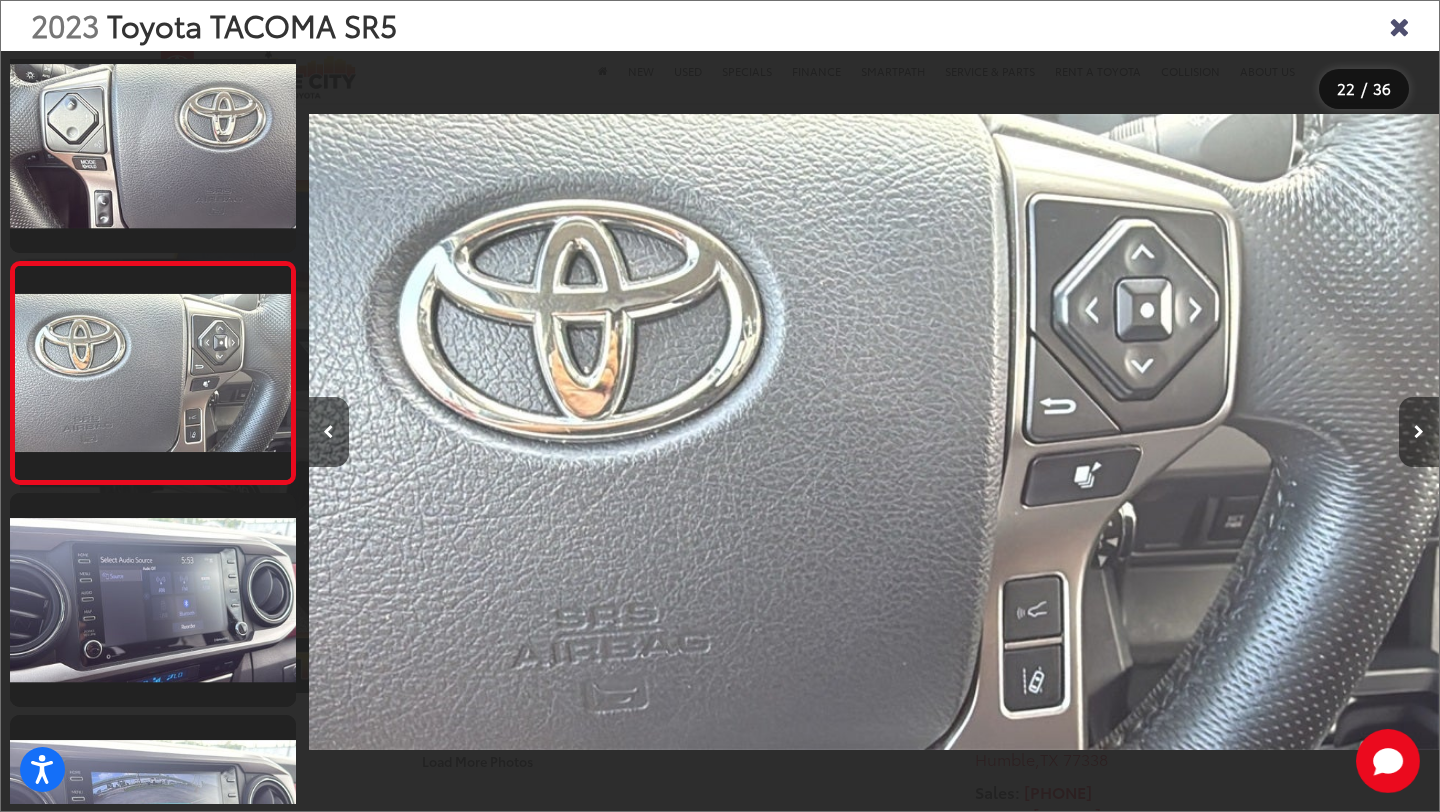 click at bounding box center [1419, 432] 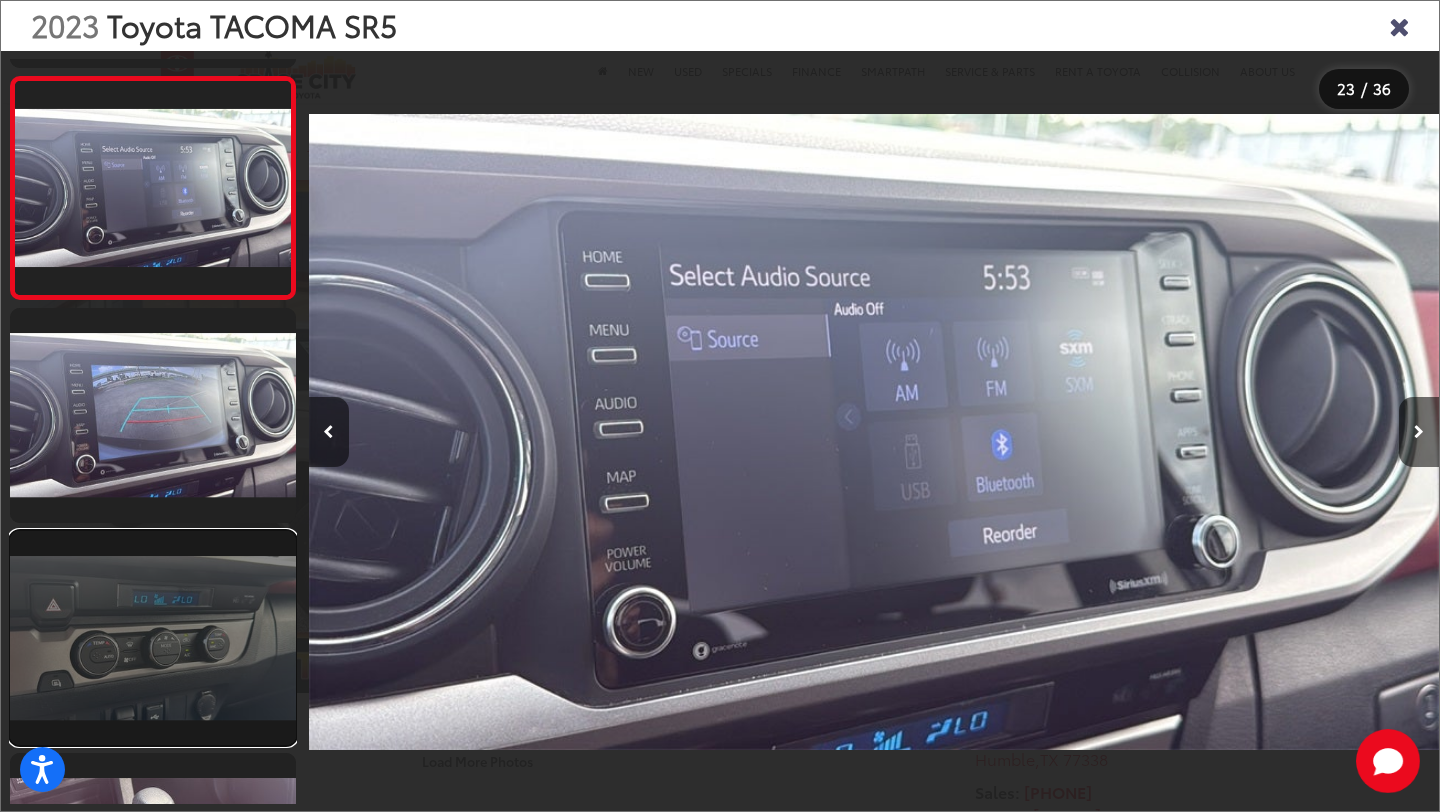 click at bounding box center [153, 638] 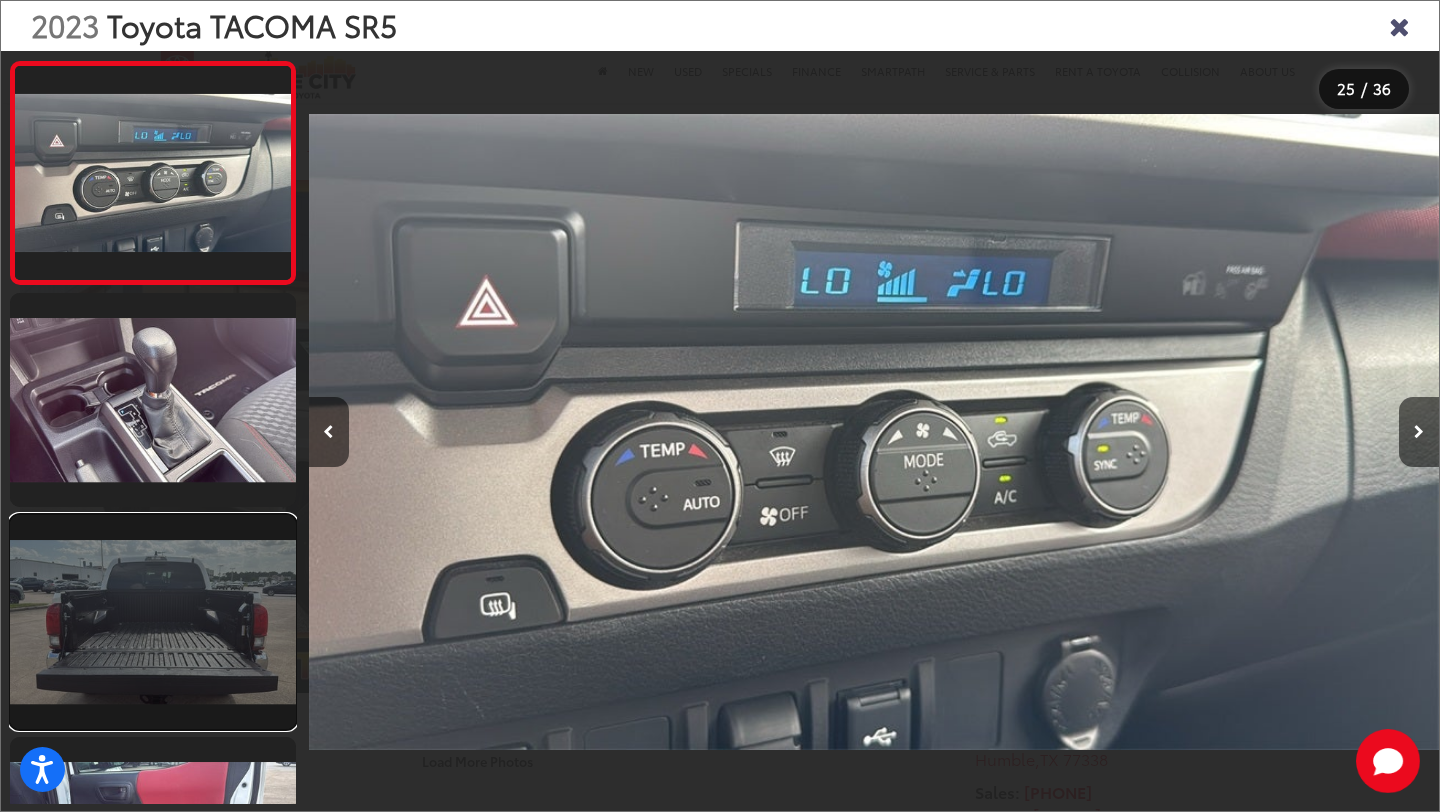 click at bounding box center [153, 622] 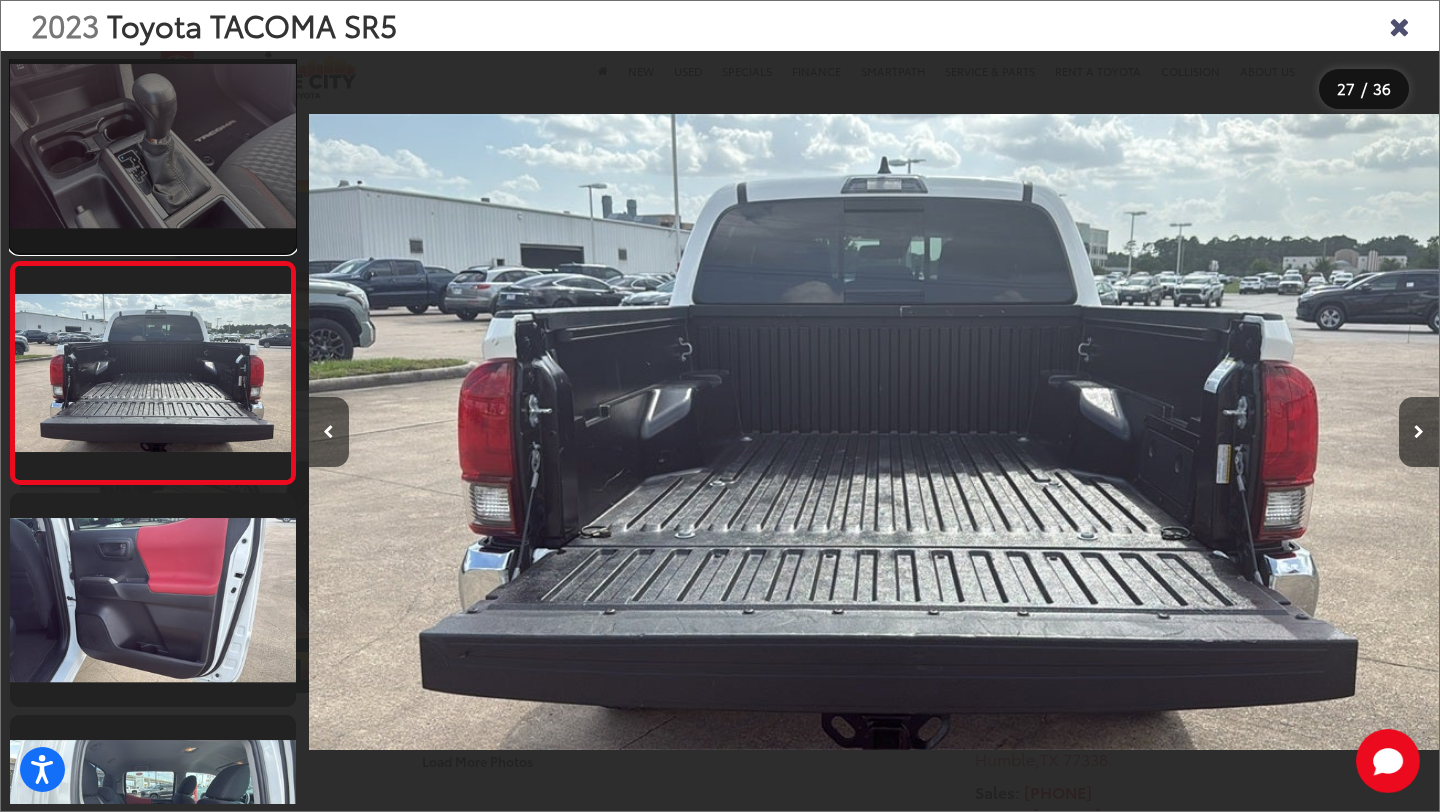click at bounding box center (153, 146) 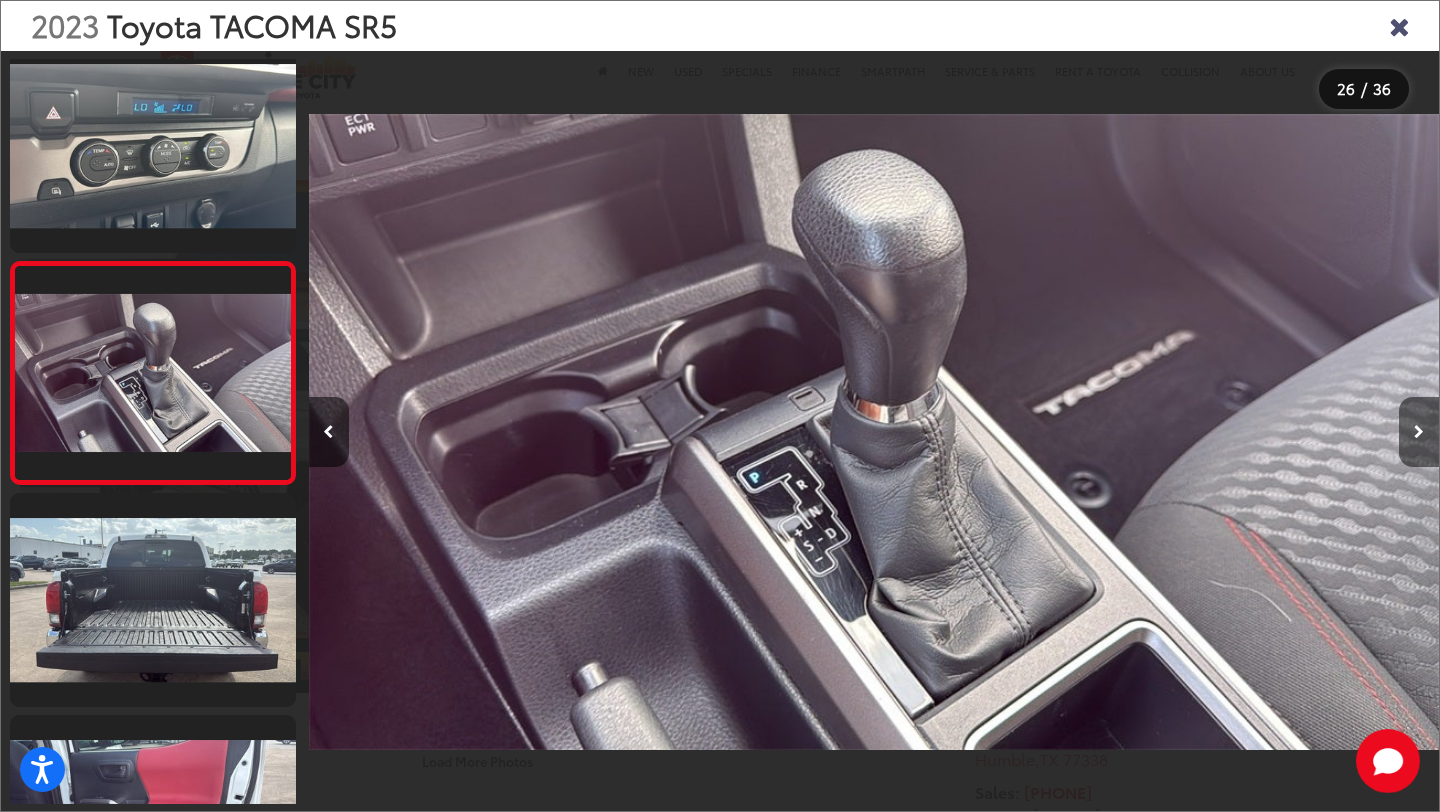 click at bounding box center (1419, 432) 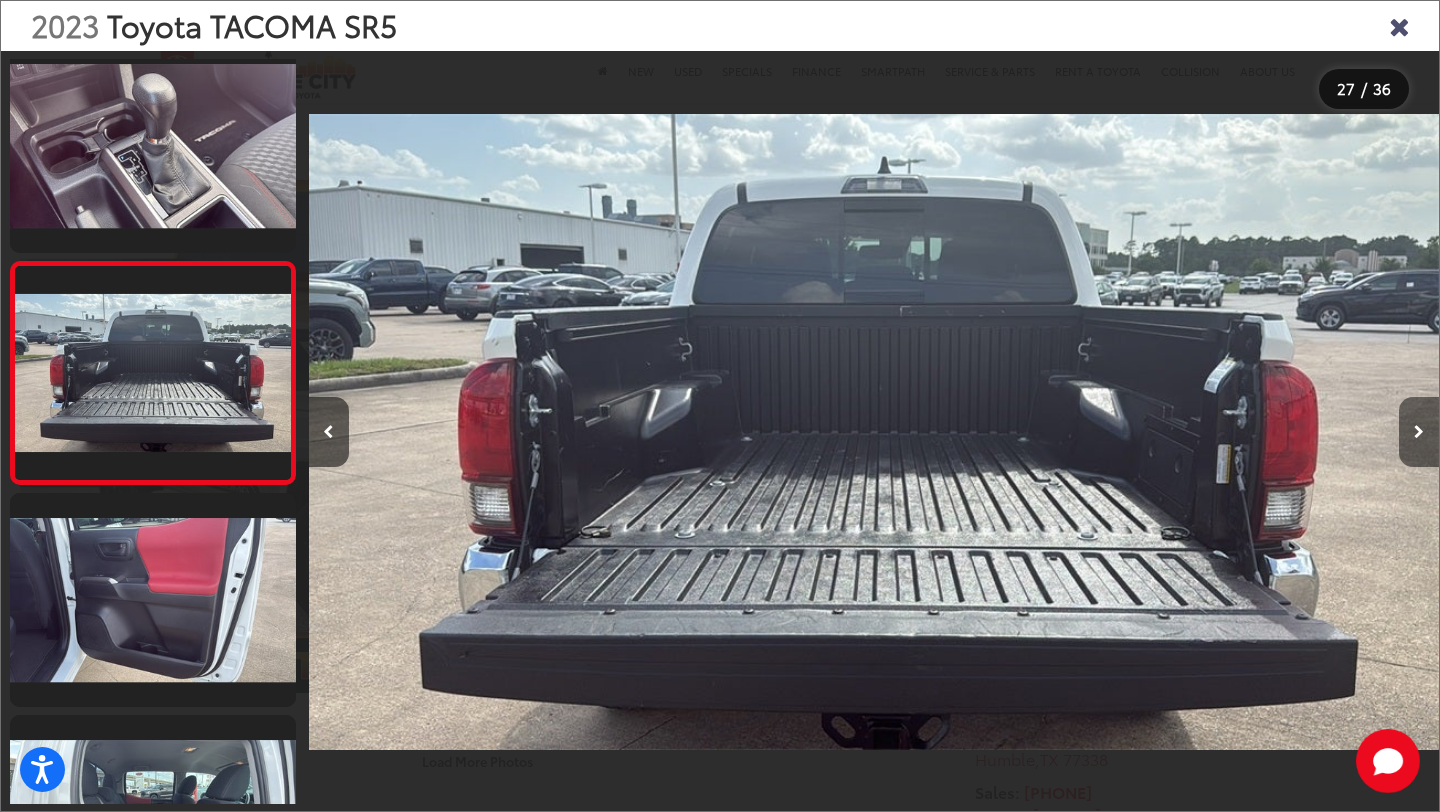 click at bounding box center [1419, 432] 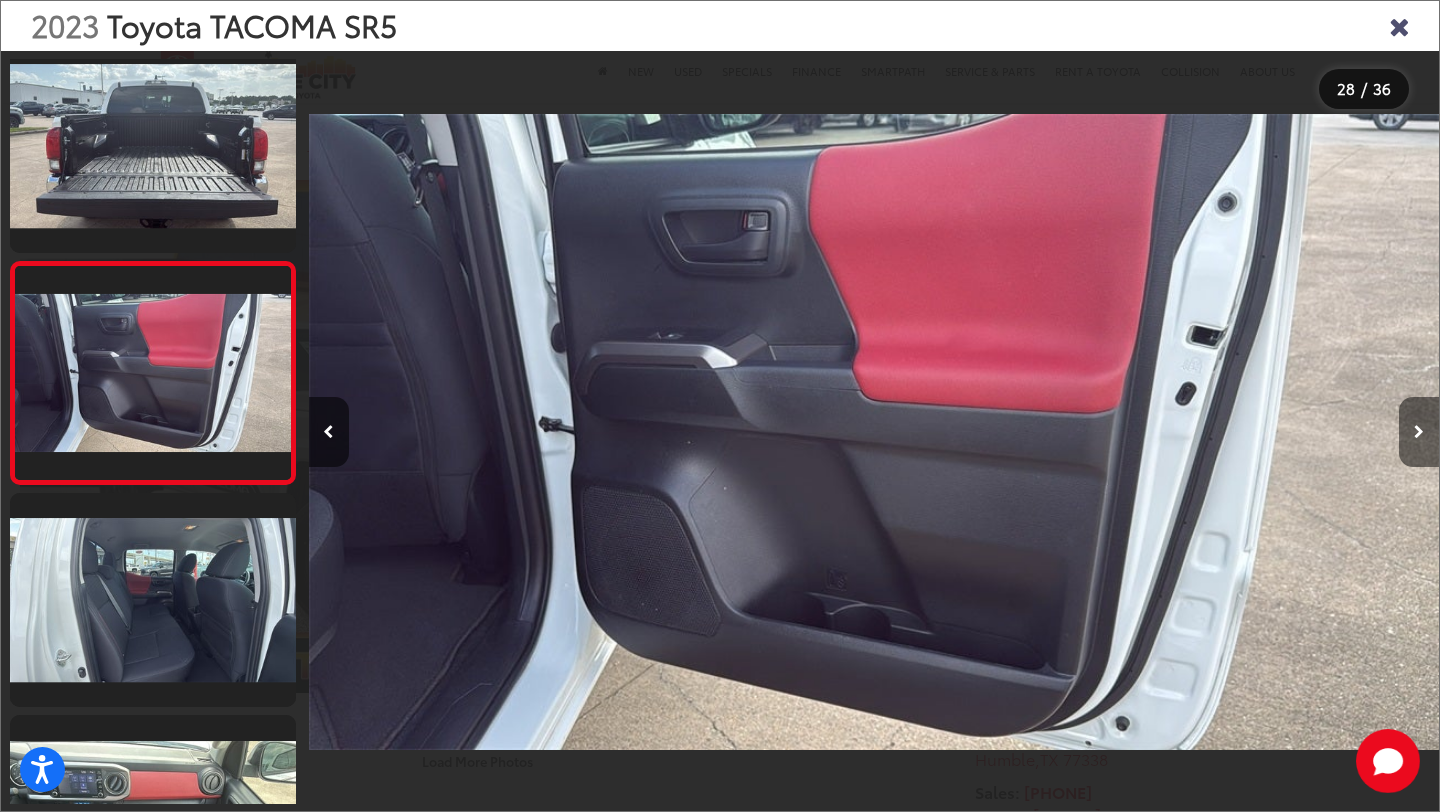 click at bounding box center (1419, 432) 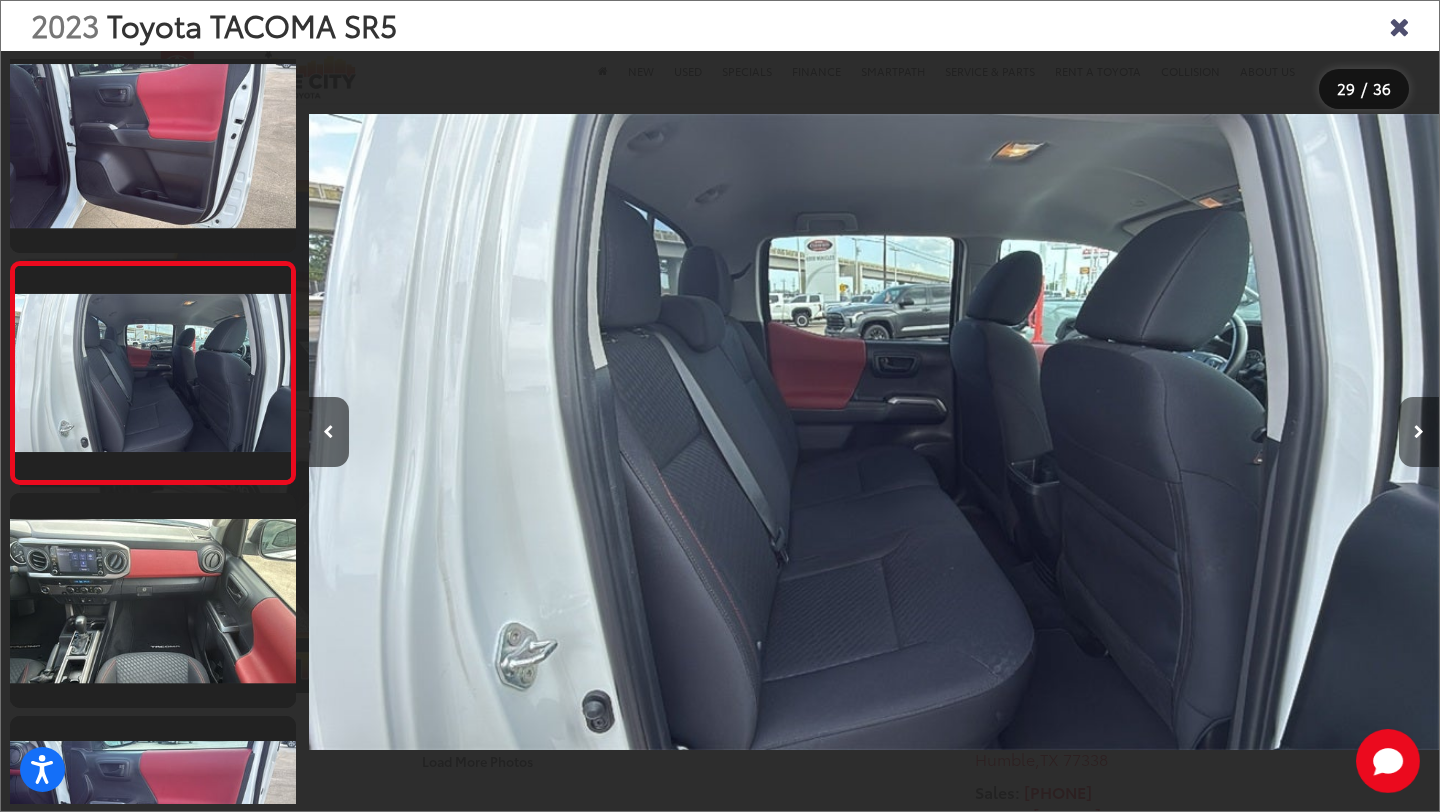 click at bounding box center (1419, 432) 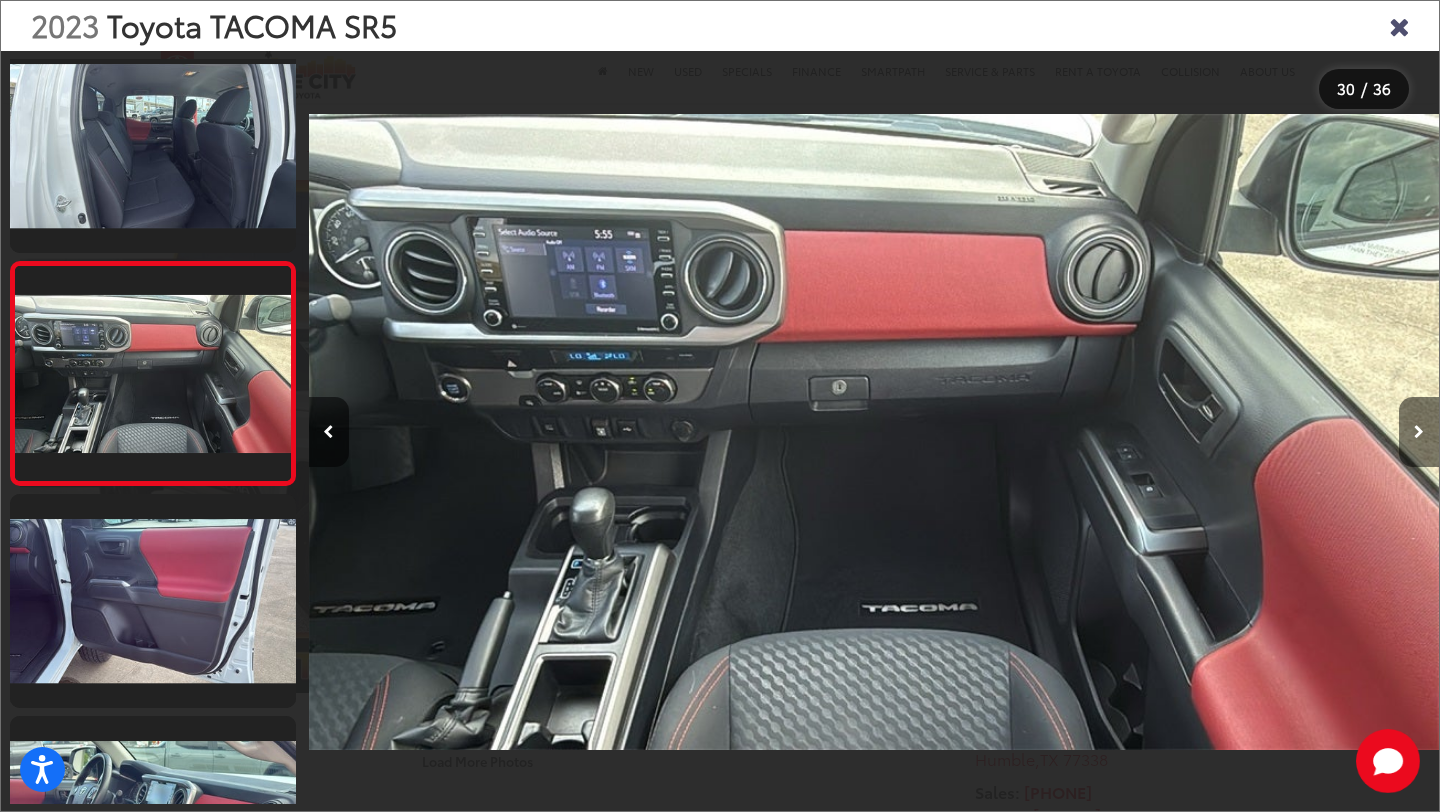 click at bounding box center [1419, 432] 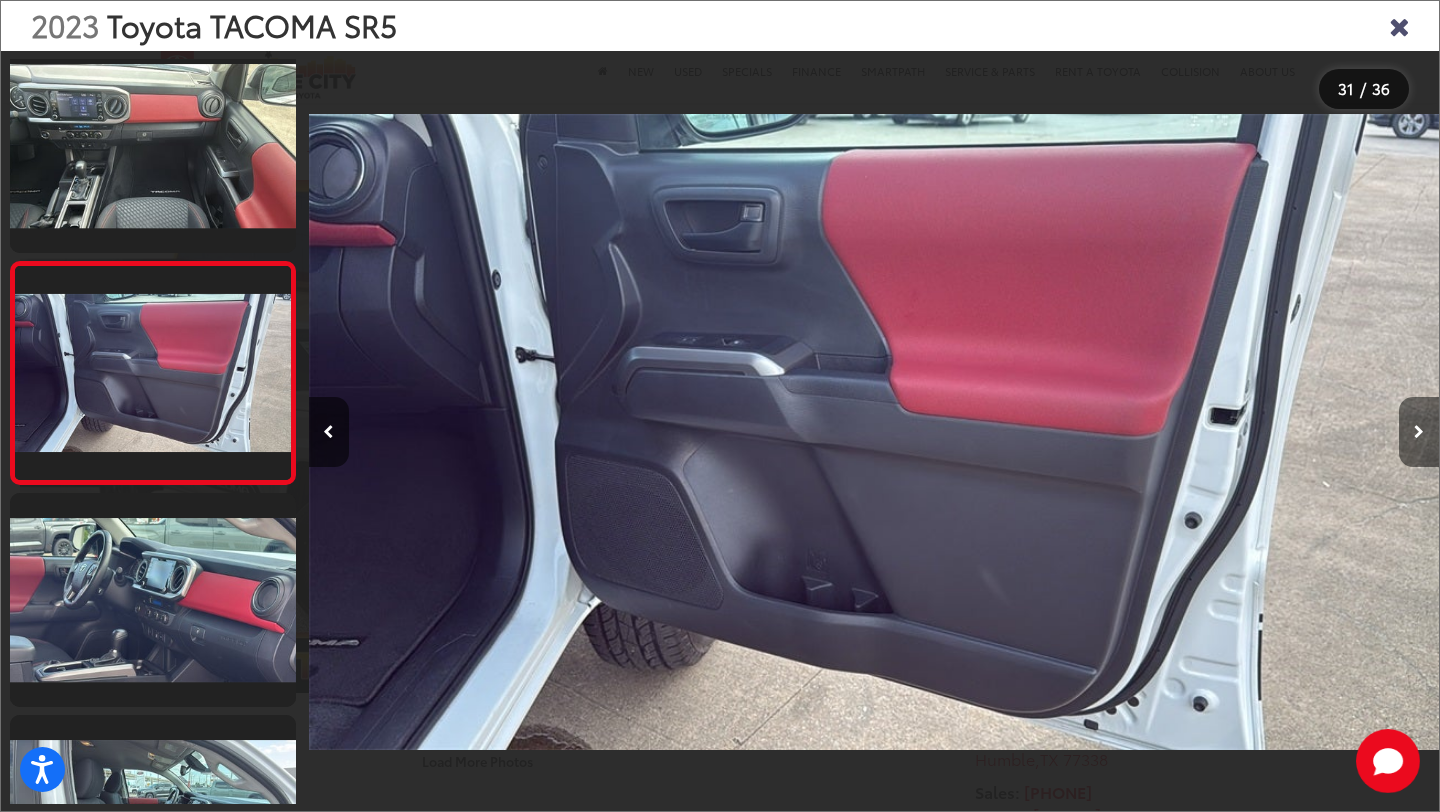 click at bounding box center [1419, 432] 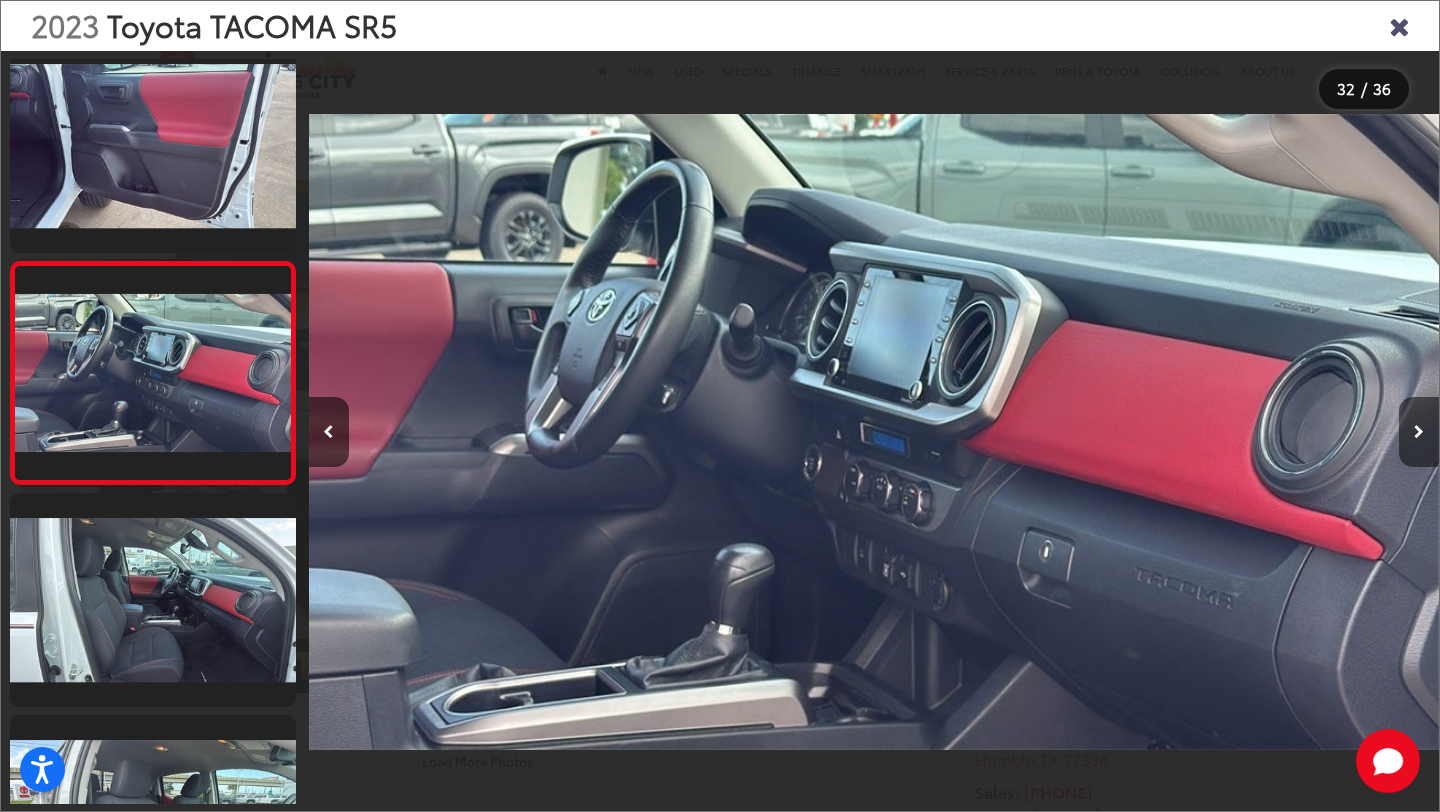 click at bounding box center [1419, 432] 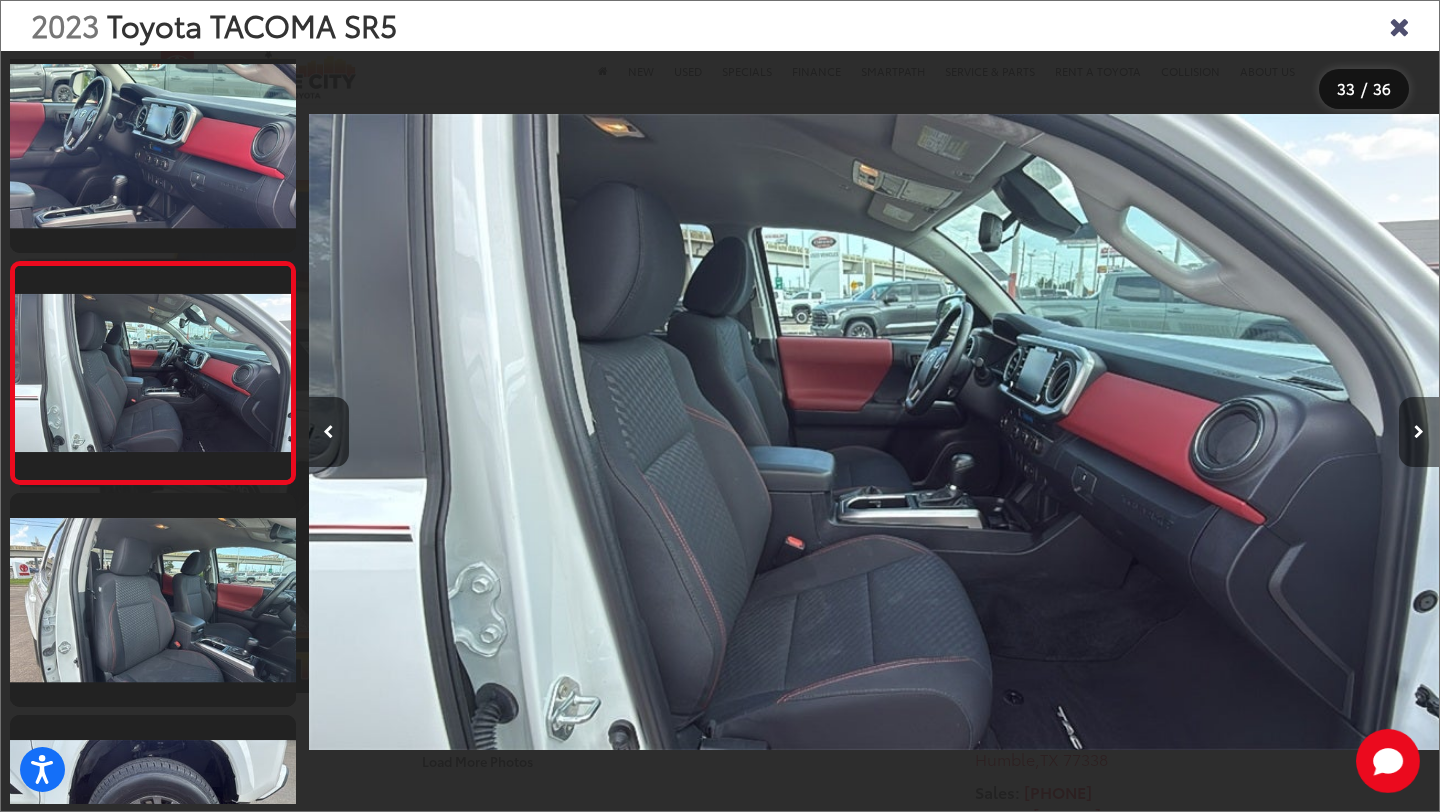 click at bounding box center [1419, 432] 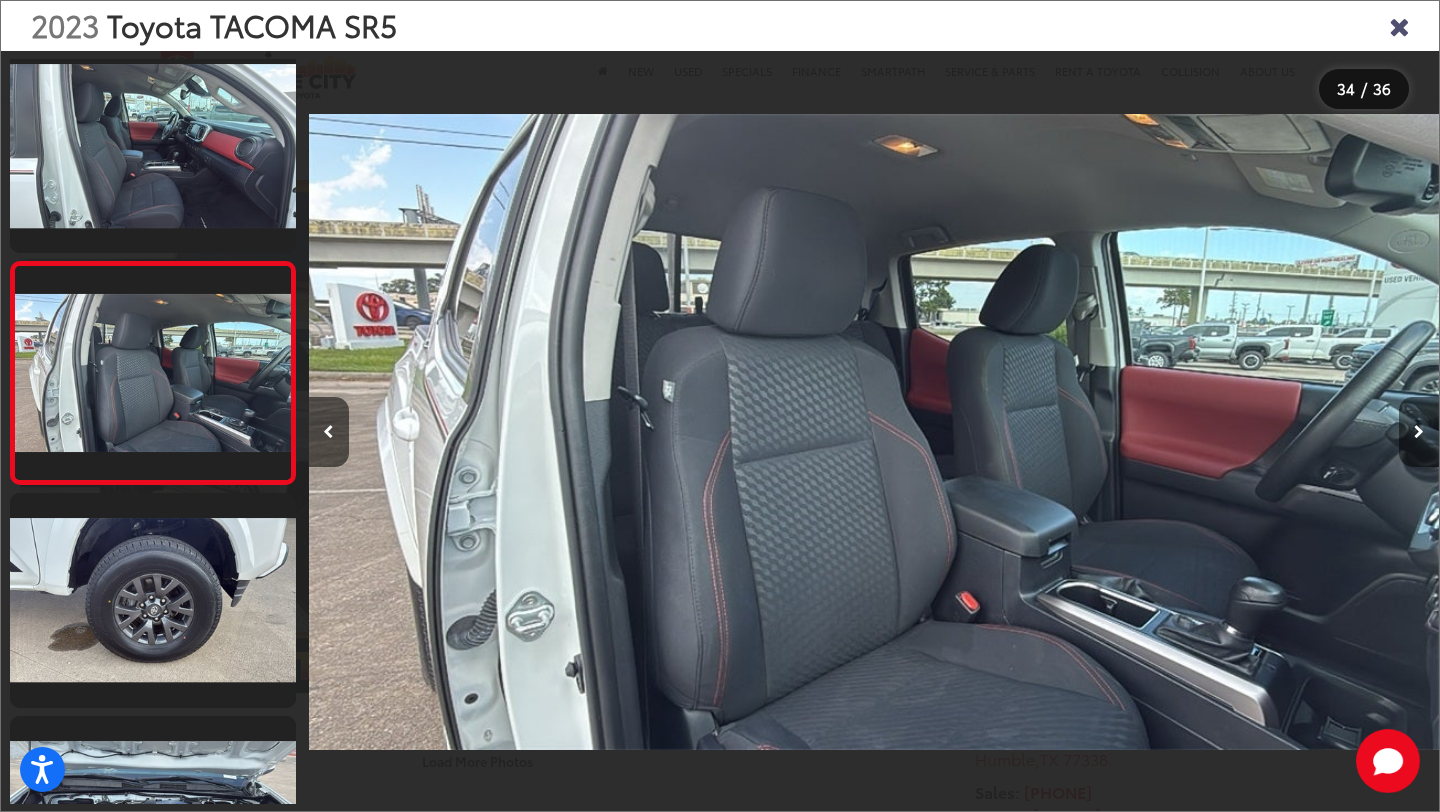 click at bounding box center [1419, 432] 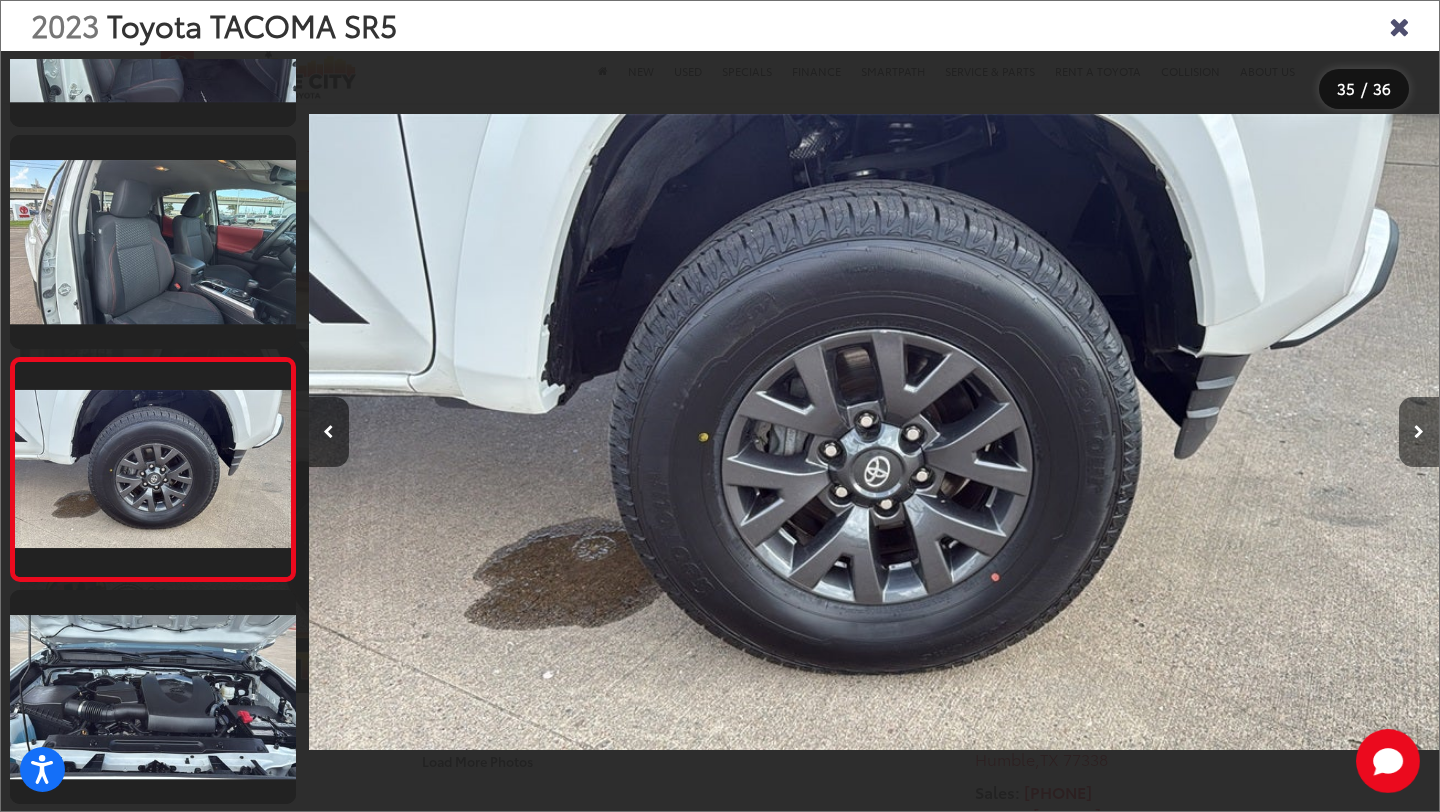 click at bounding box center (1419, 432) 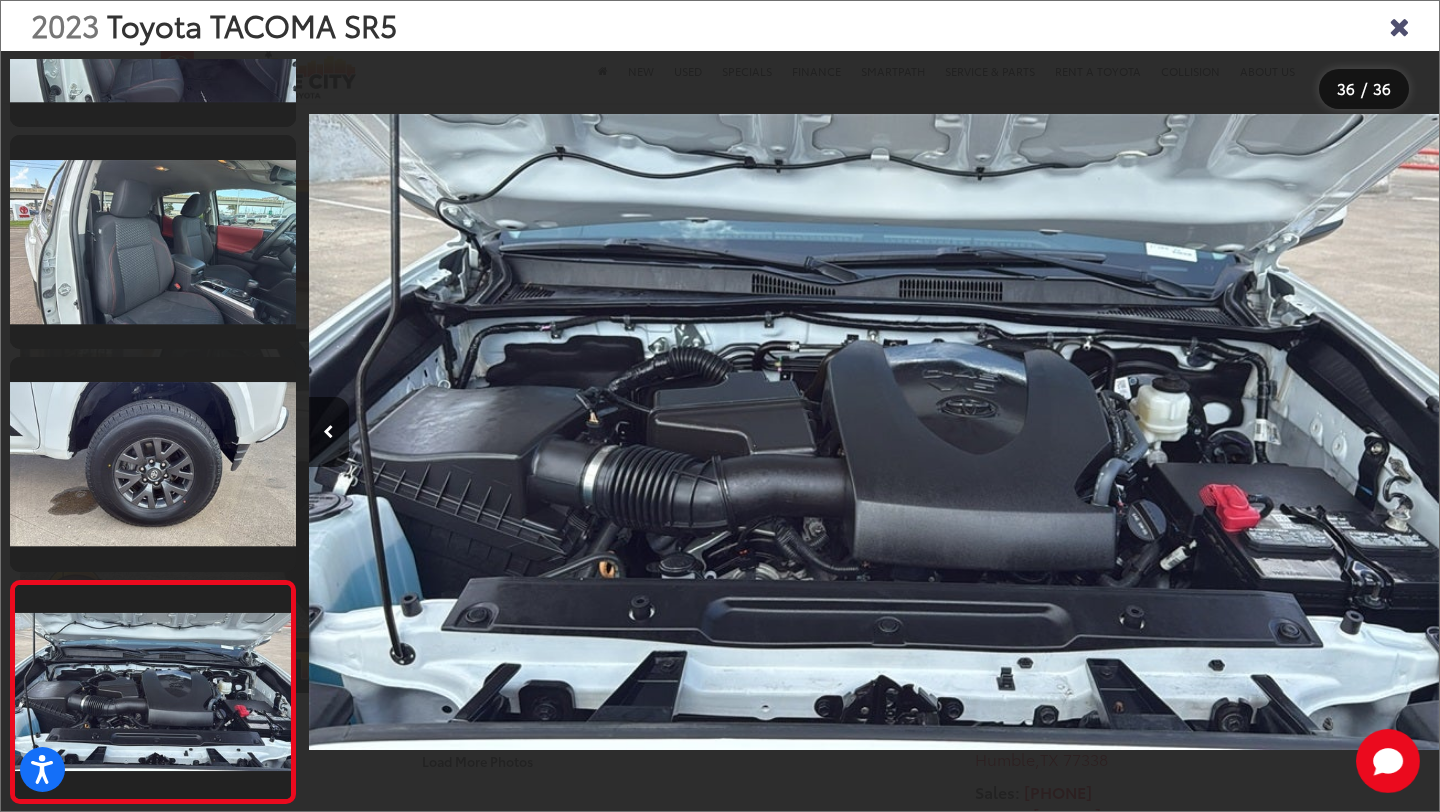 click at bounding box center (1297, 432) 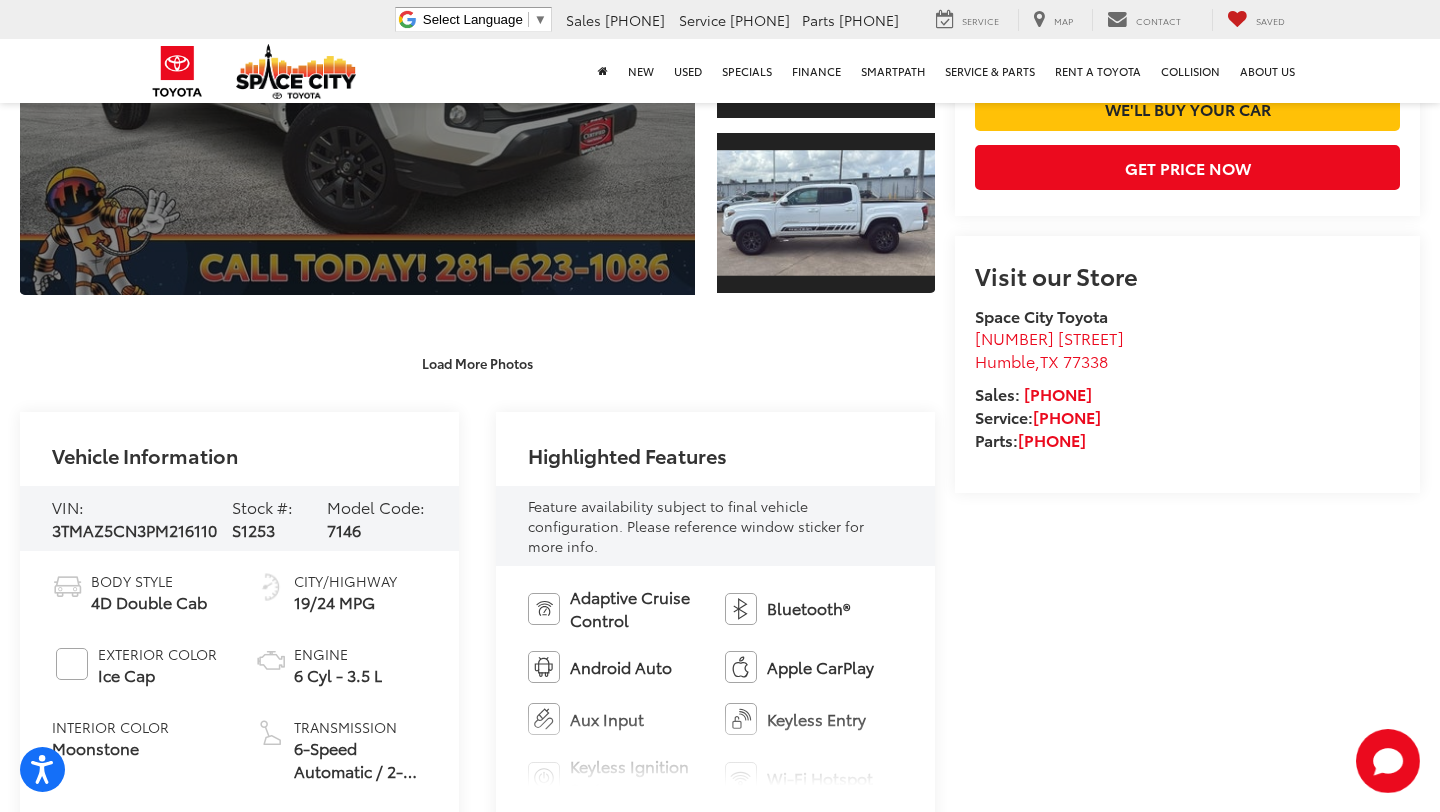 scroll, scrollTop: 0, scrollLeft: 0, axis: both 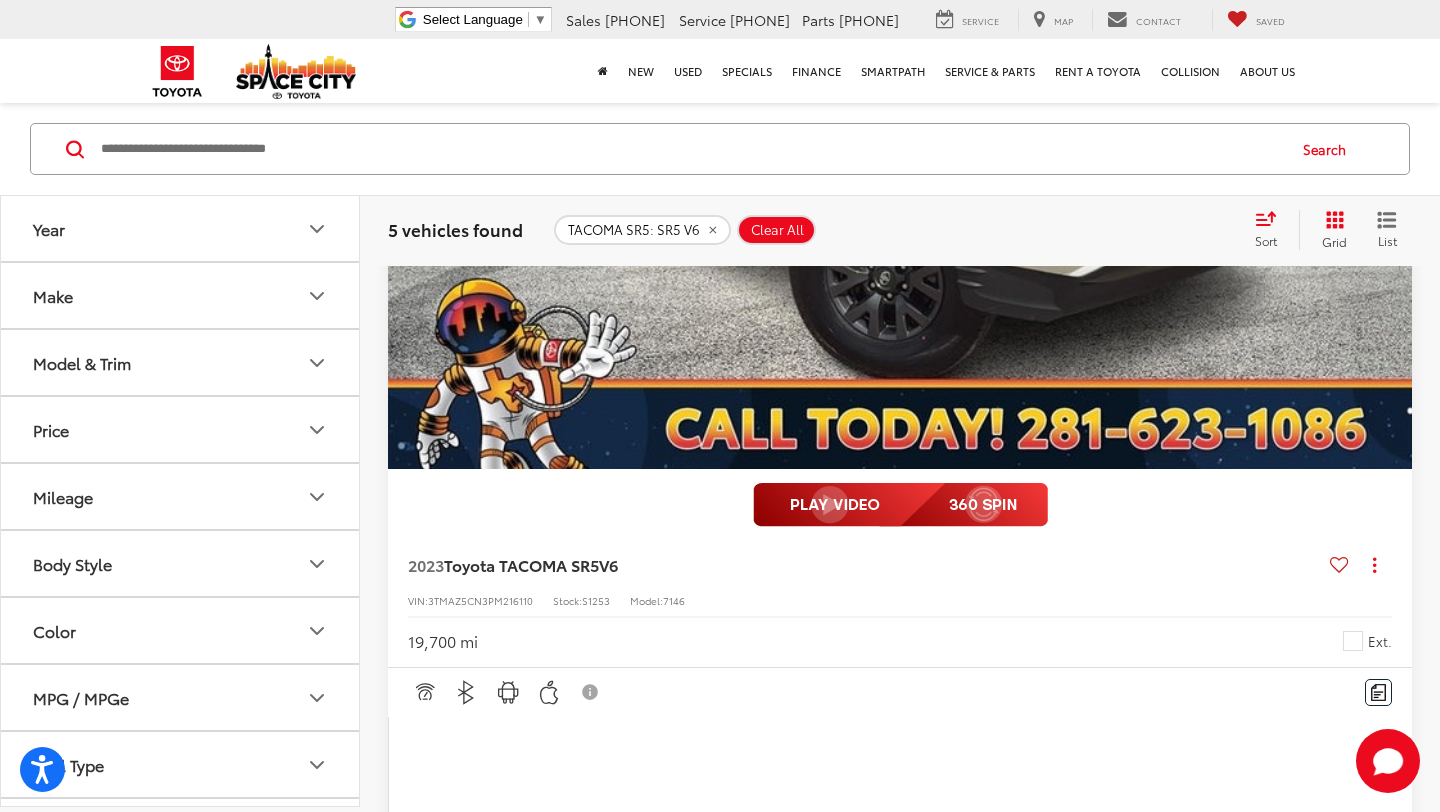 click at bounding box center [840, 2861] 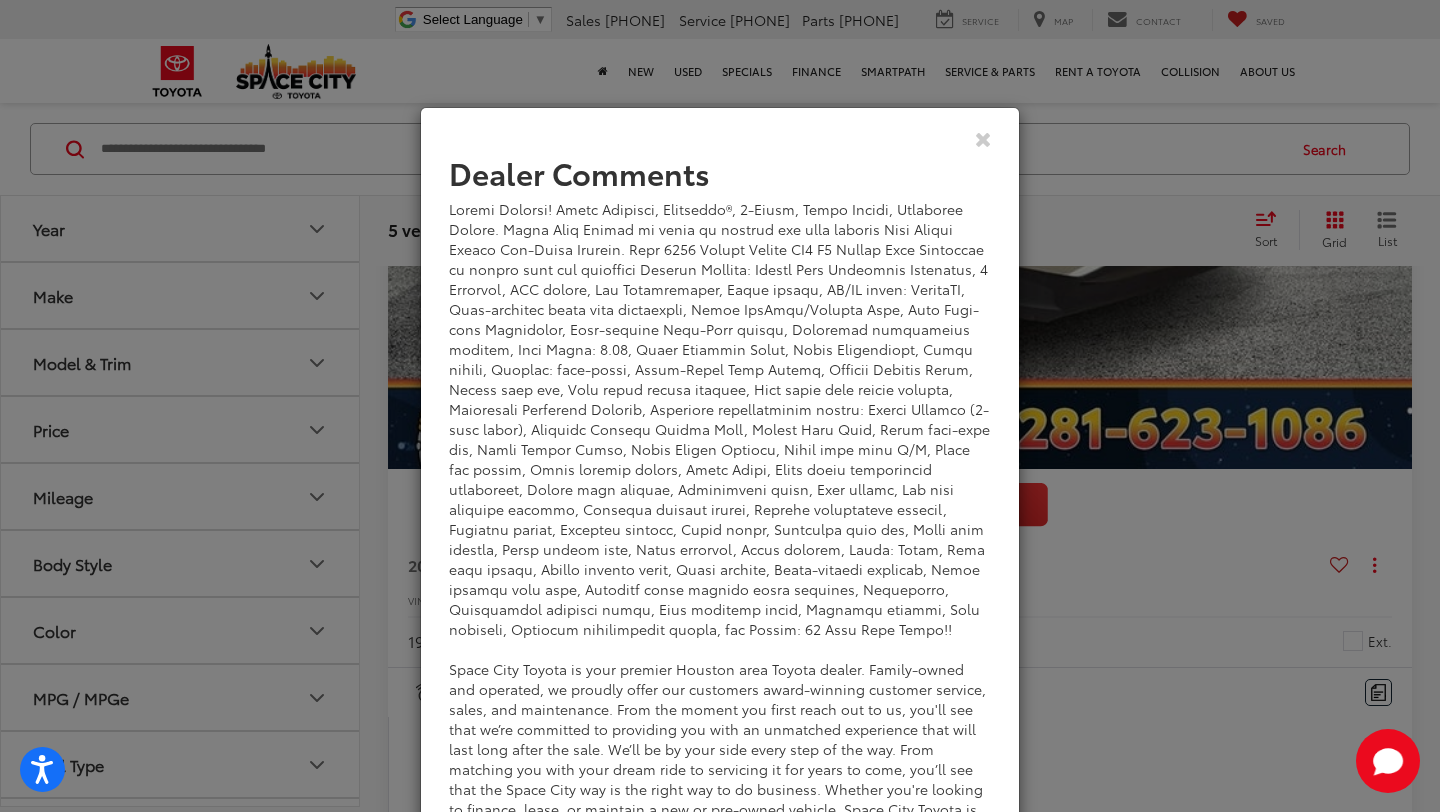 click at bounding box center (720, 138) 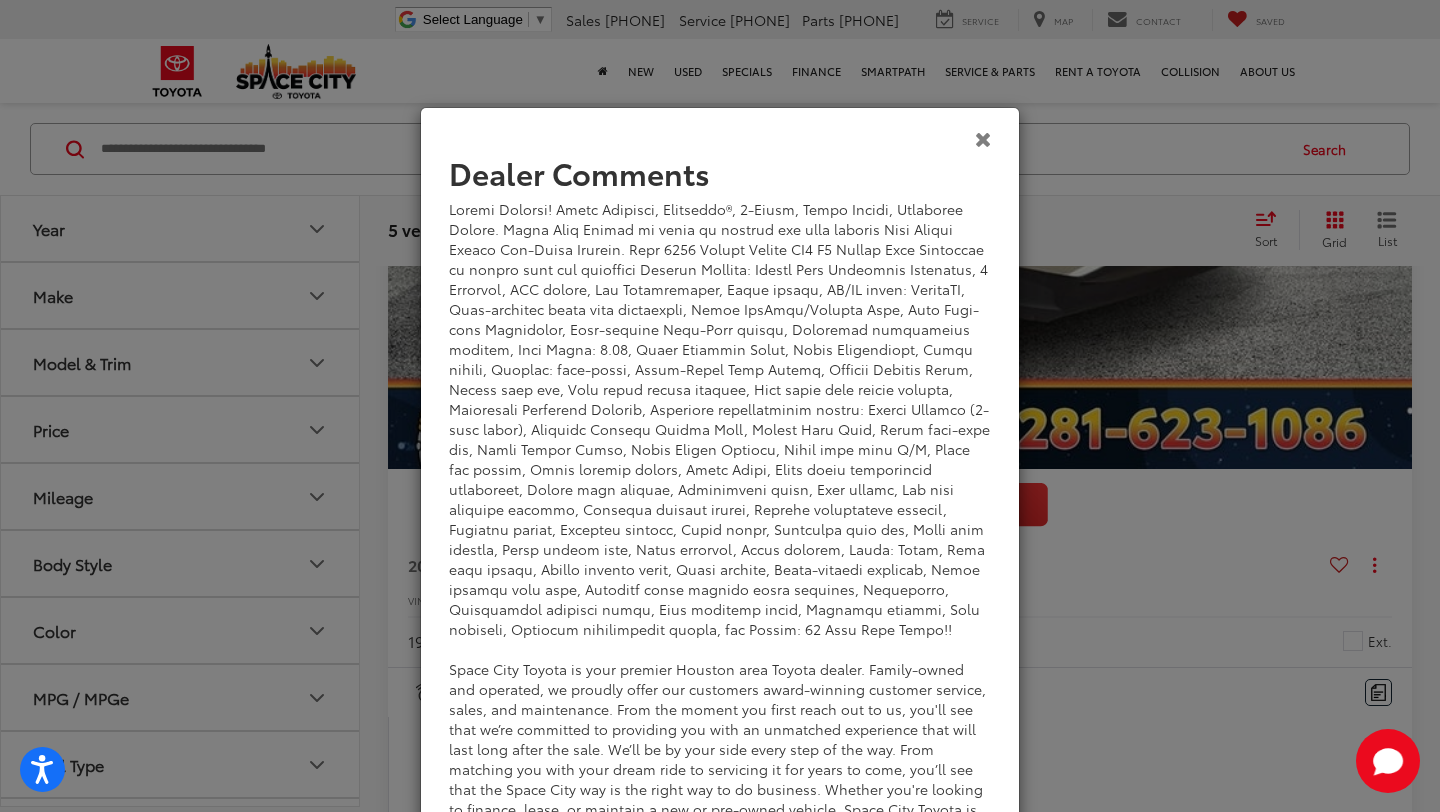 click at bounding box center (983, 138) 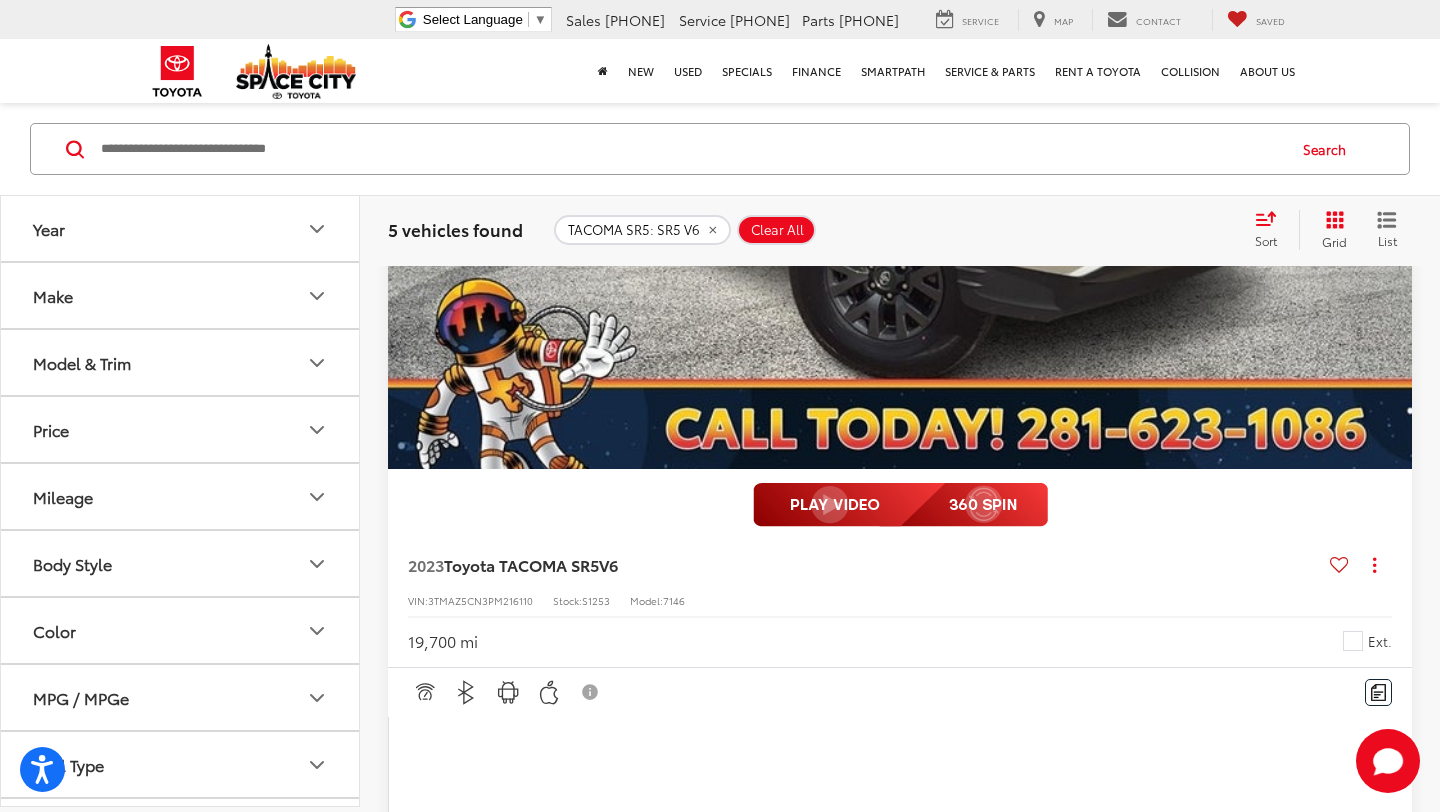 click at bounding box center (900, 2867) 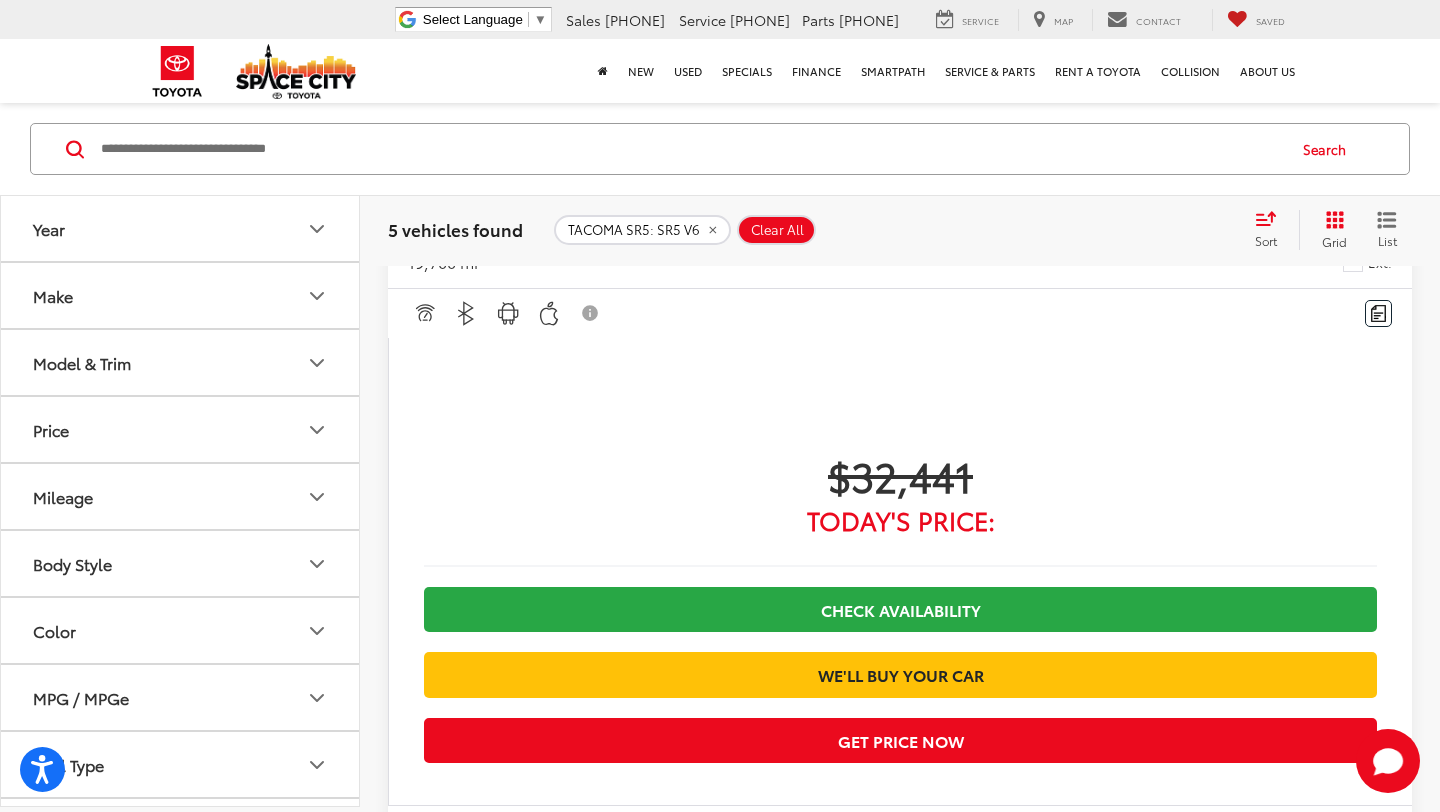 scroll, scrollTop: 2647, scrollLeft: 0, axis: vertical 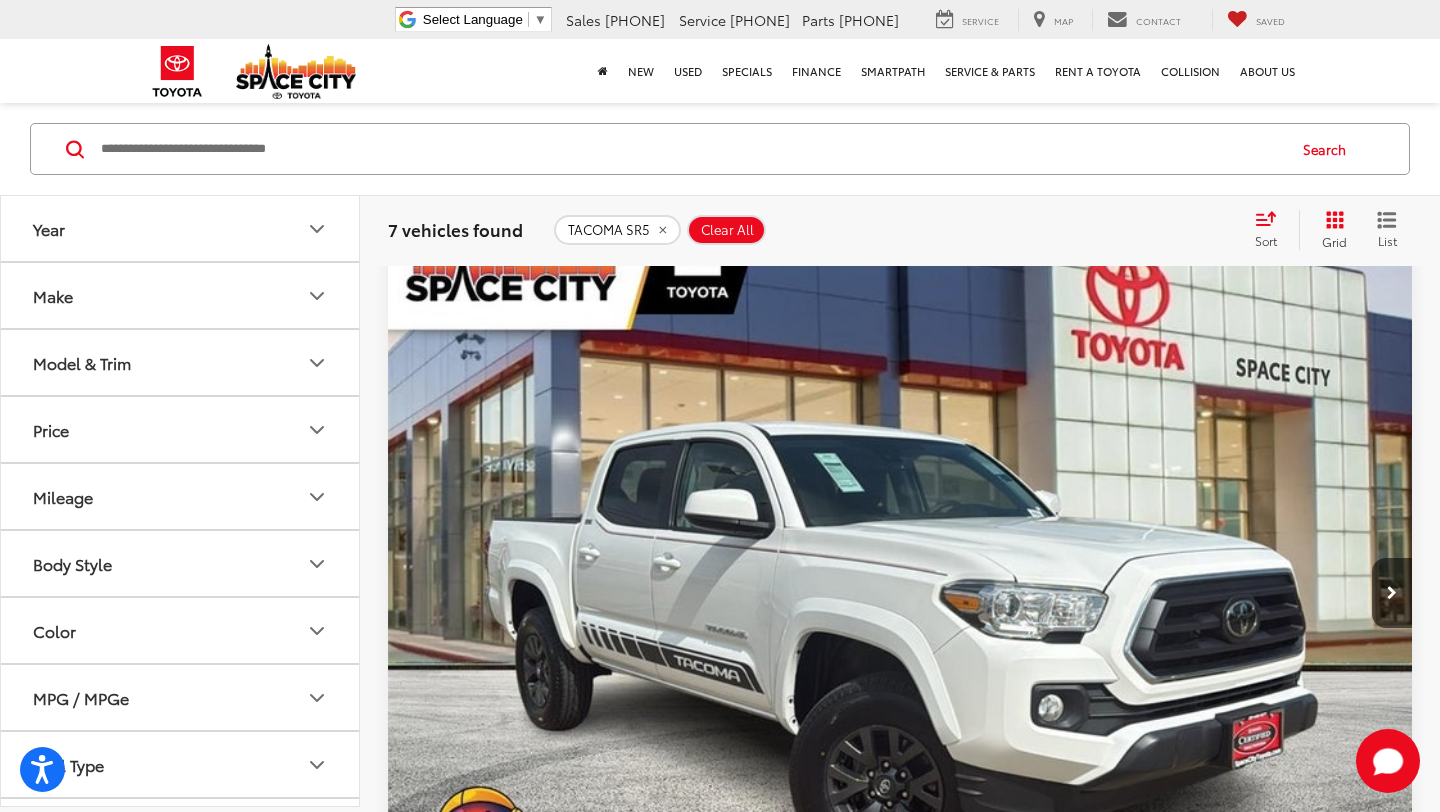 click at bounding box center [1392, 2268] 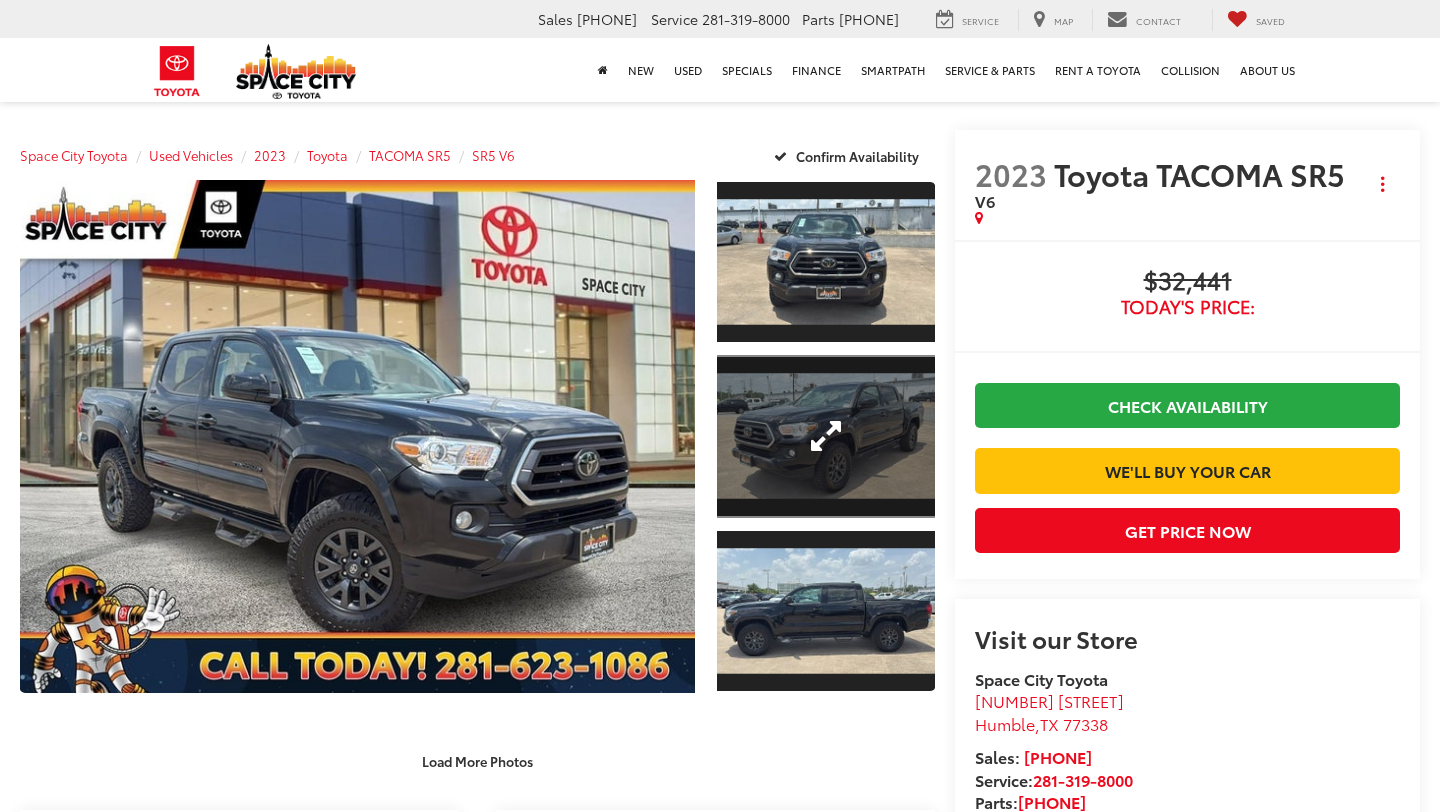 scroll, scrollTop: 0, scrollLeft: 0, axis: both 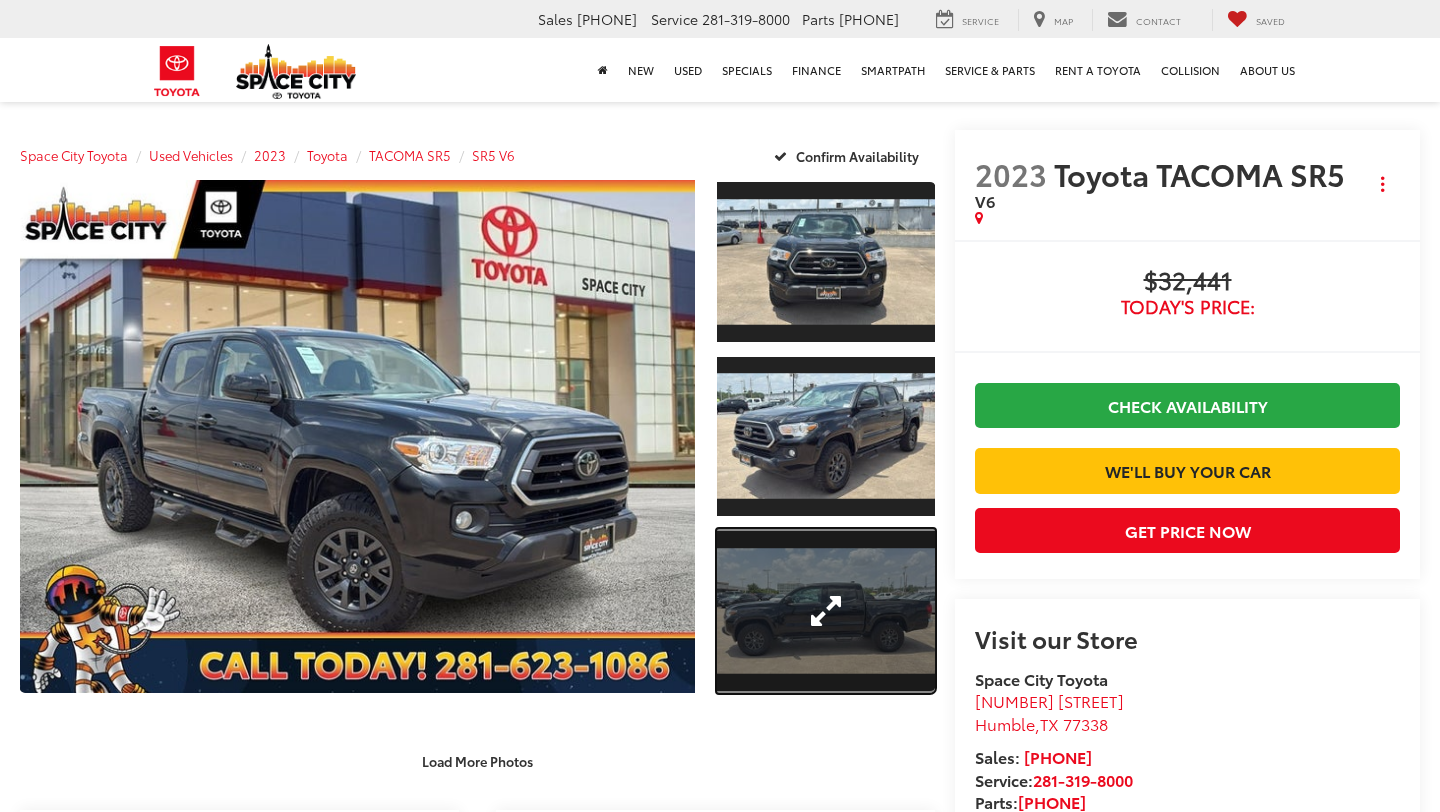 click at bounding box center [826, 611] 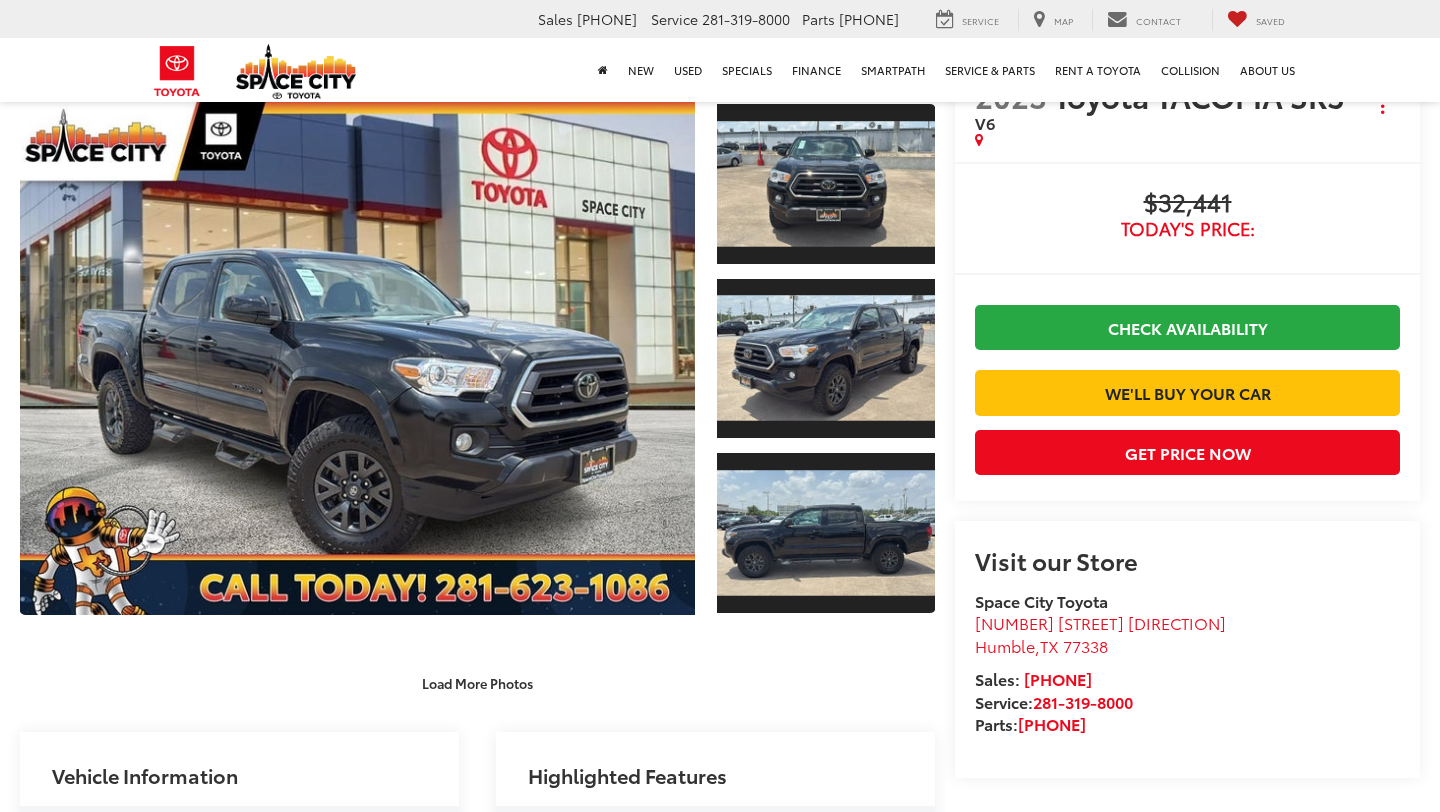 scroll, scrollTop: 78, scrollLeft: 0, axis: vertical 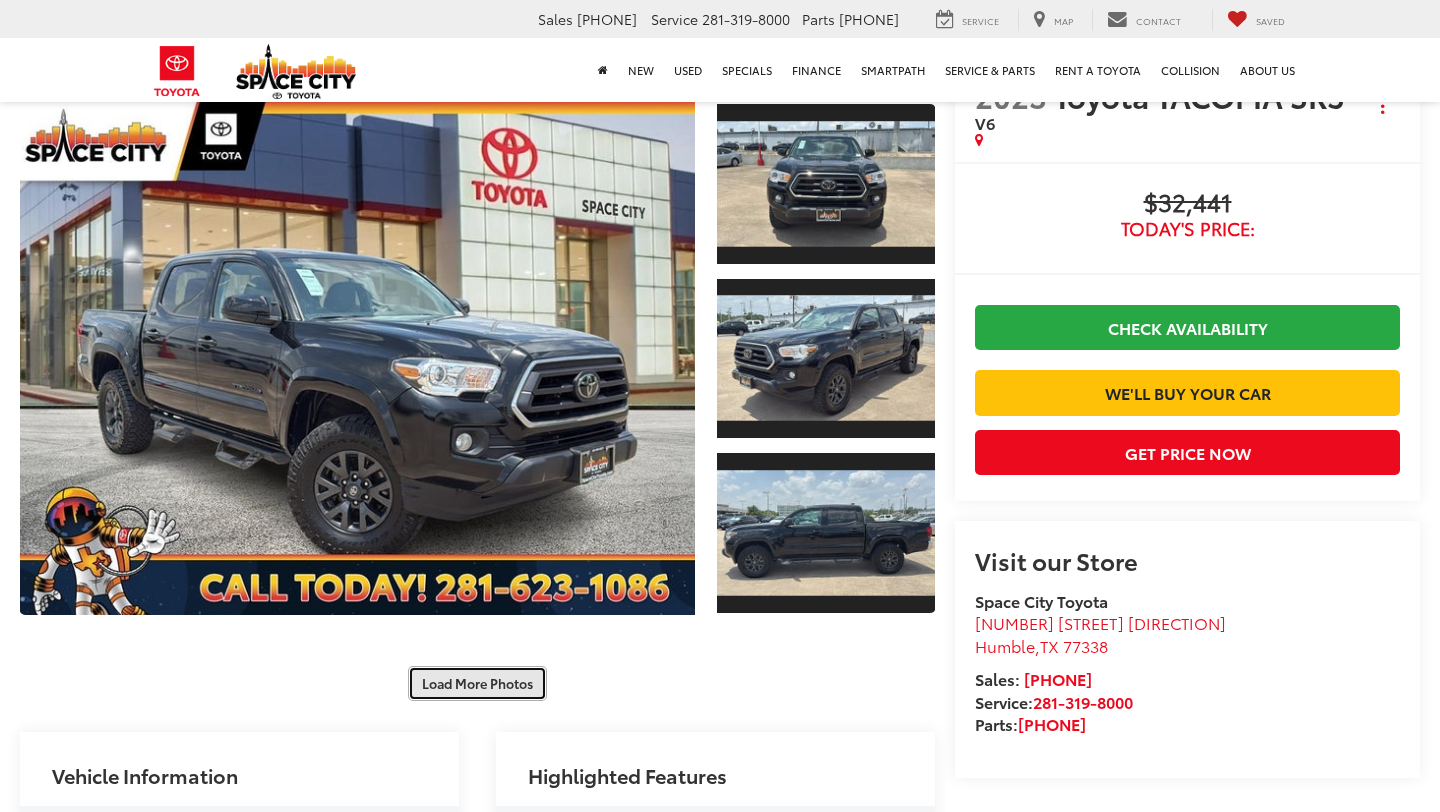 click on "Load More Photos" at bounding box center [477, 683] 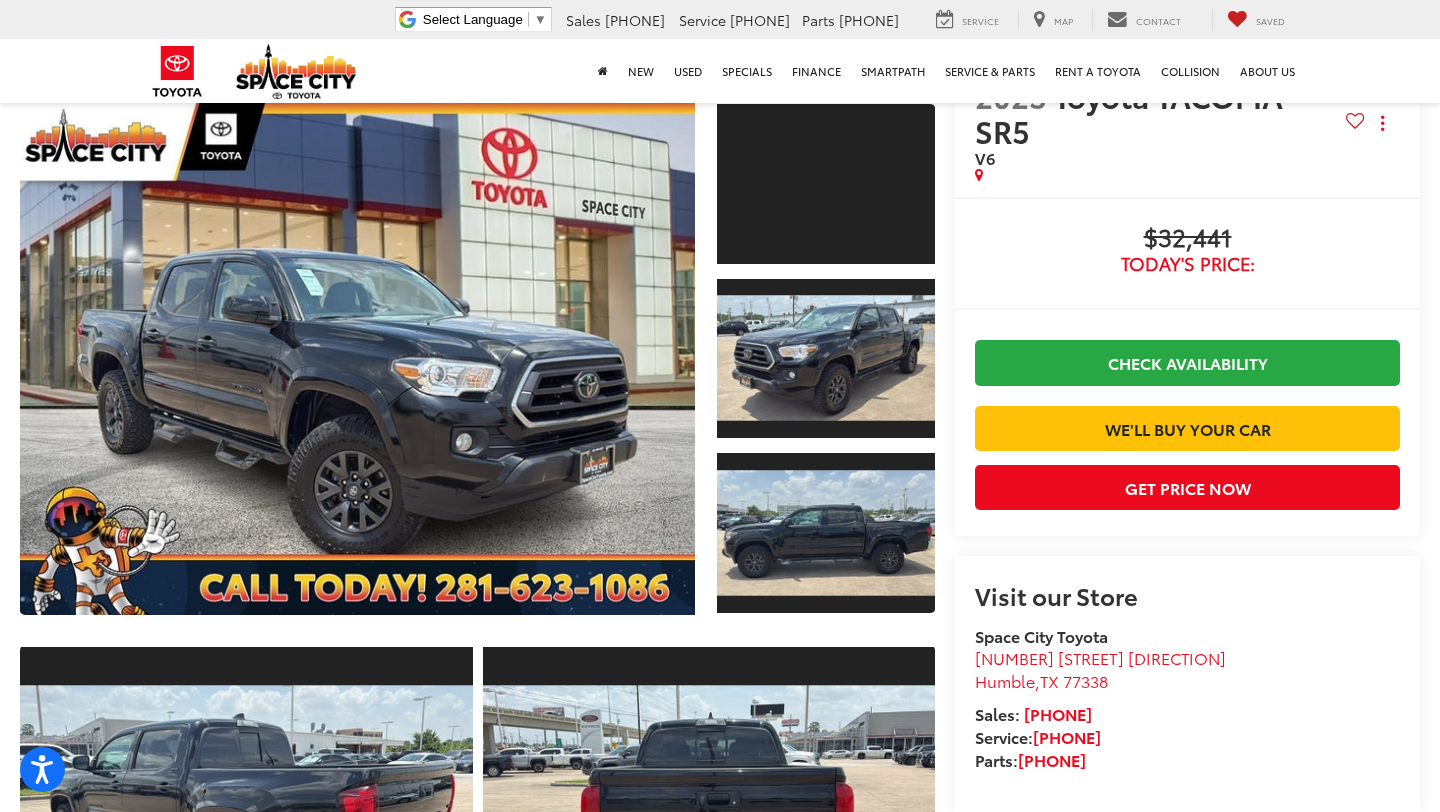 scroll, scrollTop: 735, scrollLeft: 0, axis: vertical 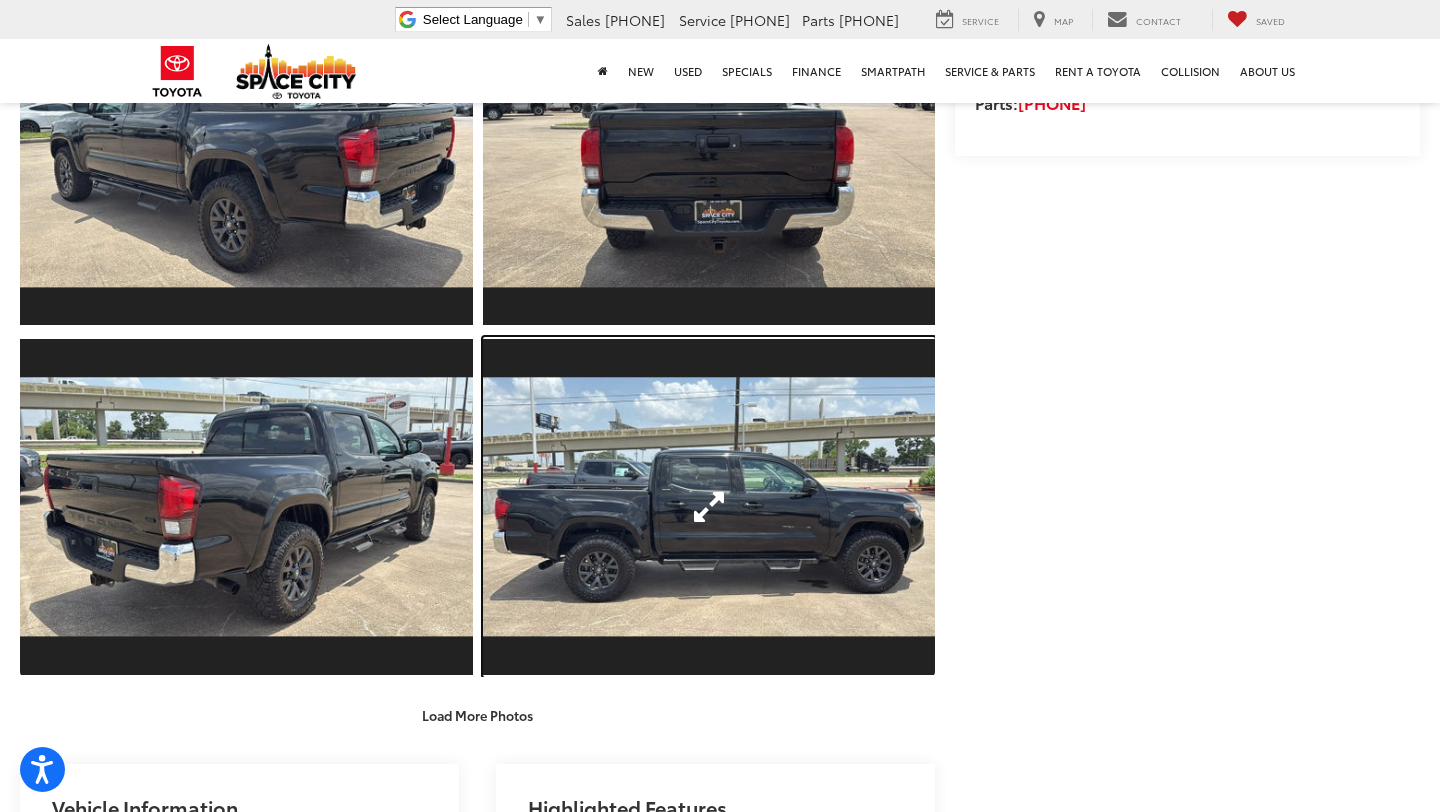 click at bounding box center (709, 506) 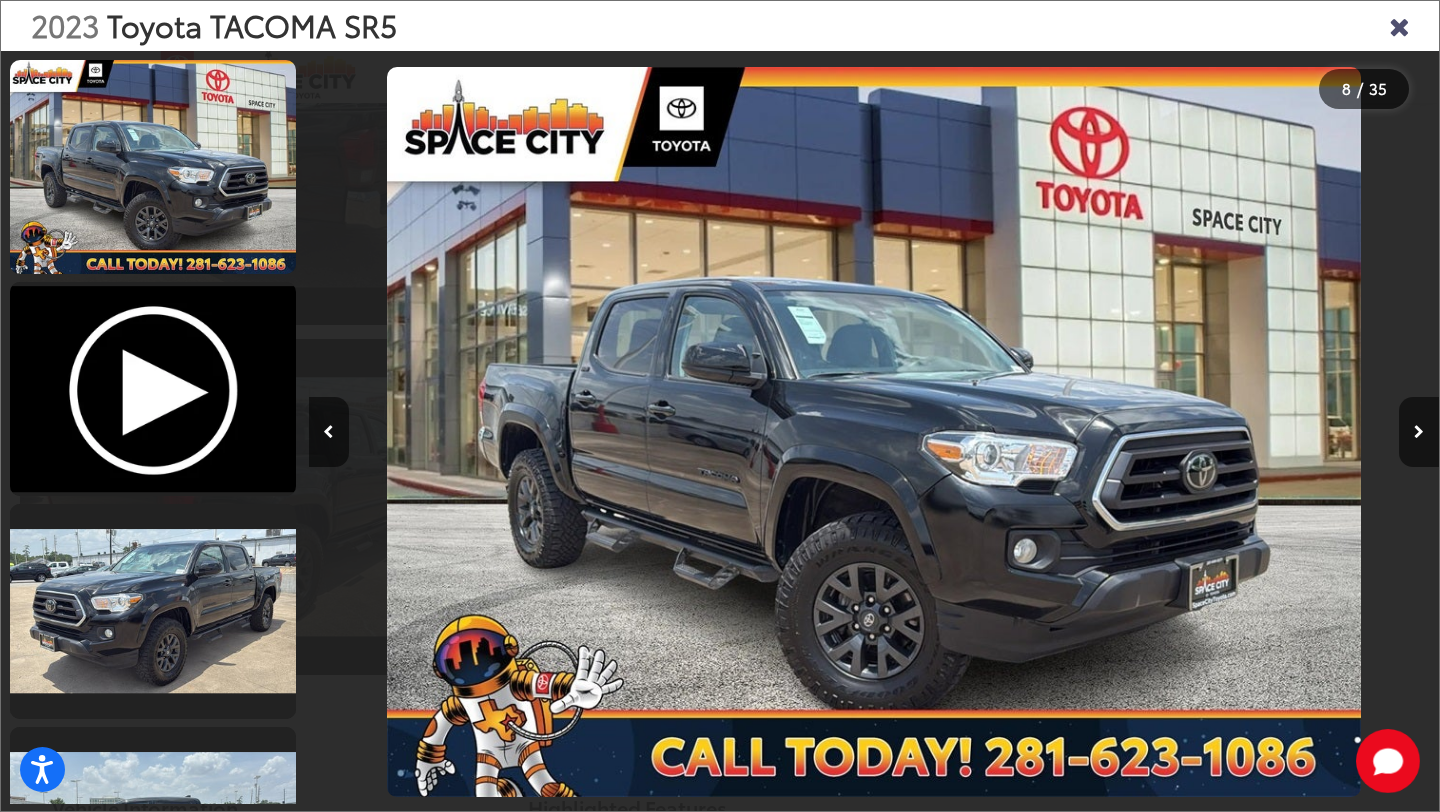 scroll, scrollTop: 0, scrollLeft: 0, axis: both 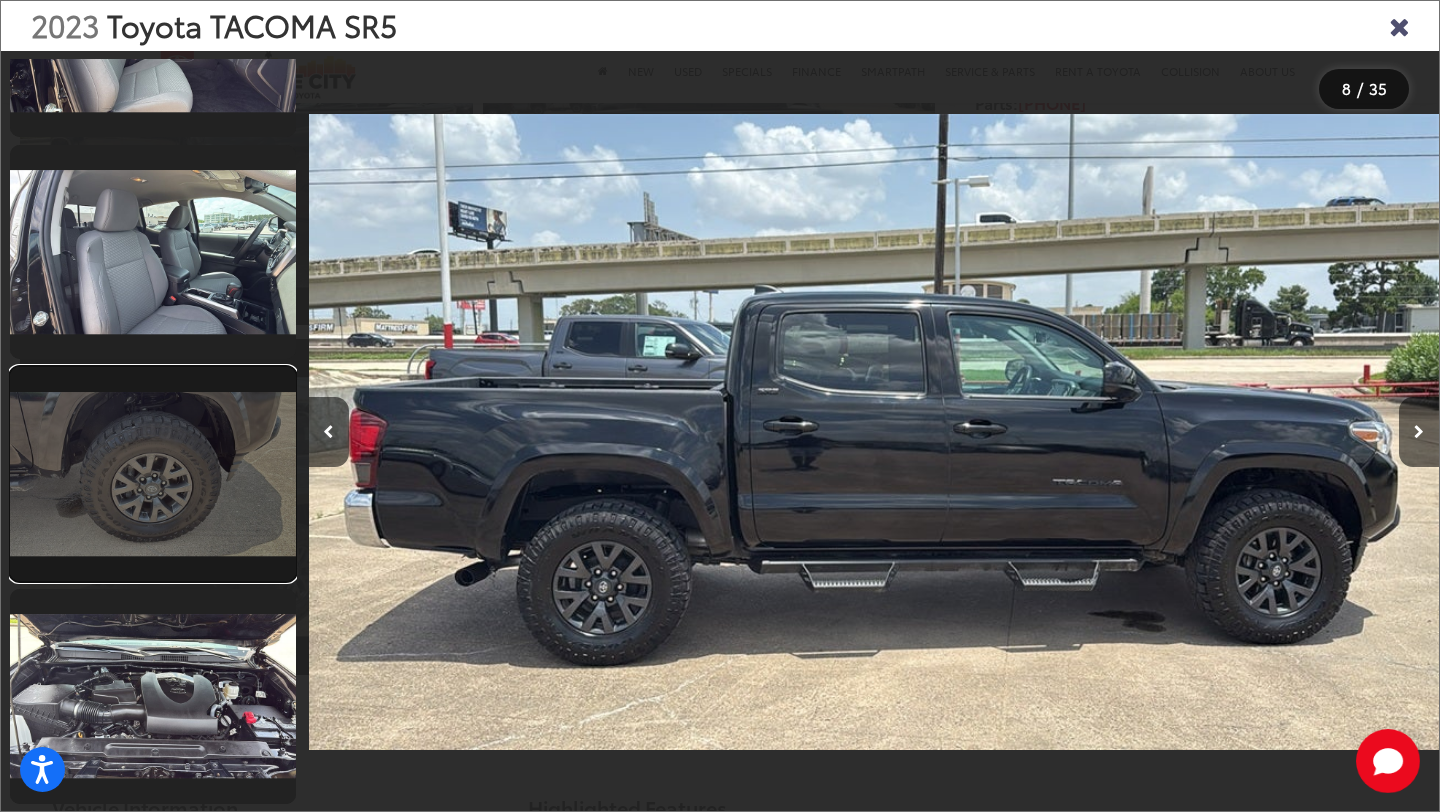 click at bounding box center [153, 474] 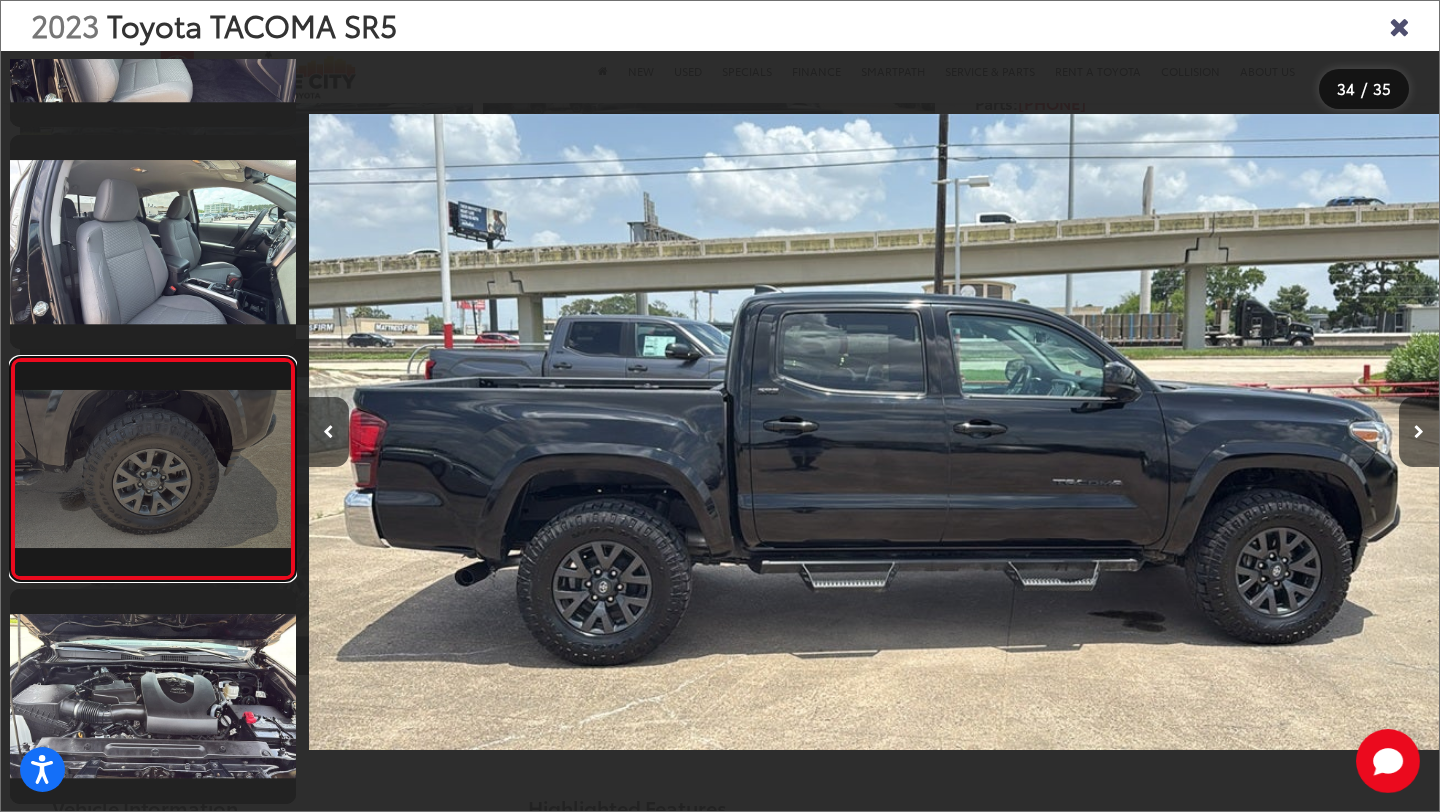 scroll, scrollTop: 7035, scrollLeft: 0, axis: vertical 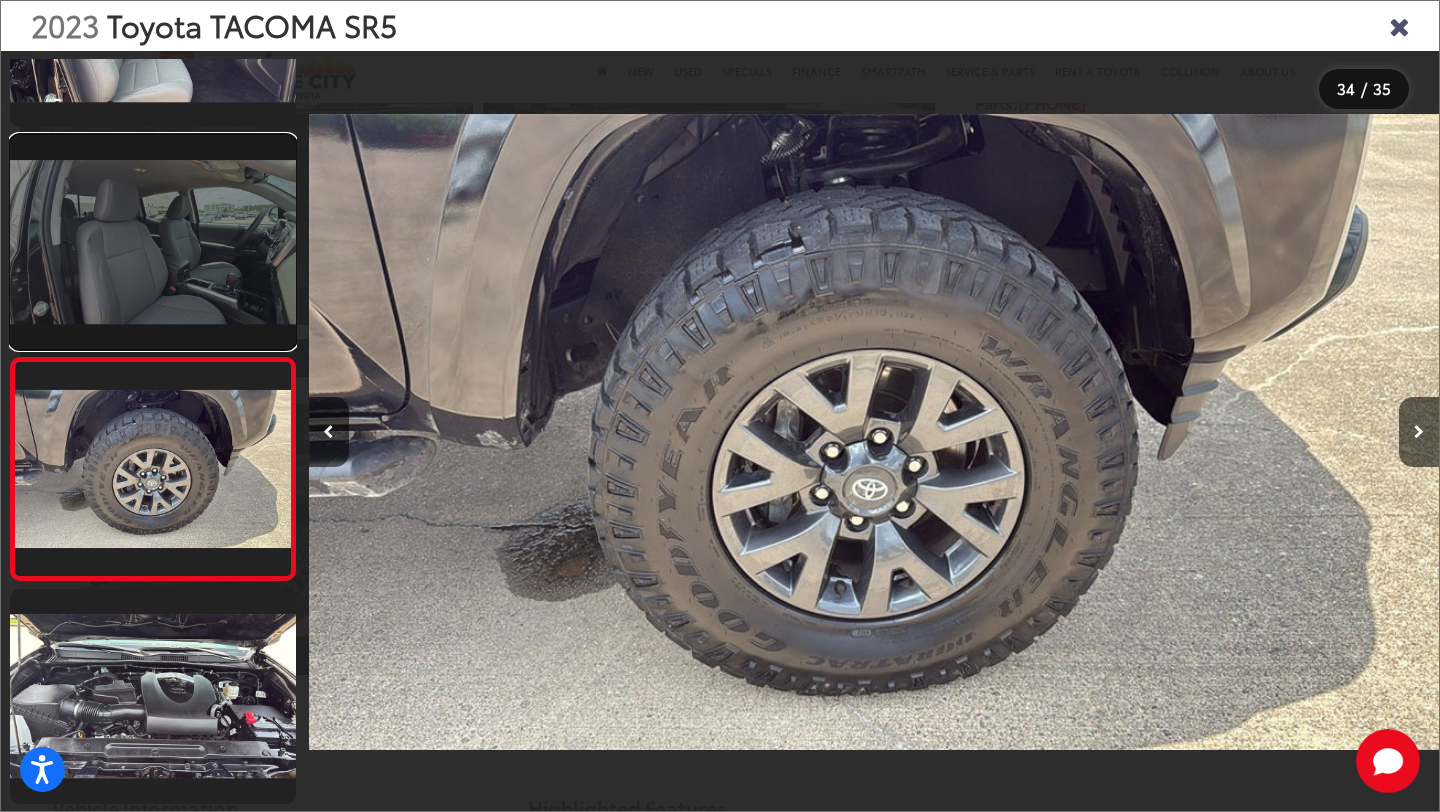 click at bounding box center (153, 242) 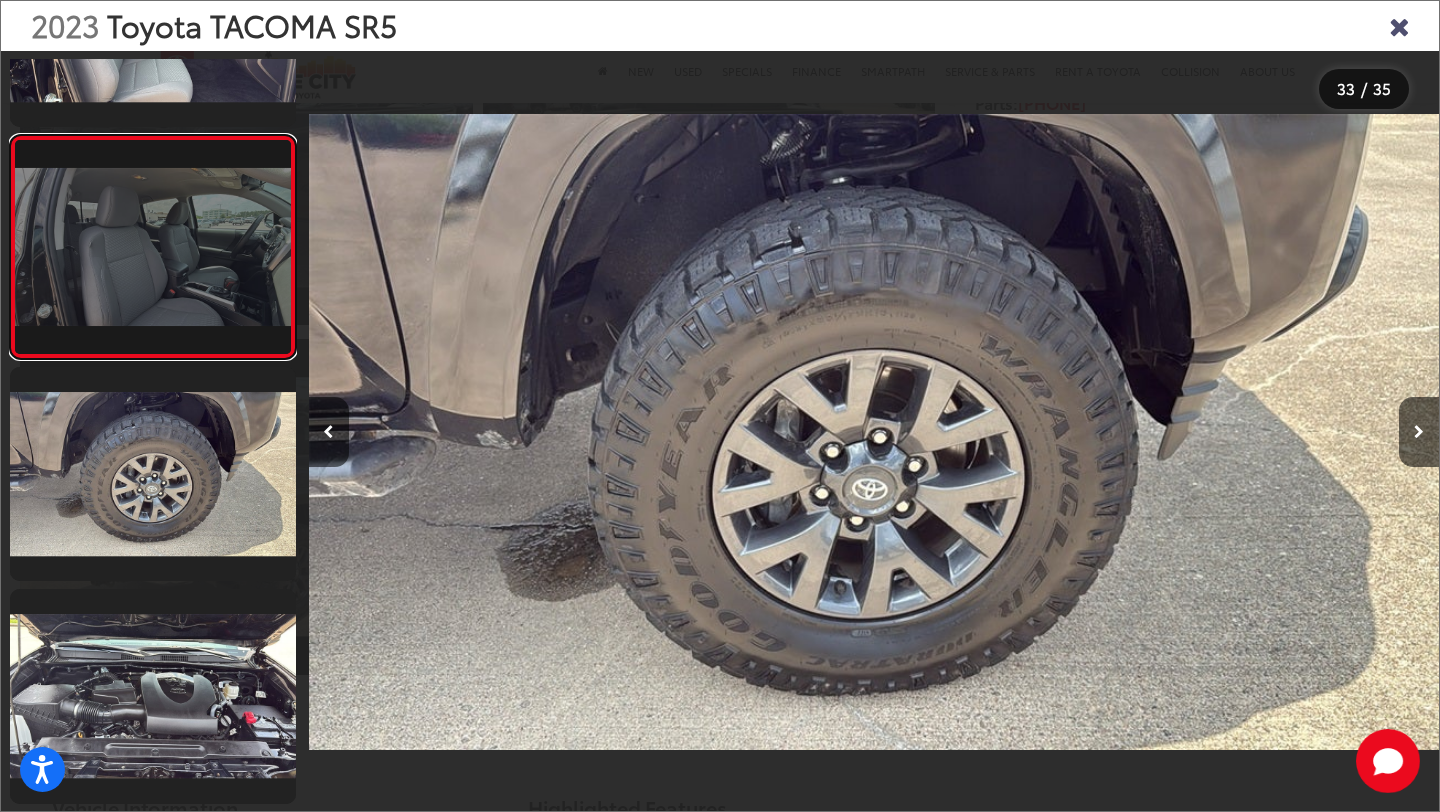 scroll, scrollTop: 6909, scrollLeft: 0, axis: vertical 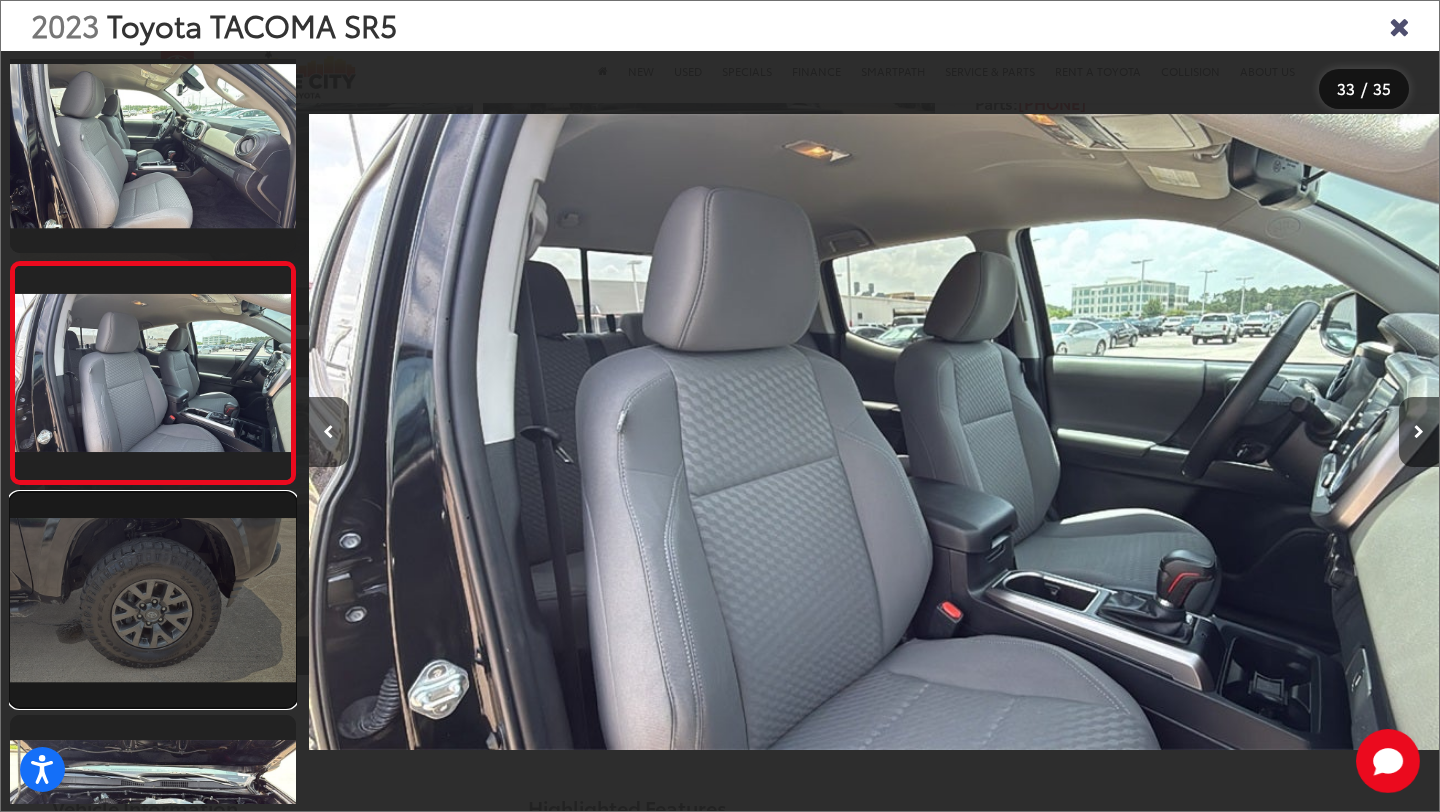 click at bounding box center (153, 600) 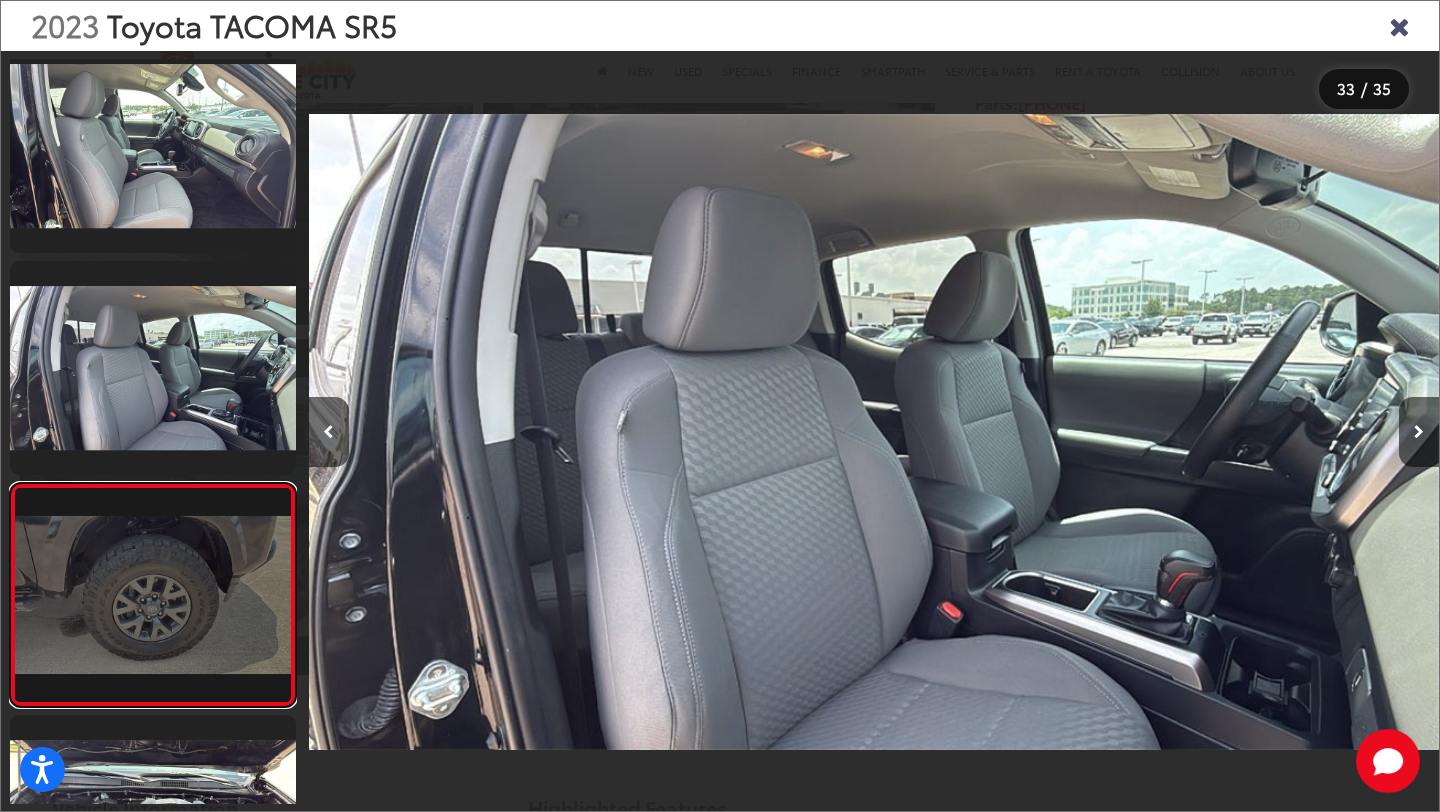 scroll, scrollTop: 0, scrollLeft: 36274, axis: horizontal 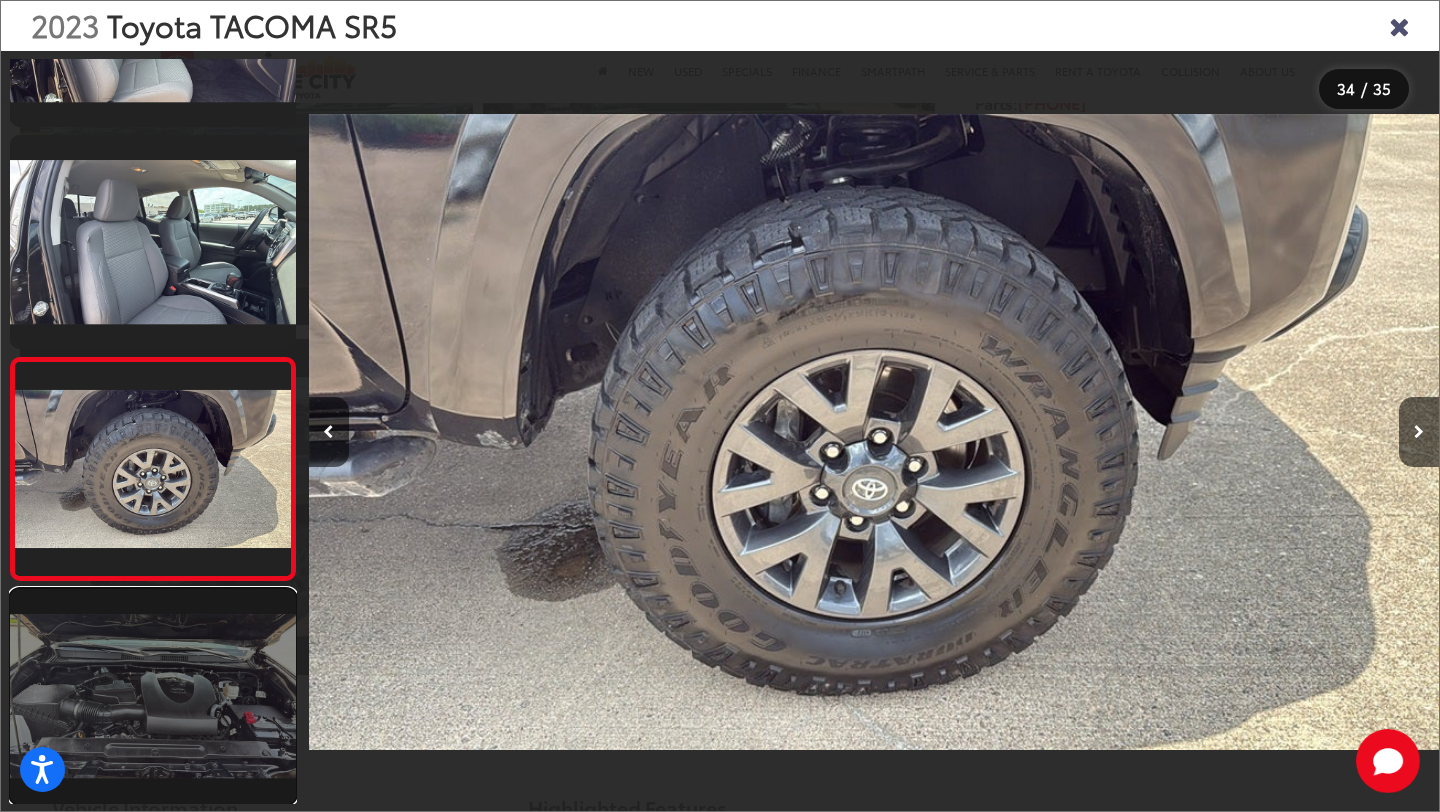 click at bounding box center [153, 696] 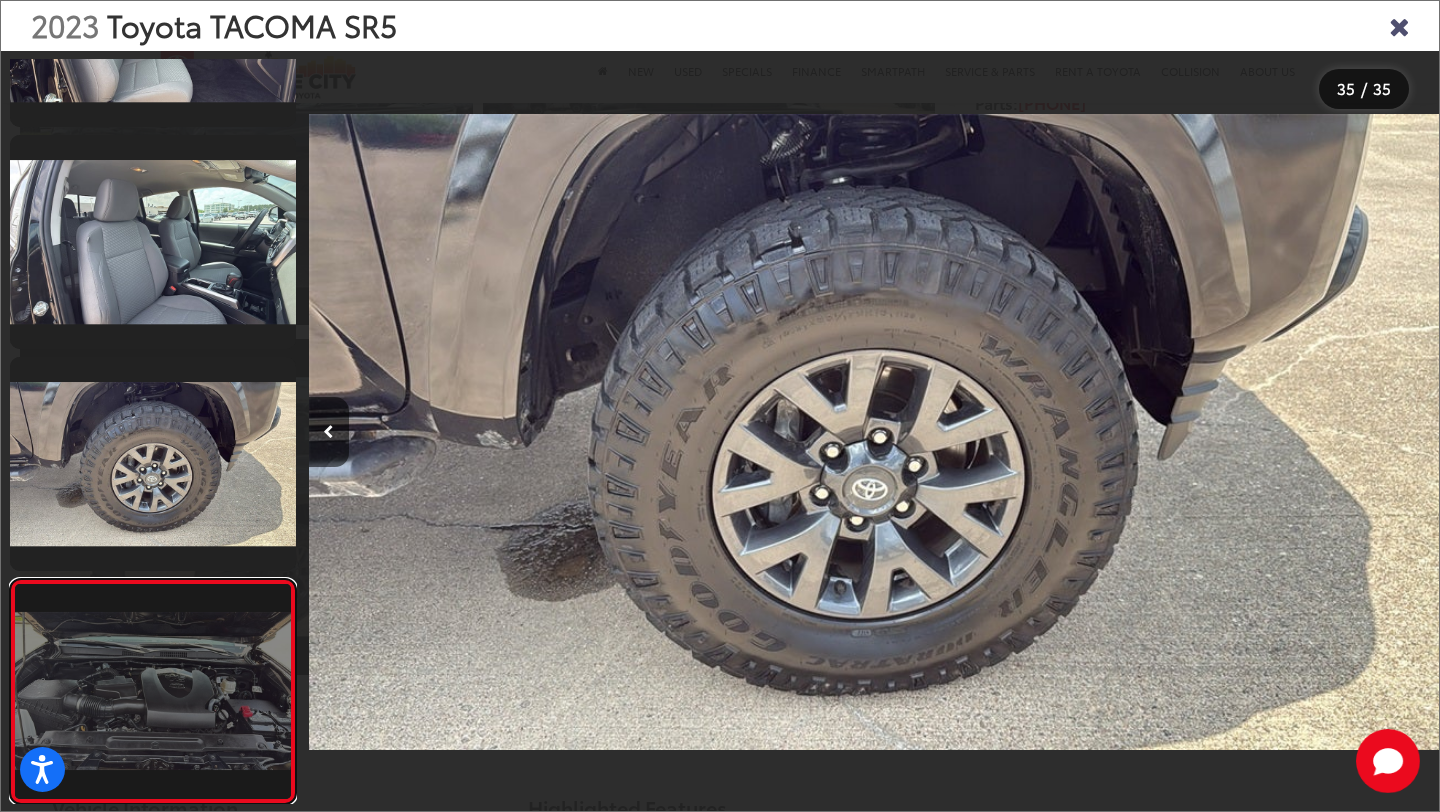 scroll, scrollTop: 7035, scrollLeft: 0, axis: vertical 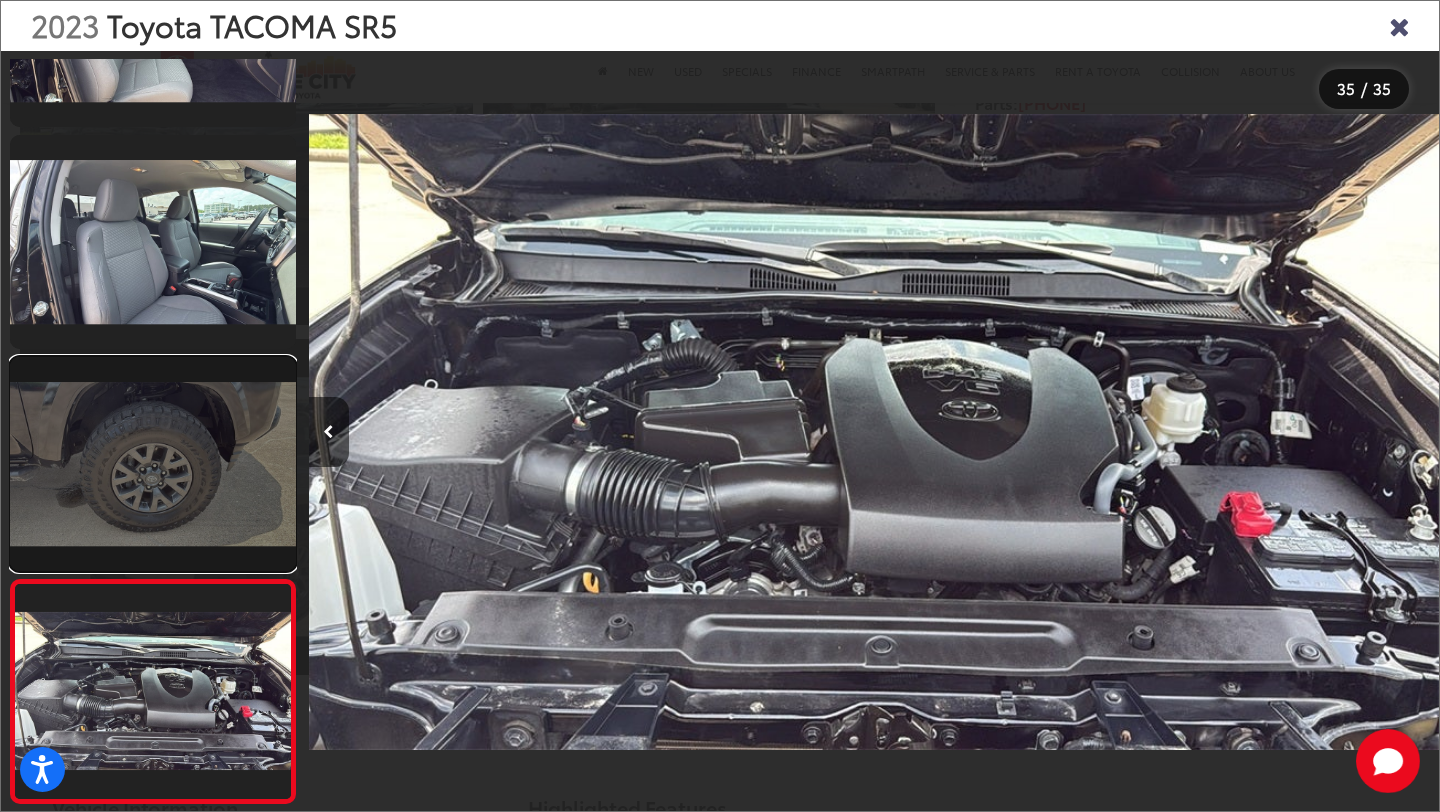 click at bounding box center (153, 464) 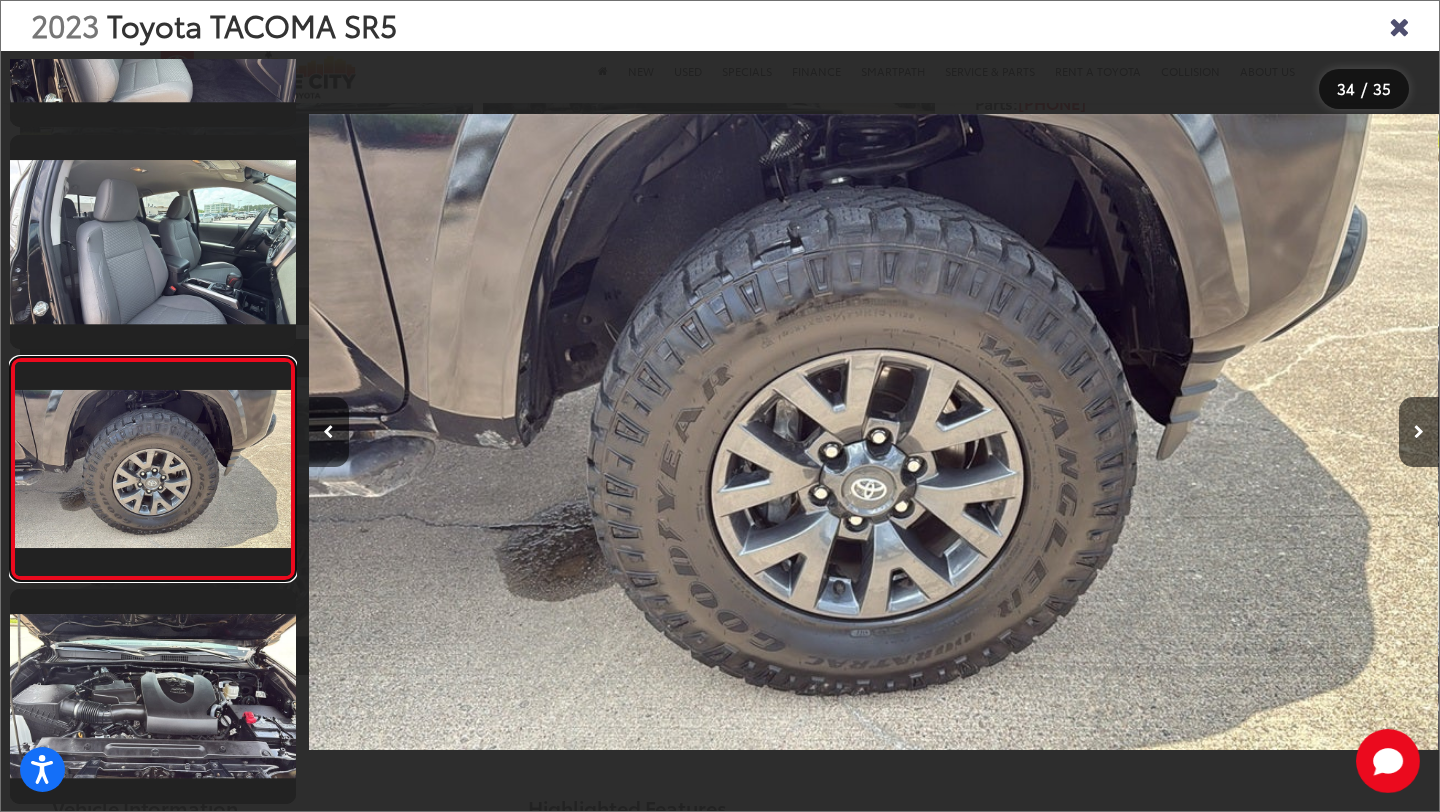 scroll, scrollTop: 0, scrollLeft: 37303, axis: horizontal 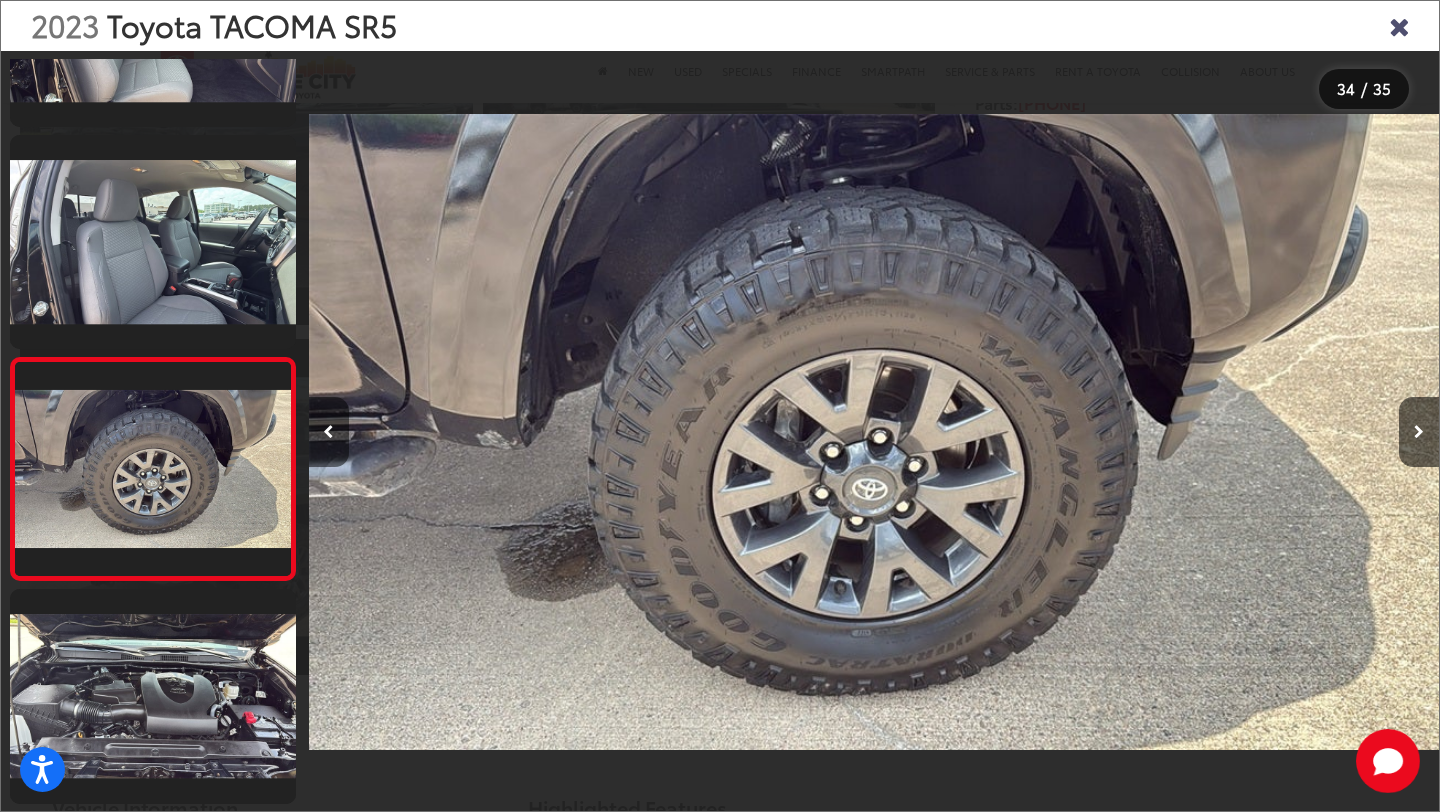 click at bounding box center [329, 432] 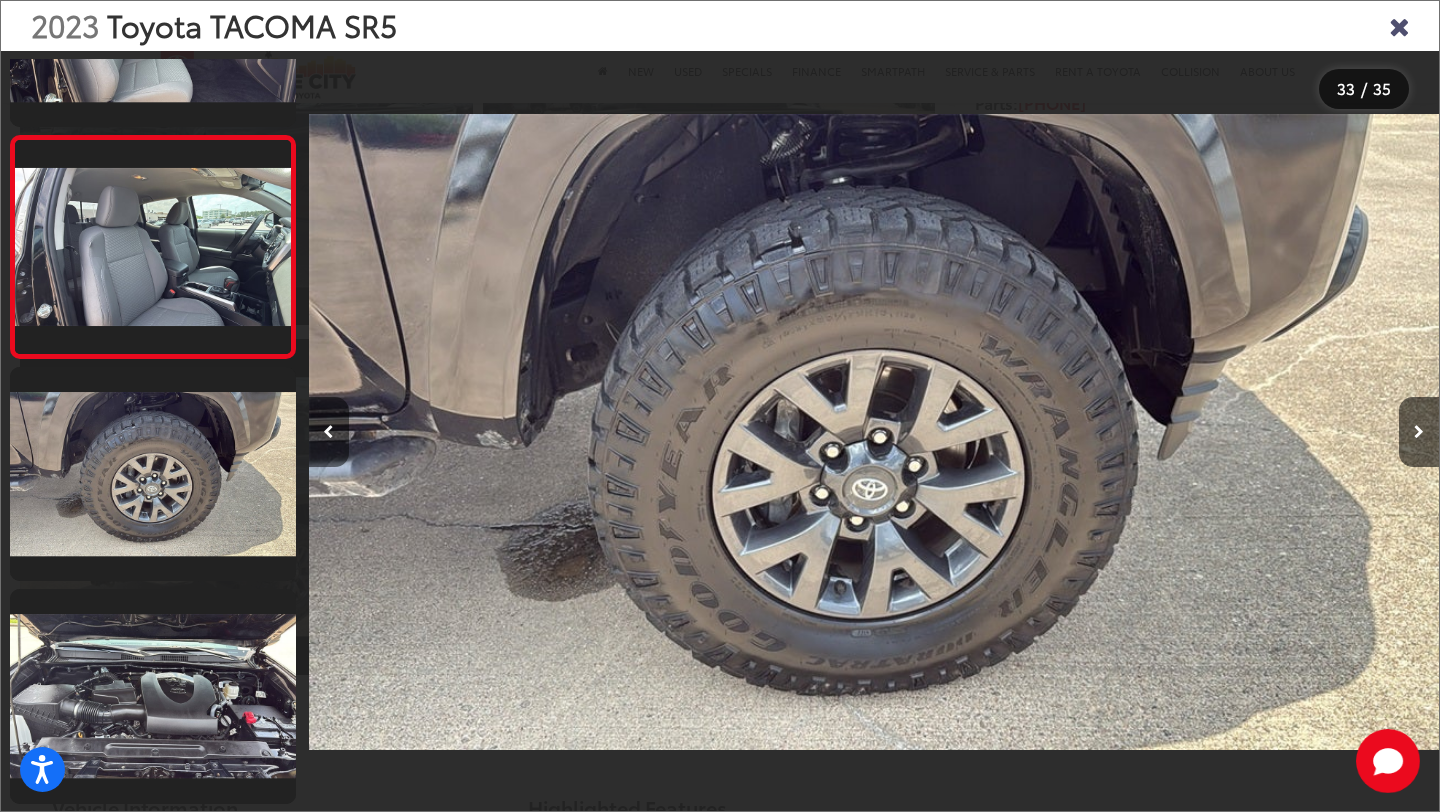 scroll, scrollTop: 6911, scrollLeft: 0, axis: vertical 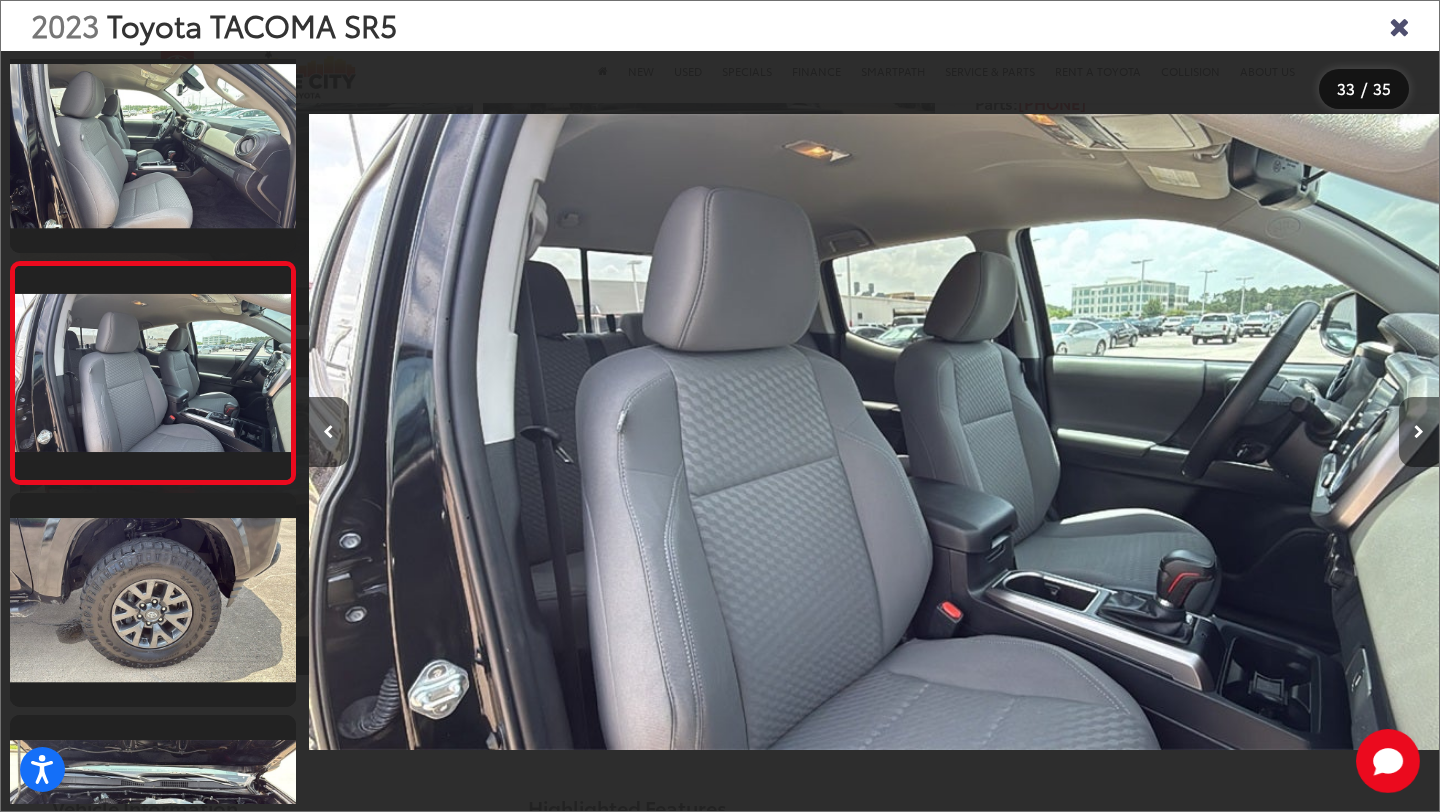 click at bounding box center [1419, 432] 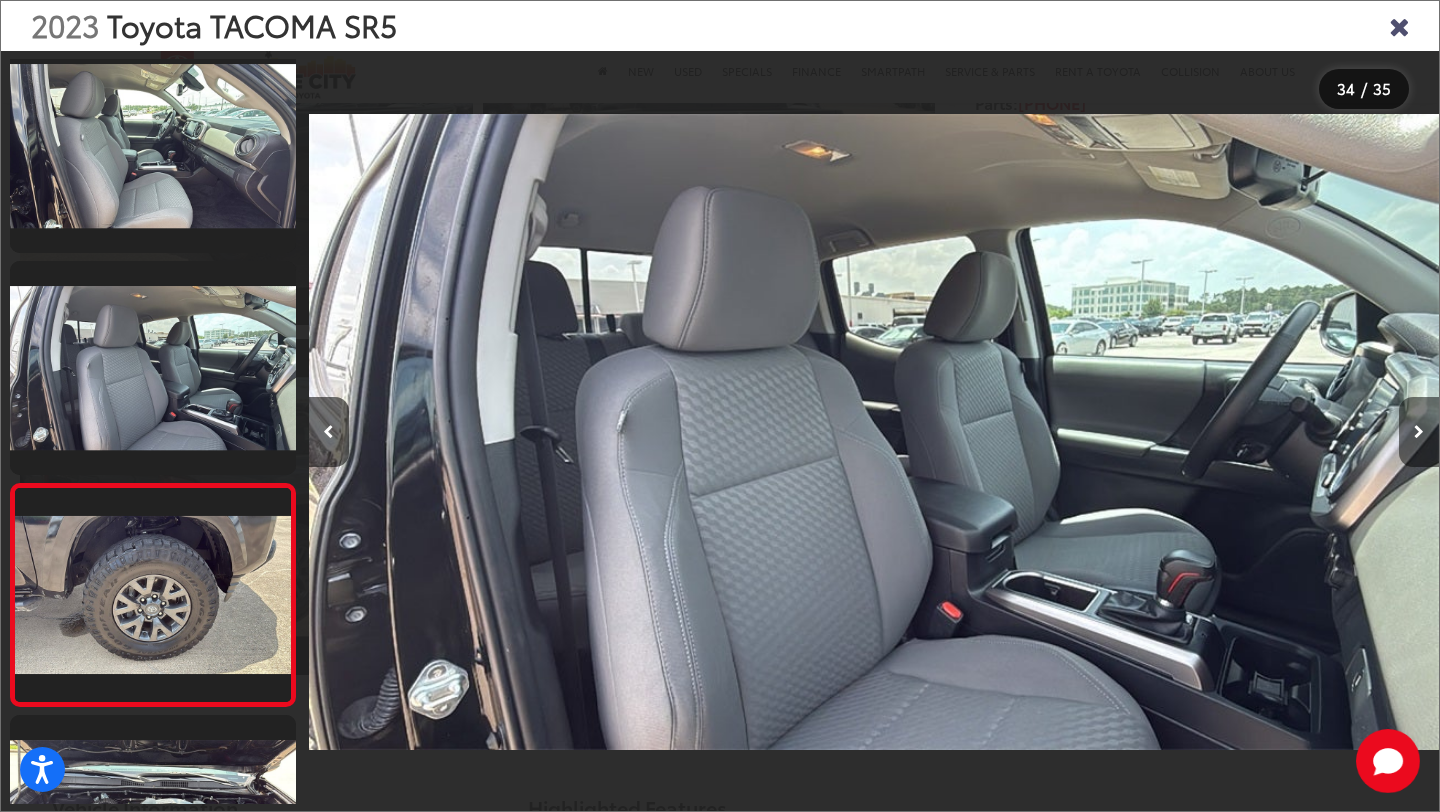 scroll, scrollTop: 0, scrollLeft: 36579, axis: horizontal 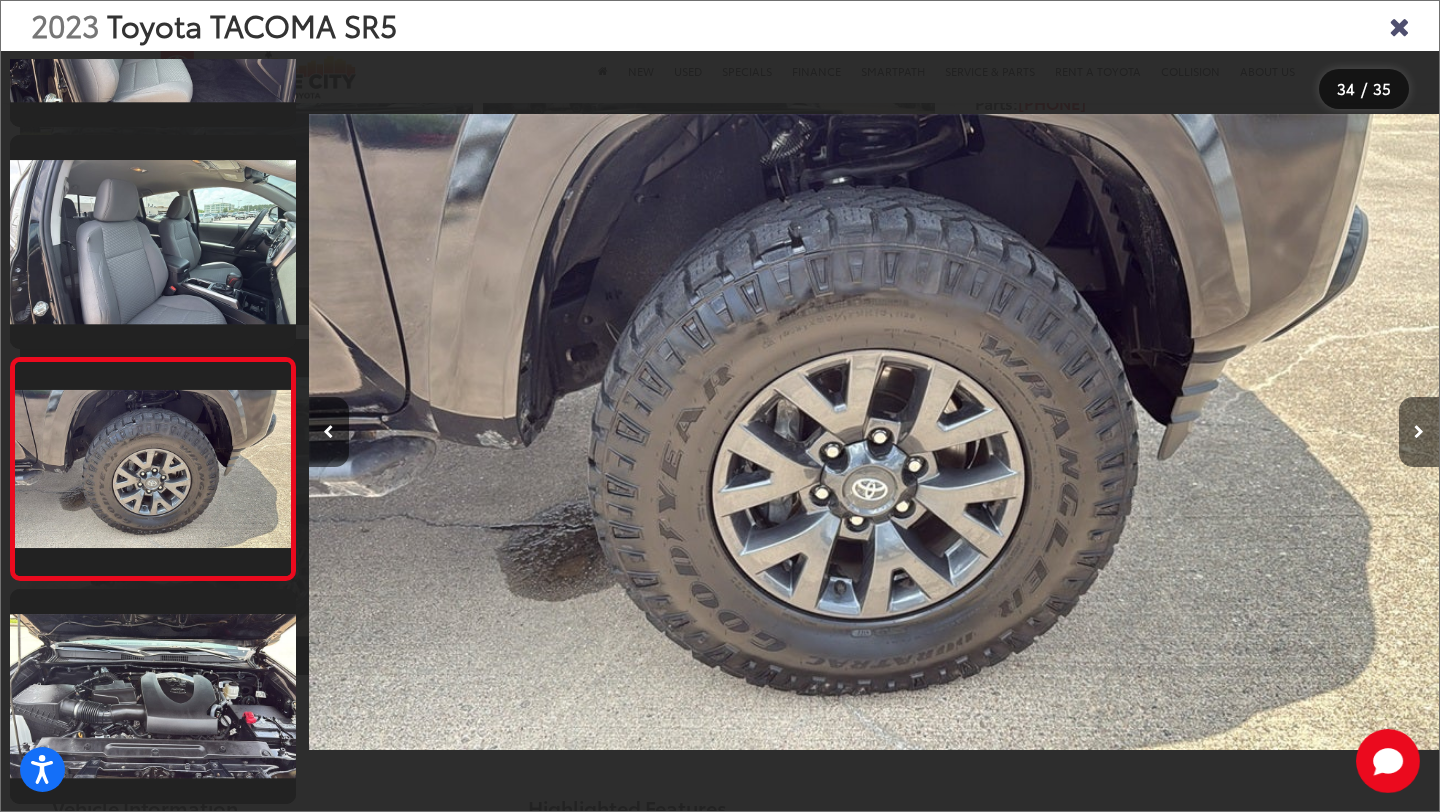 click at bounding box center [1419, 432] 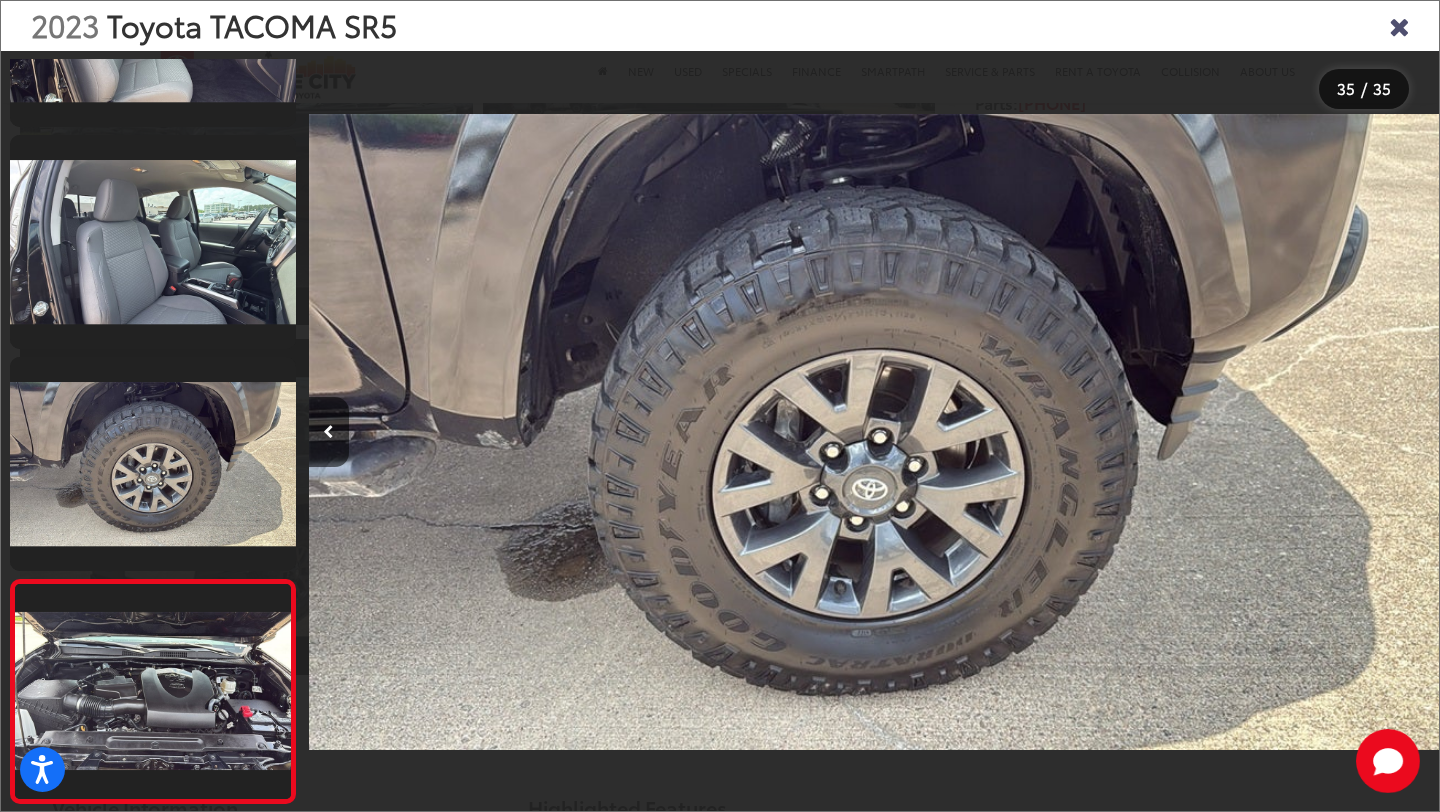 scroll, scrollTop: 7035, scrollLeft: 0, axis: vertical 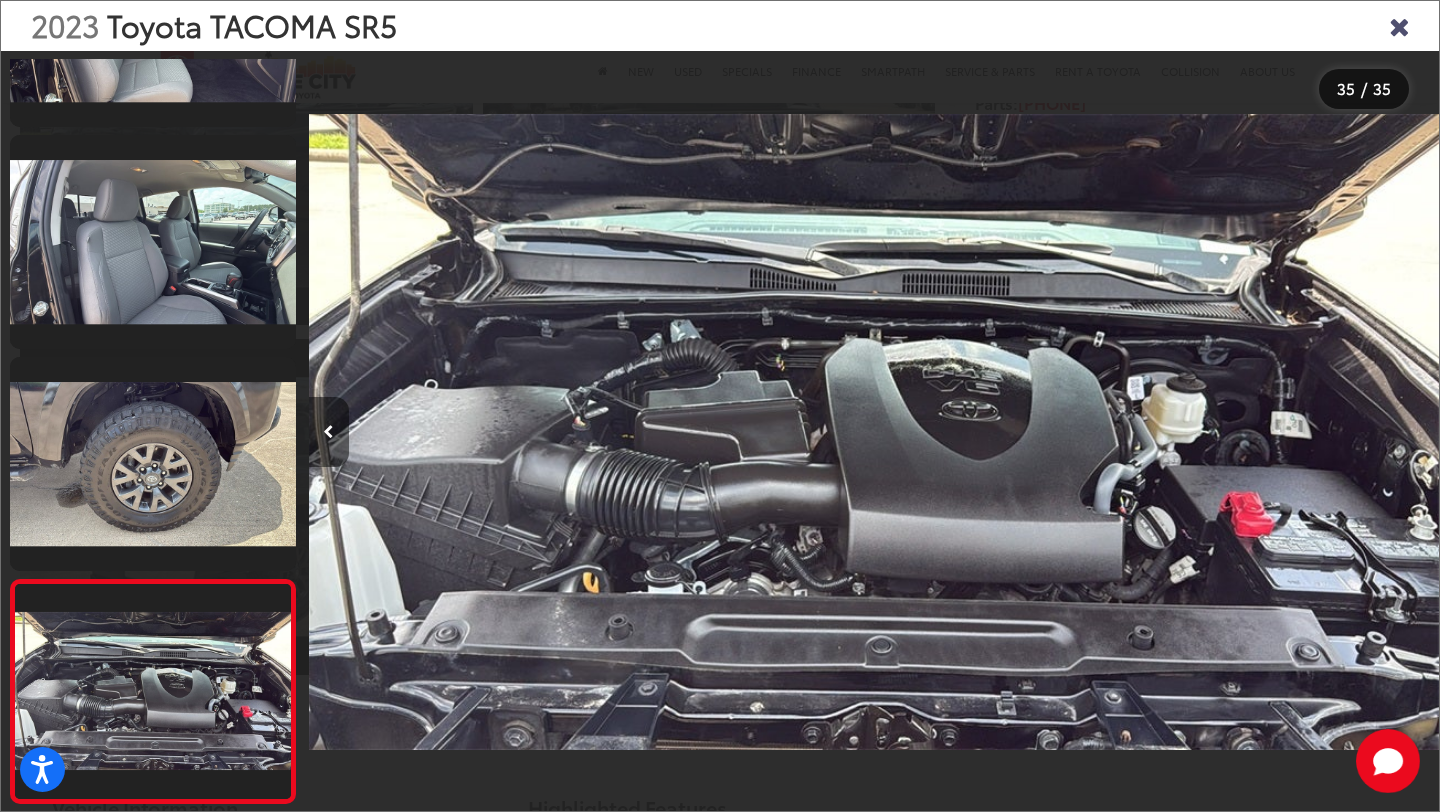 click at bounding box center [328, 432] 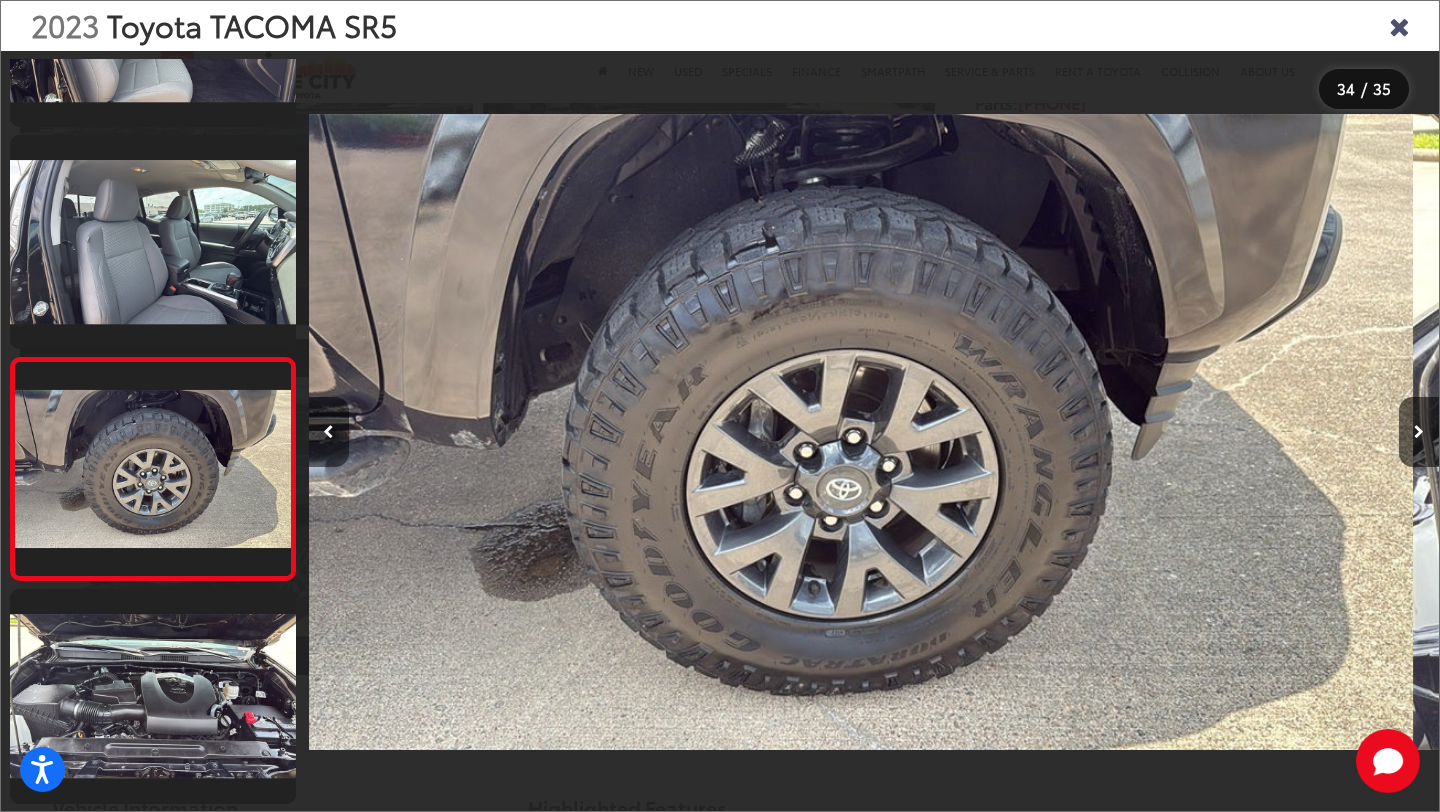 scroll, scrollTop: 0, scrollLeft: 37303, axis: horizontal 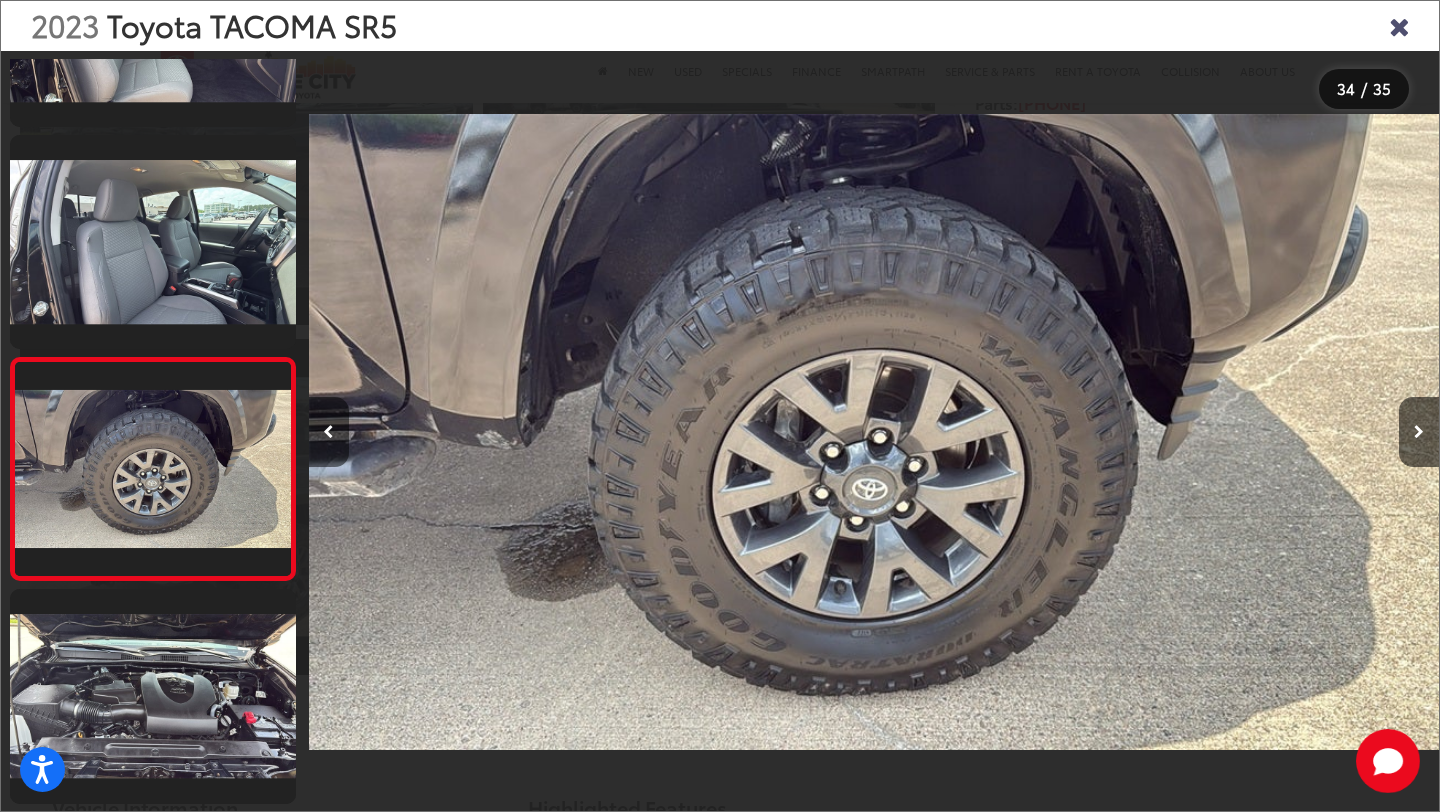 click at bounding box center [328, 432] 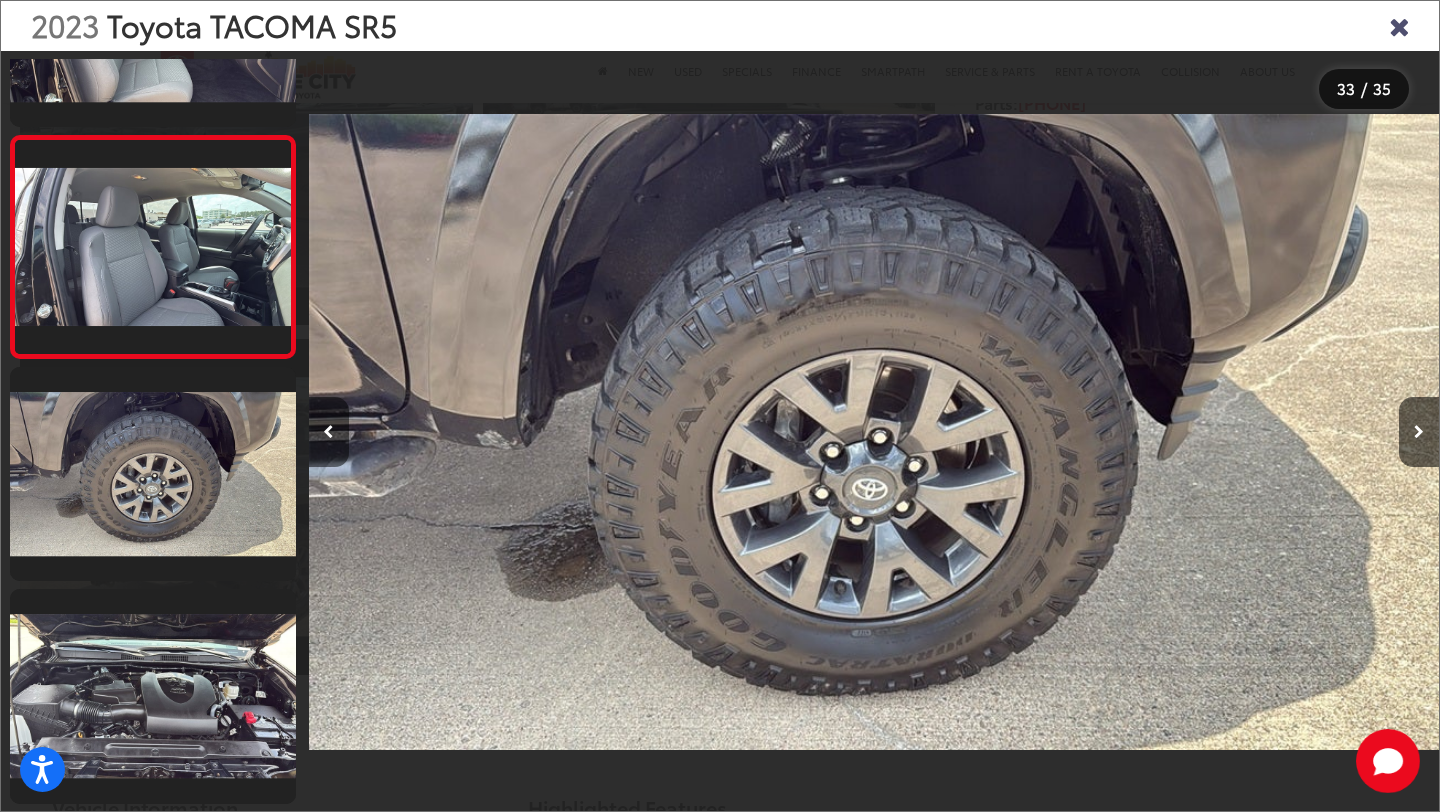 scroll, scrollTop: 6909, scrollLeft: 0, axis: vertical 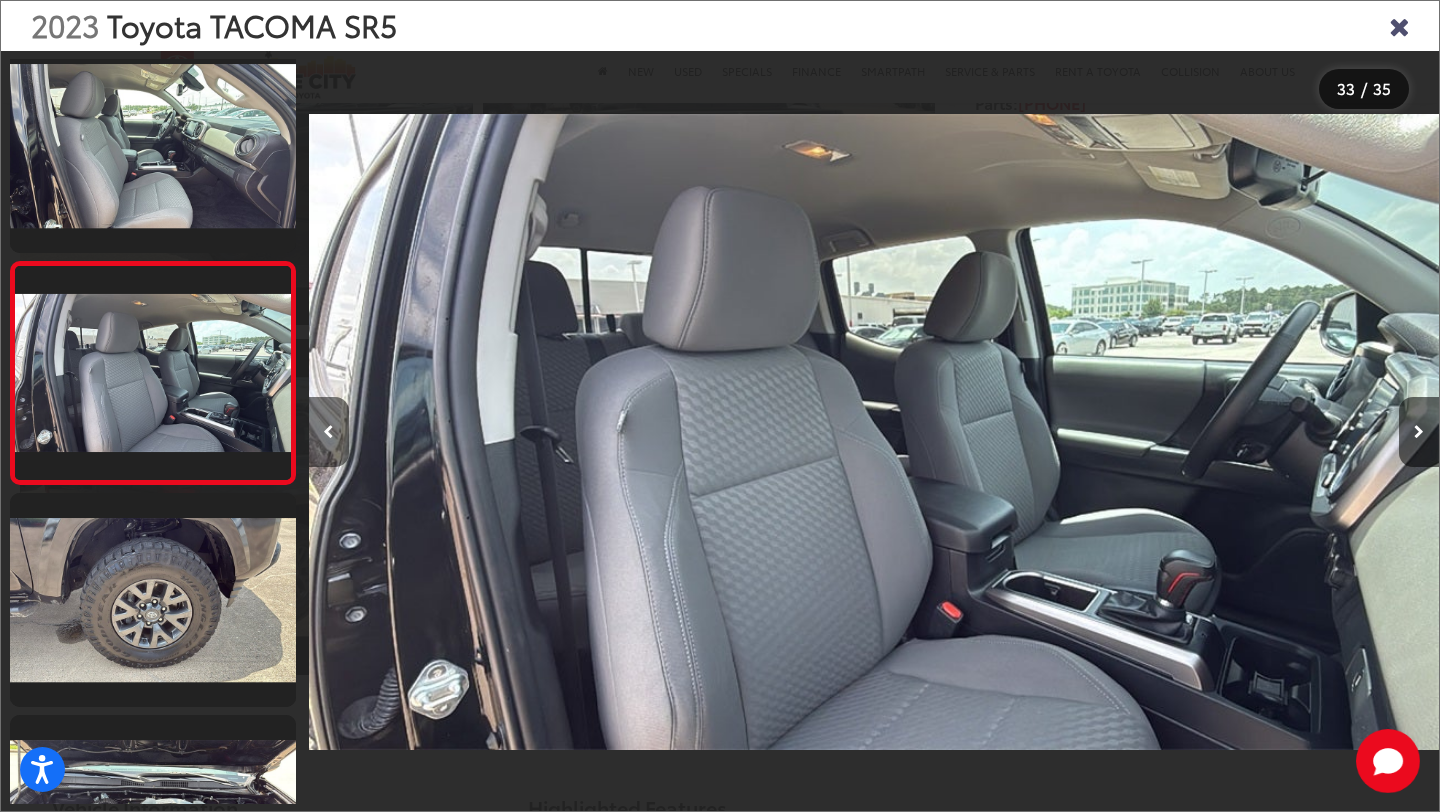 click at bounding box center (328, 432) 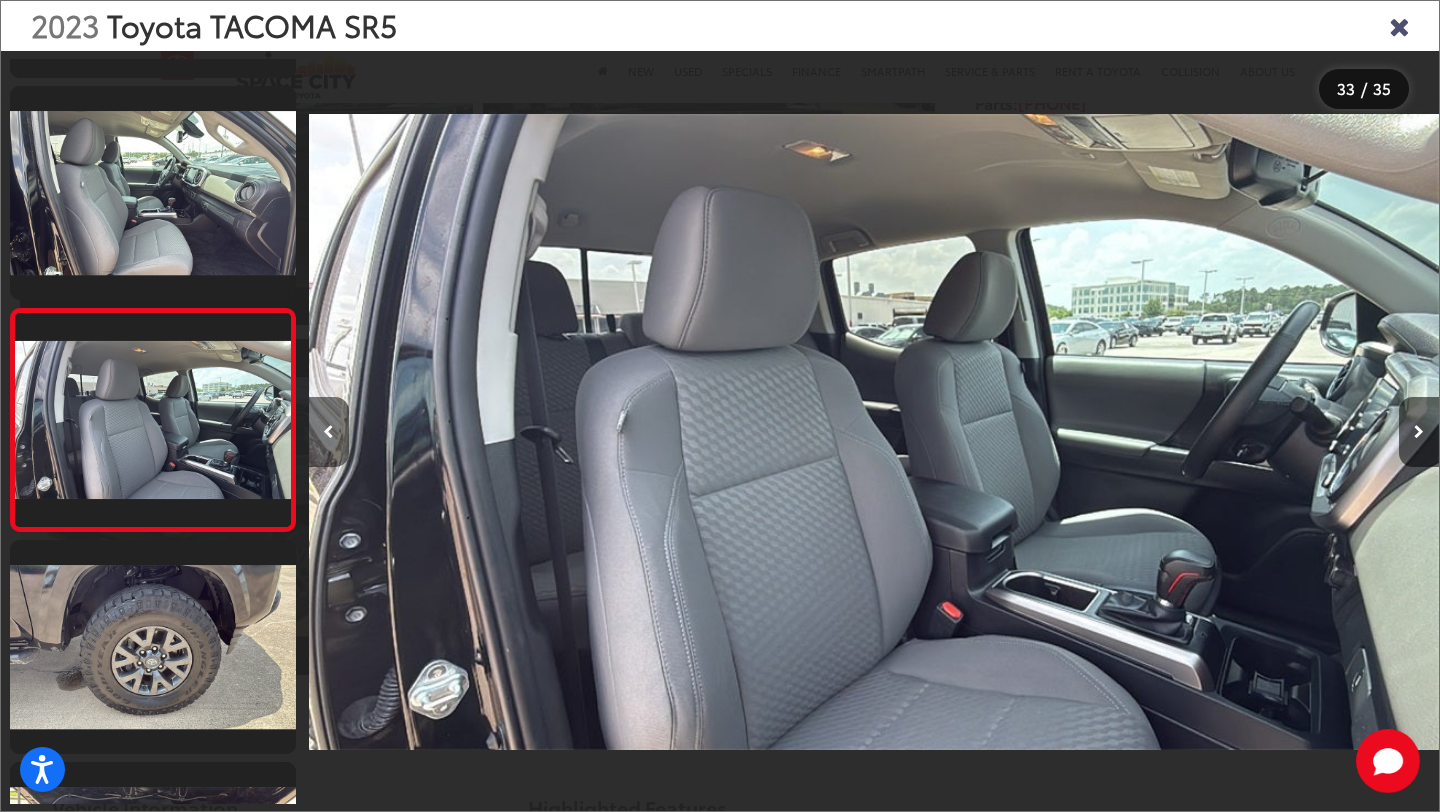 scroll, scrollTop: 0, scrollLeft: 36100, axis: horizontal 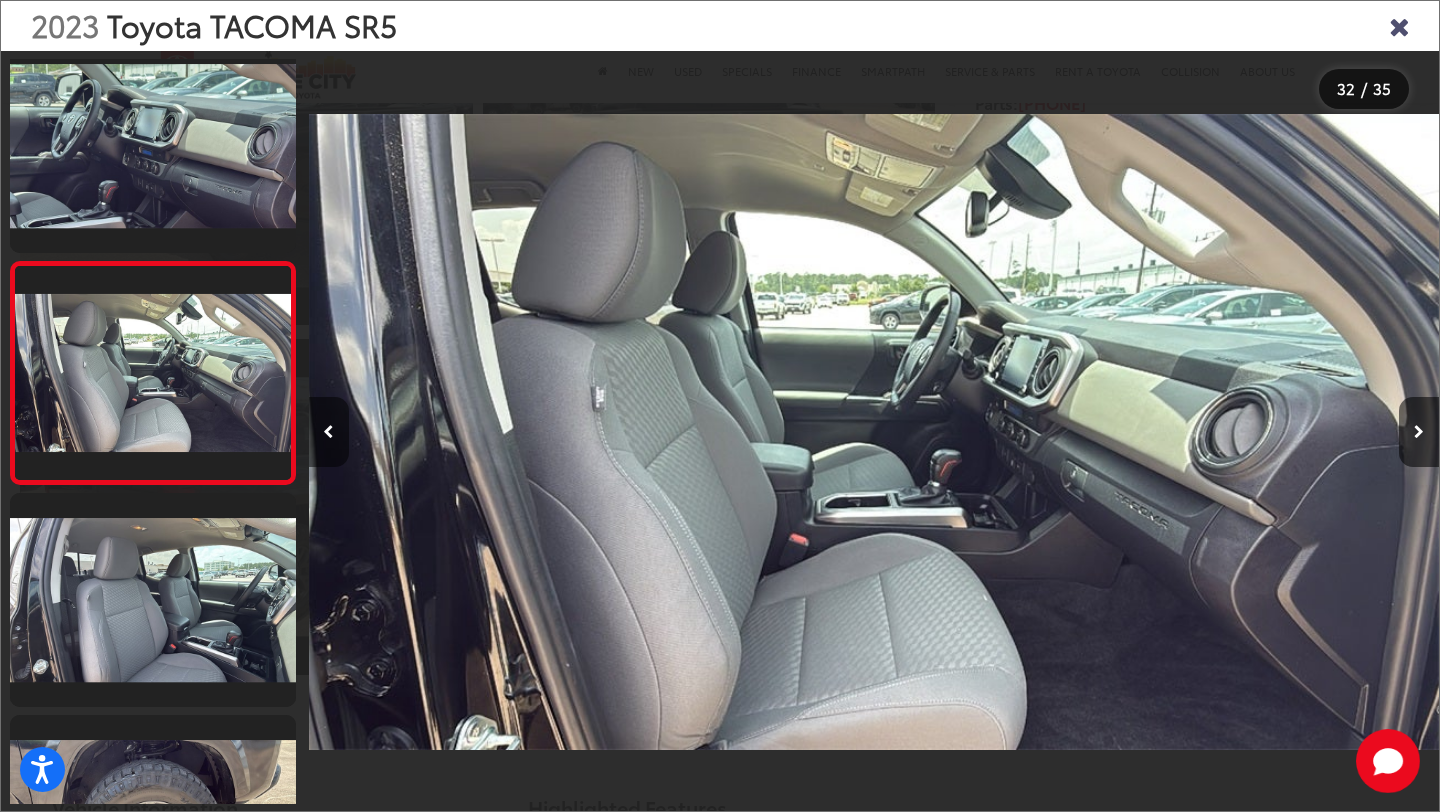 click at bounding box center (328, 432) 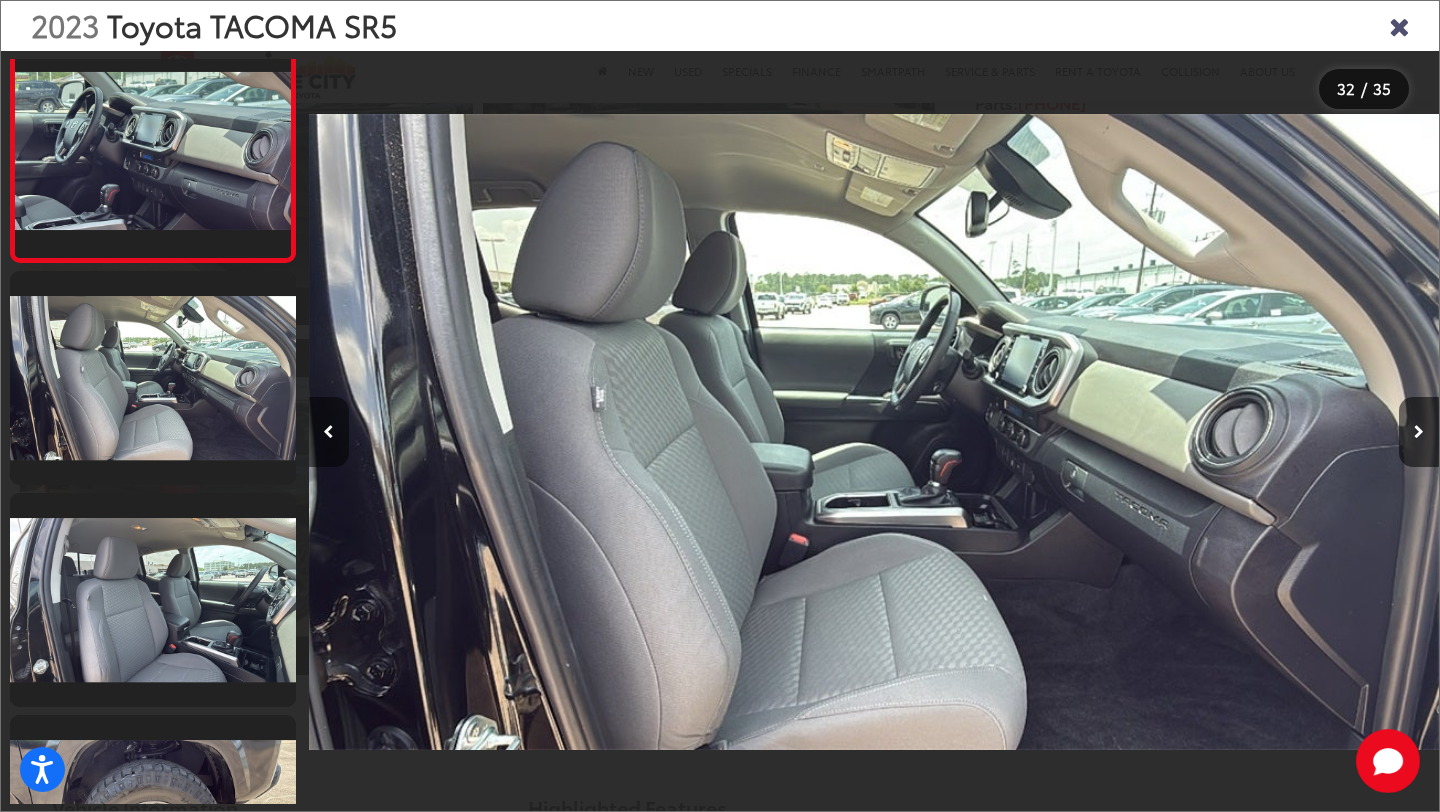 scroll, scrollTop: 6640, scrollLeft: 0, axis: vertical 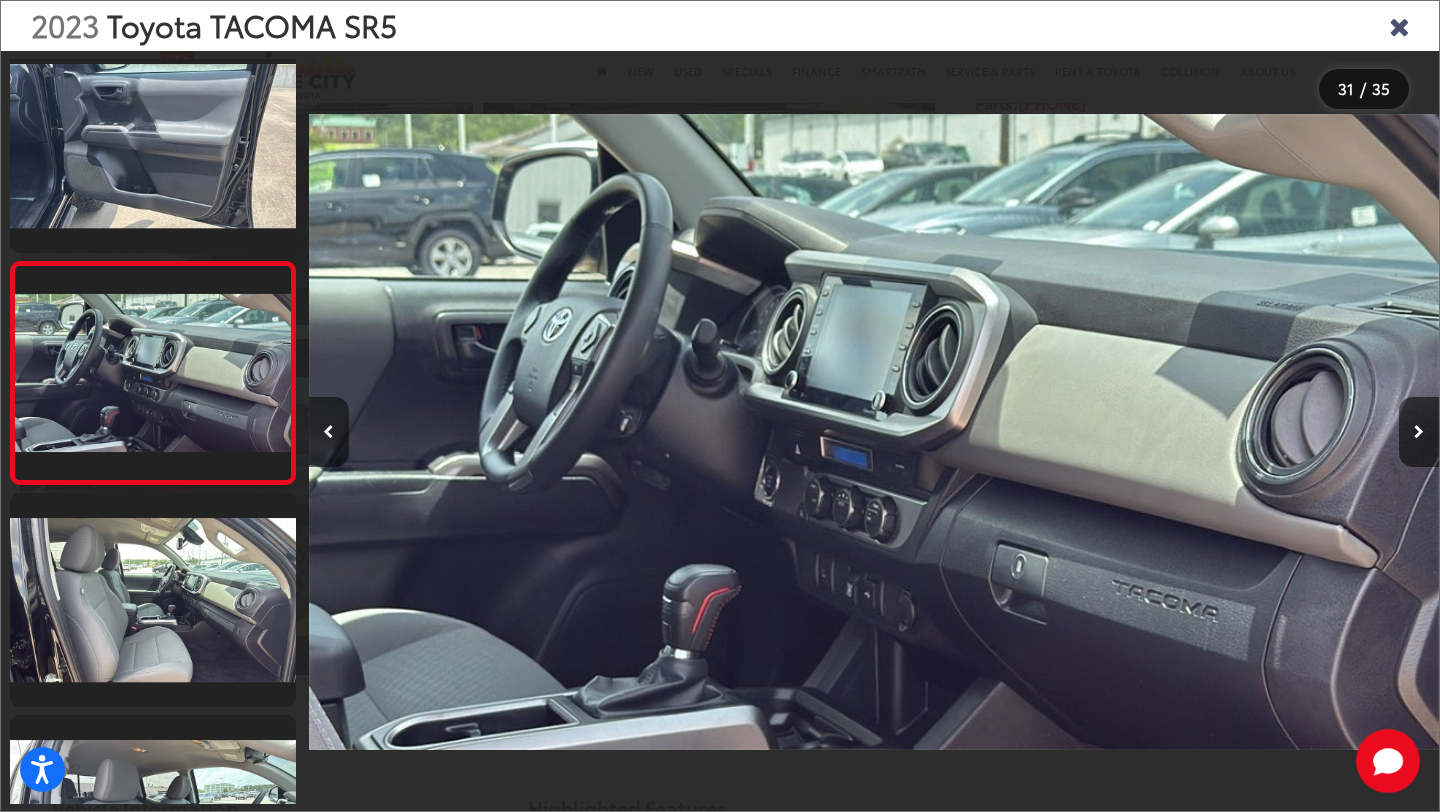 click at bounding box center [328, 432] 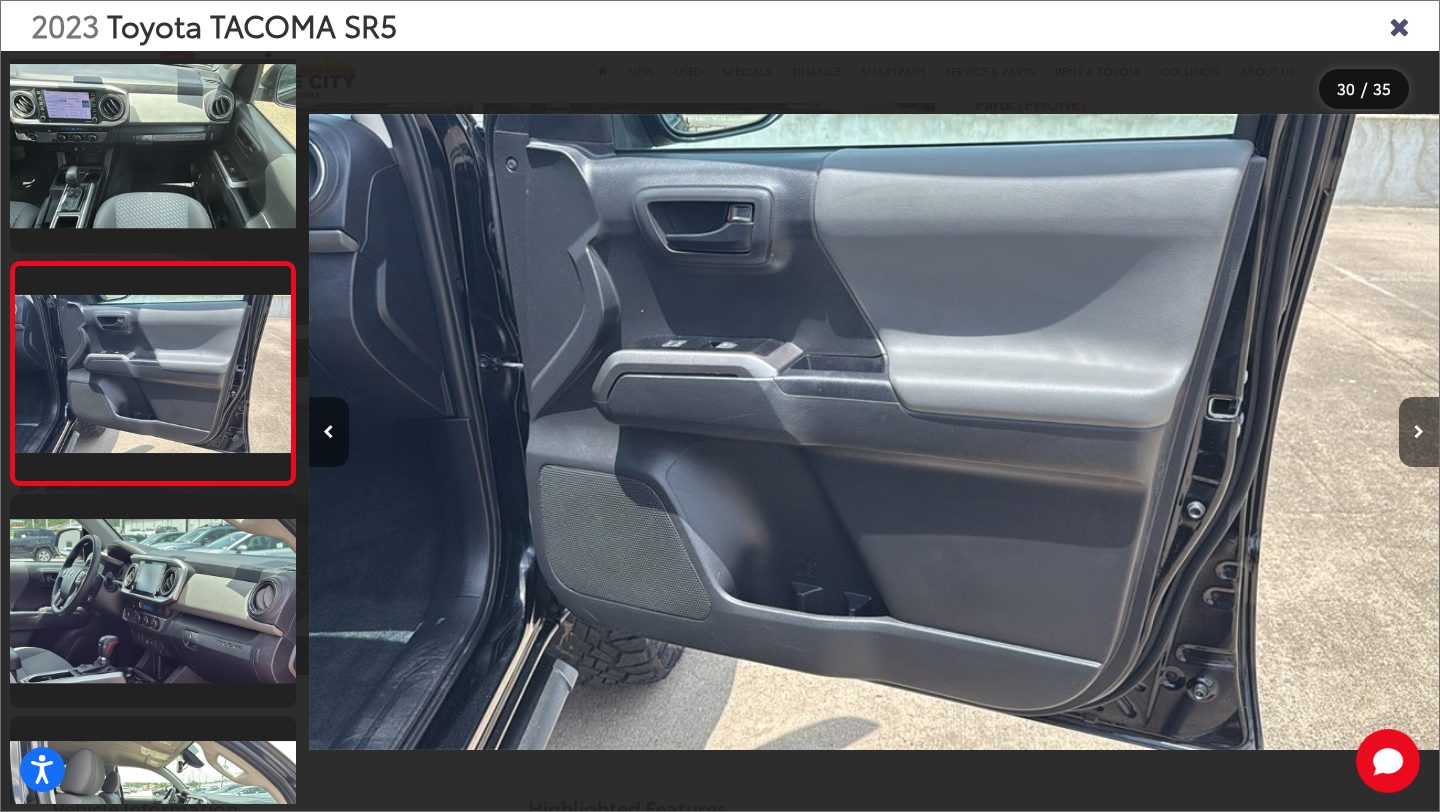 click at bounding box center (328, 432) 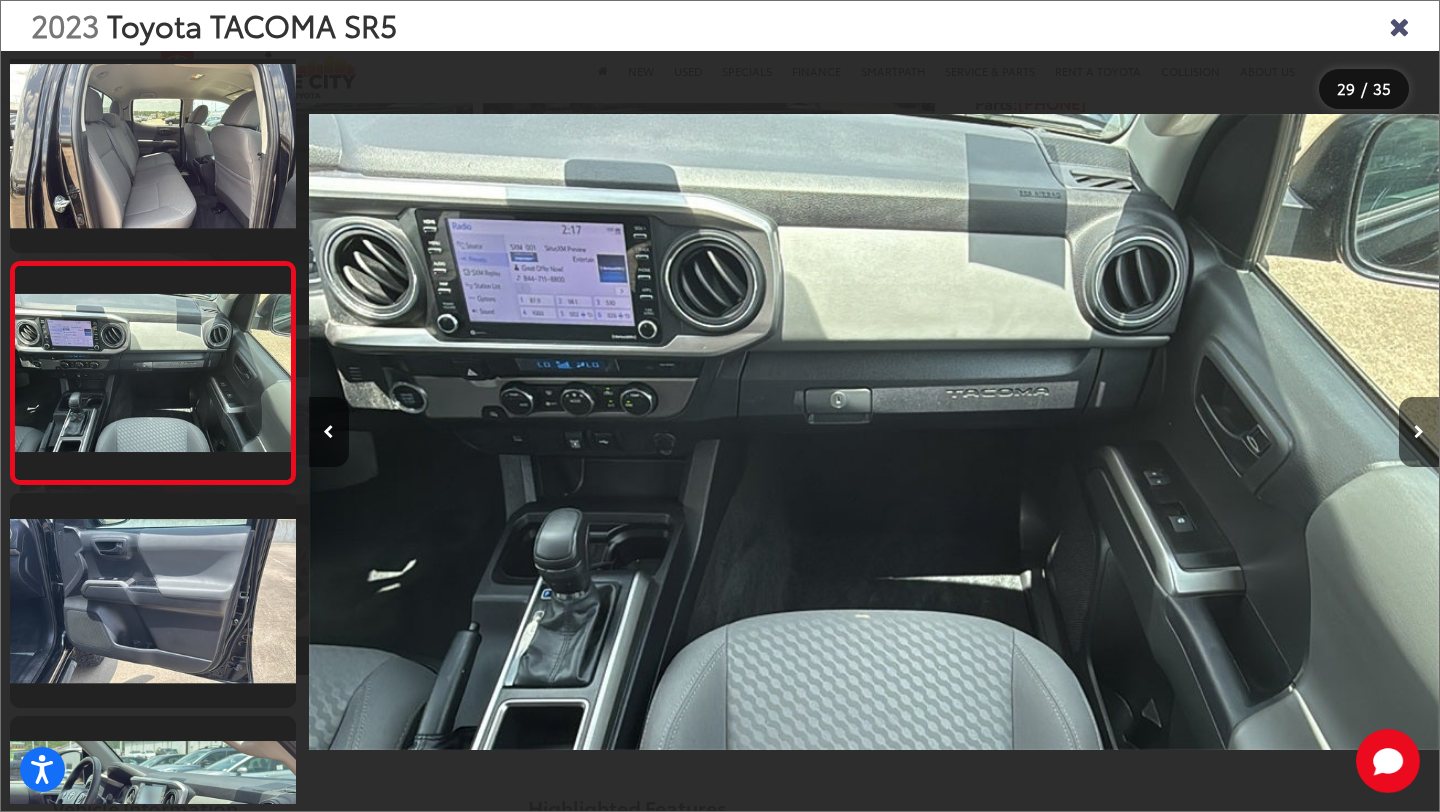 click at bounding box center [1399, 25] 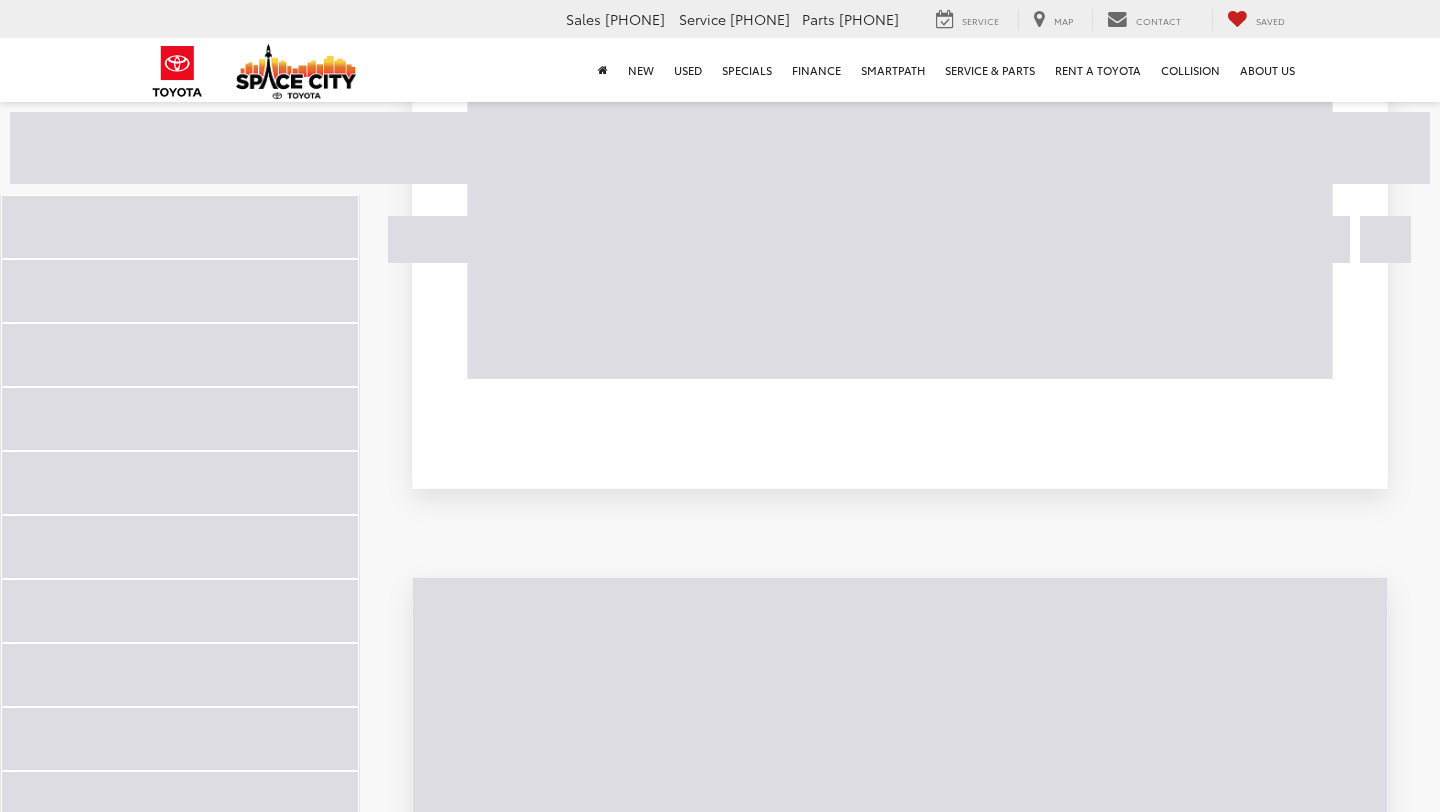 scroll, scrollTop: 1906, scrollLeft: 0, axis: vertical 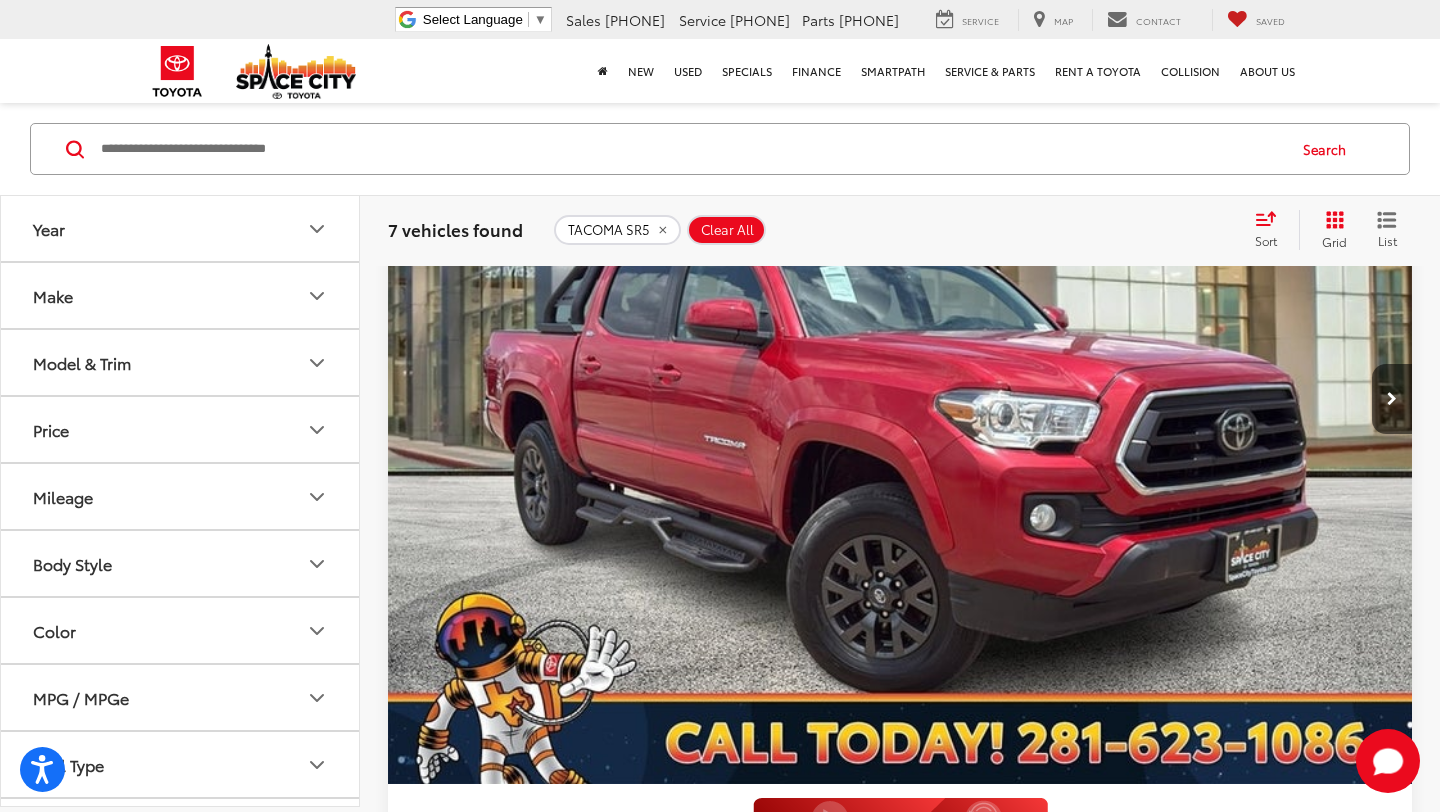 click at bounding box center (1392, 5490) 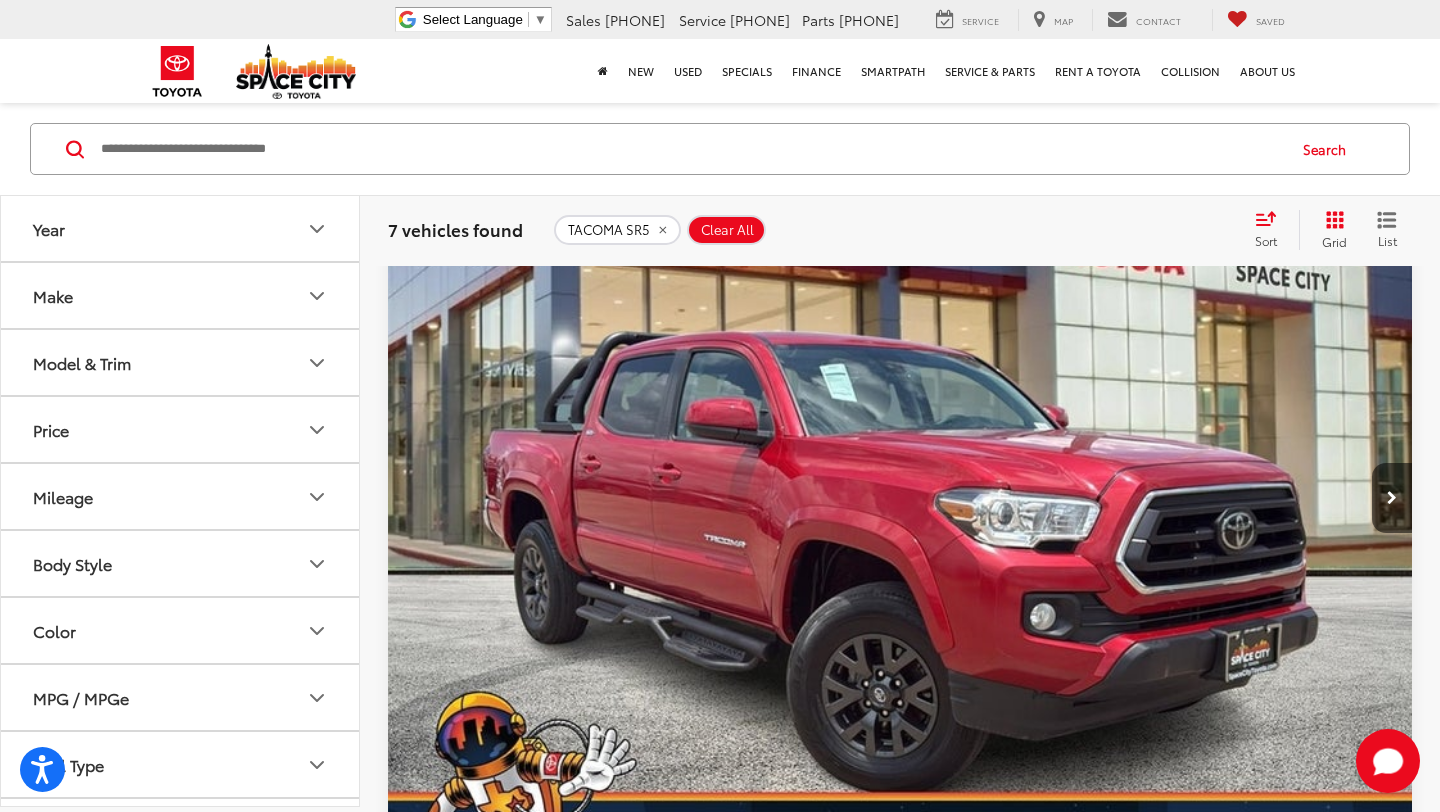 scroll, scrollTop: 5337, scrollLeft: 0, axis: vertical 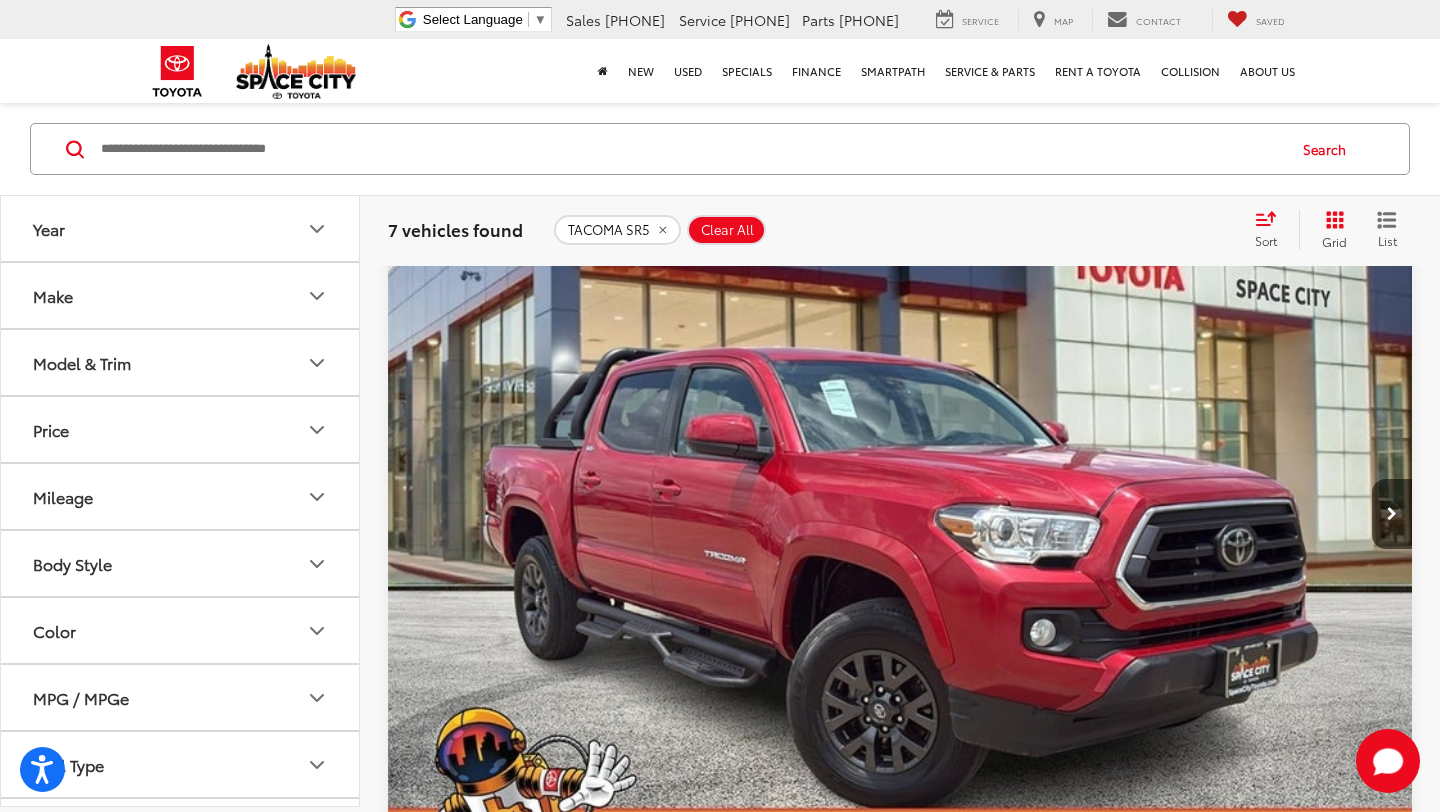 click at bounding box center (1392, 5605) 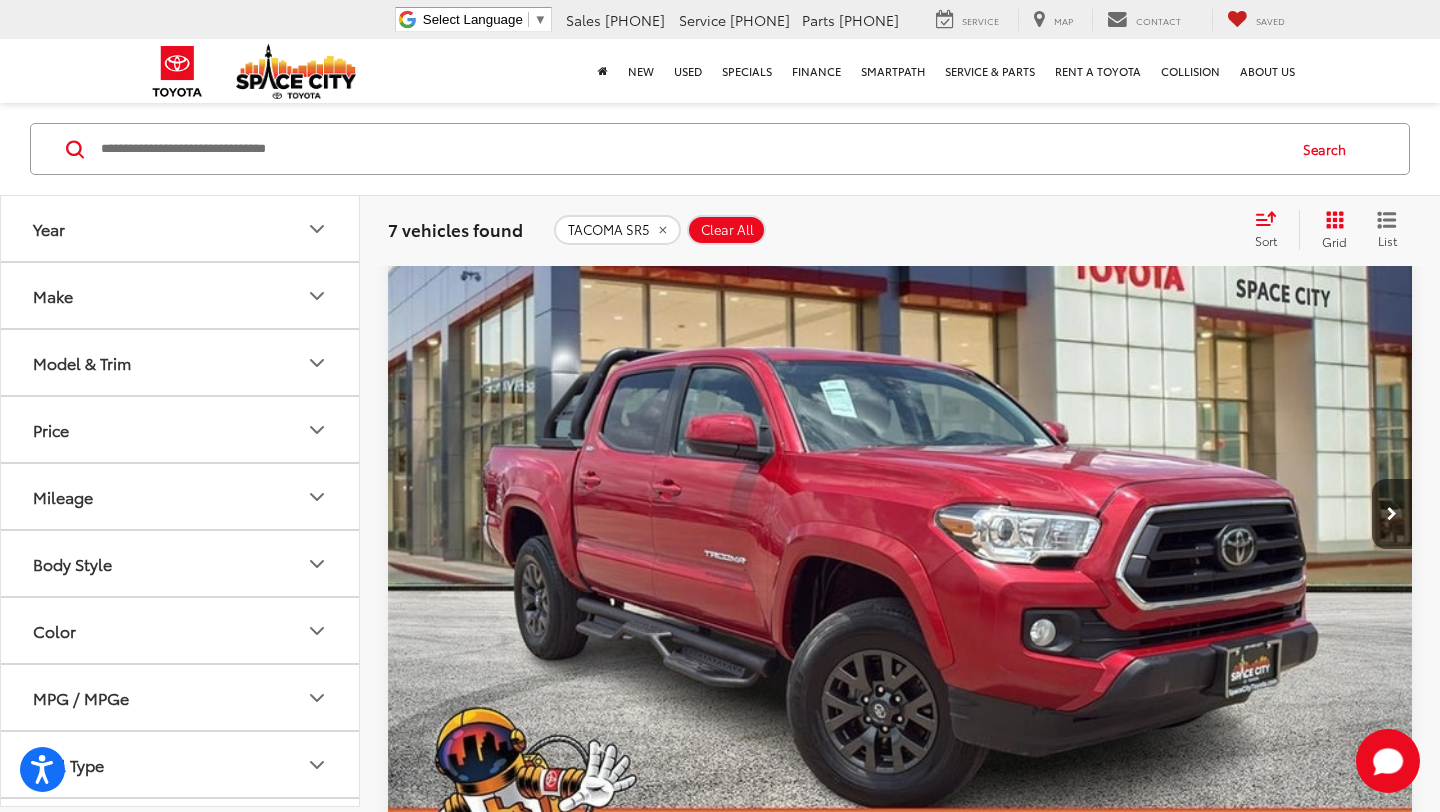 scroll, scrollTop: 5340, scrollLeft: 0, axis: vertical 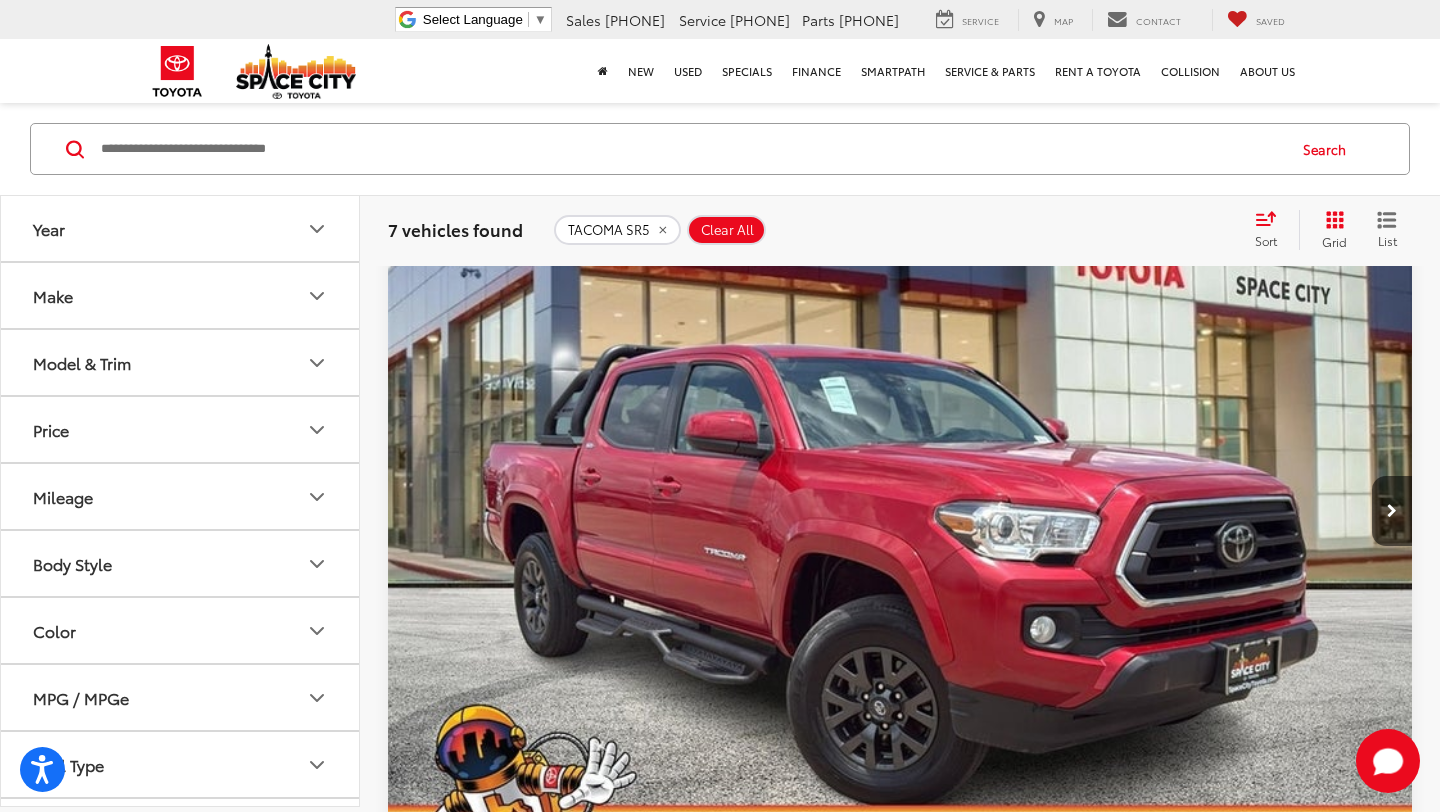 click at bounding box center (1392, 5602) 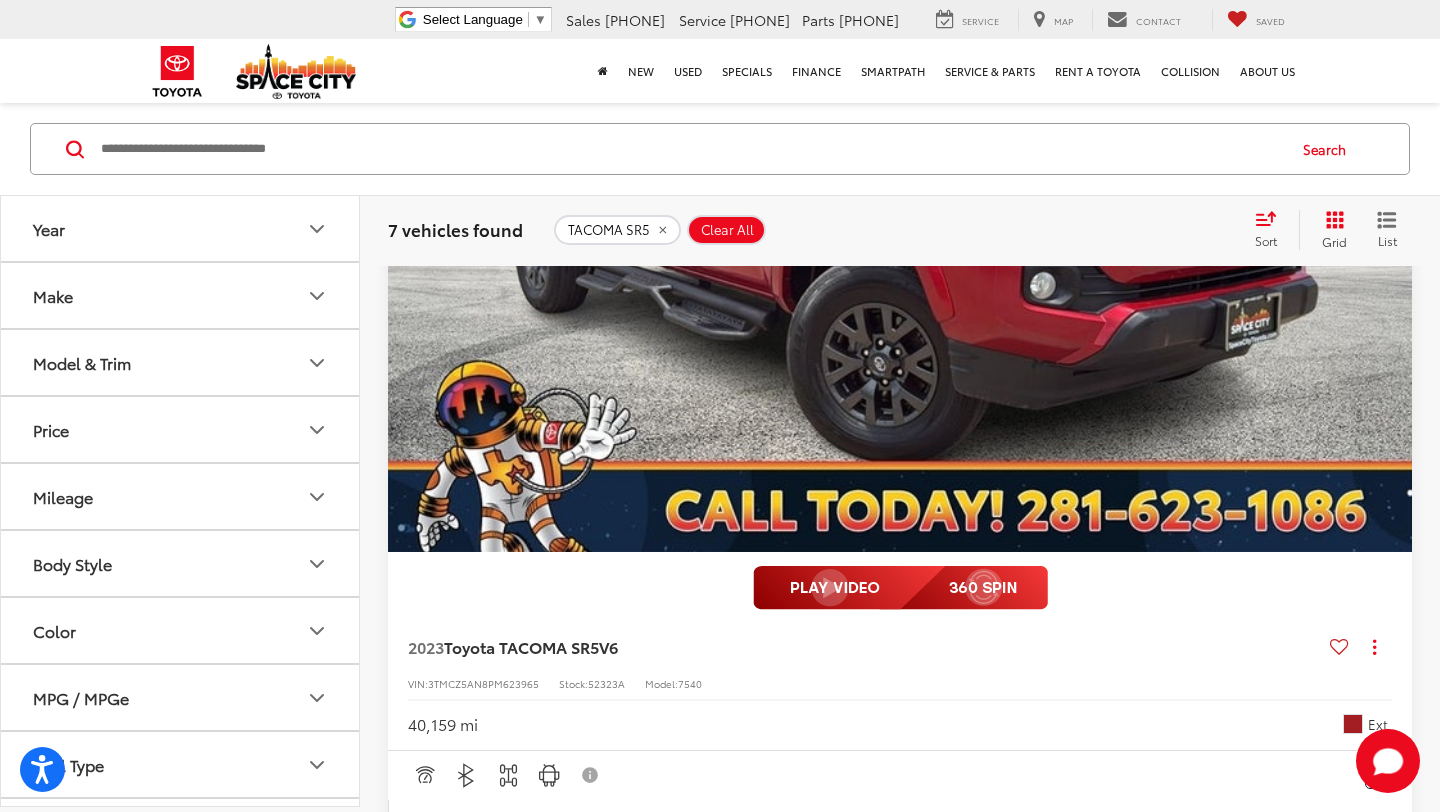 scroll, scrollTop: 5682, scrollLeft: 0, axis: vertical 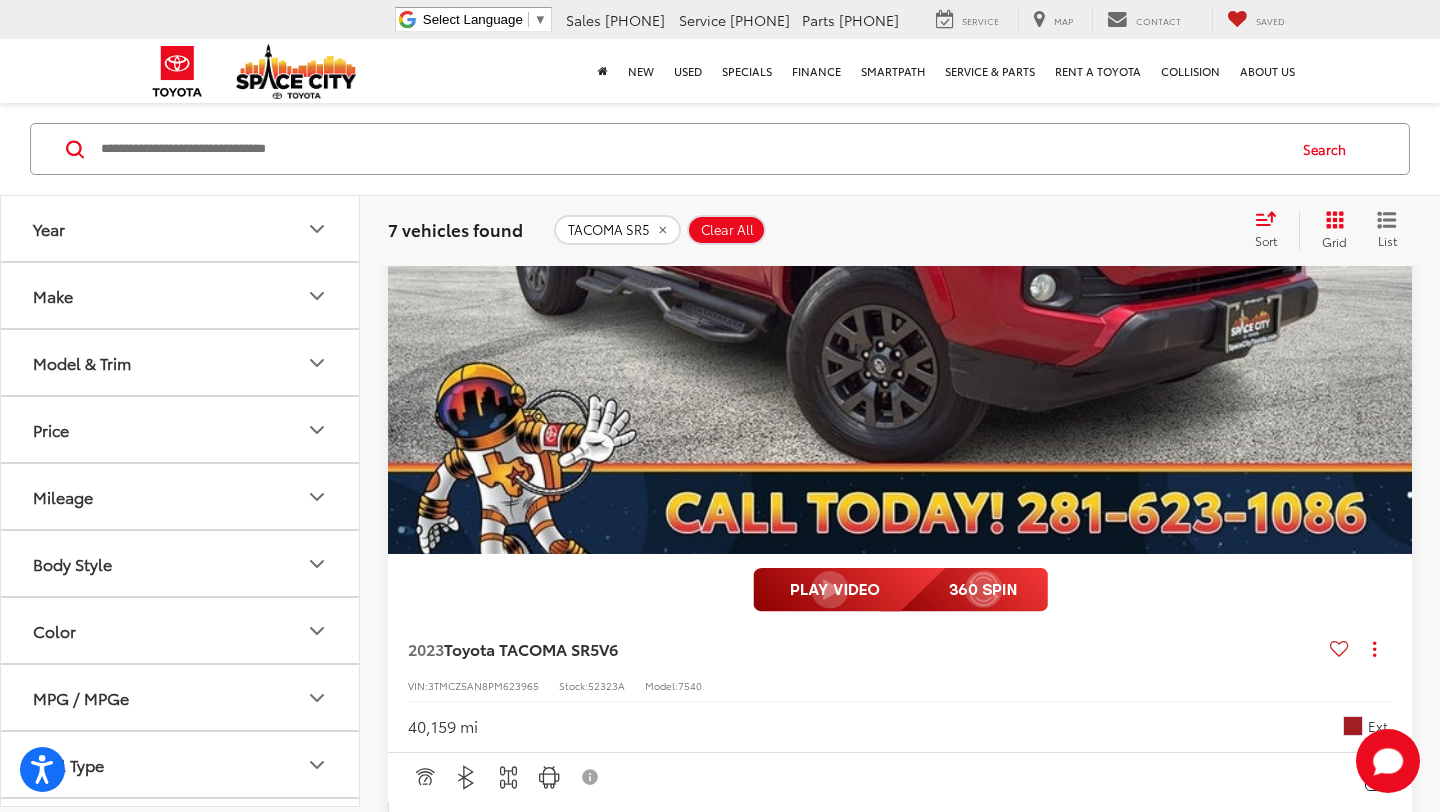 click at bounding box center [963, 6429] 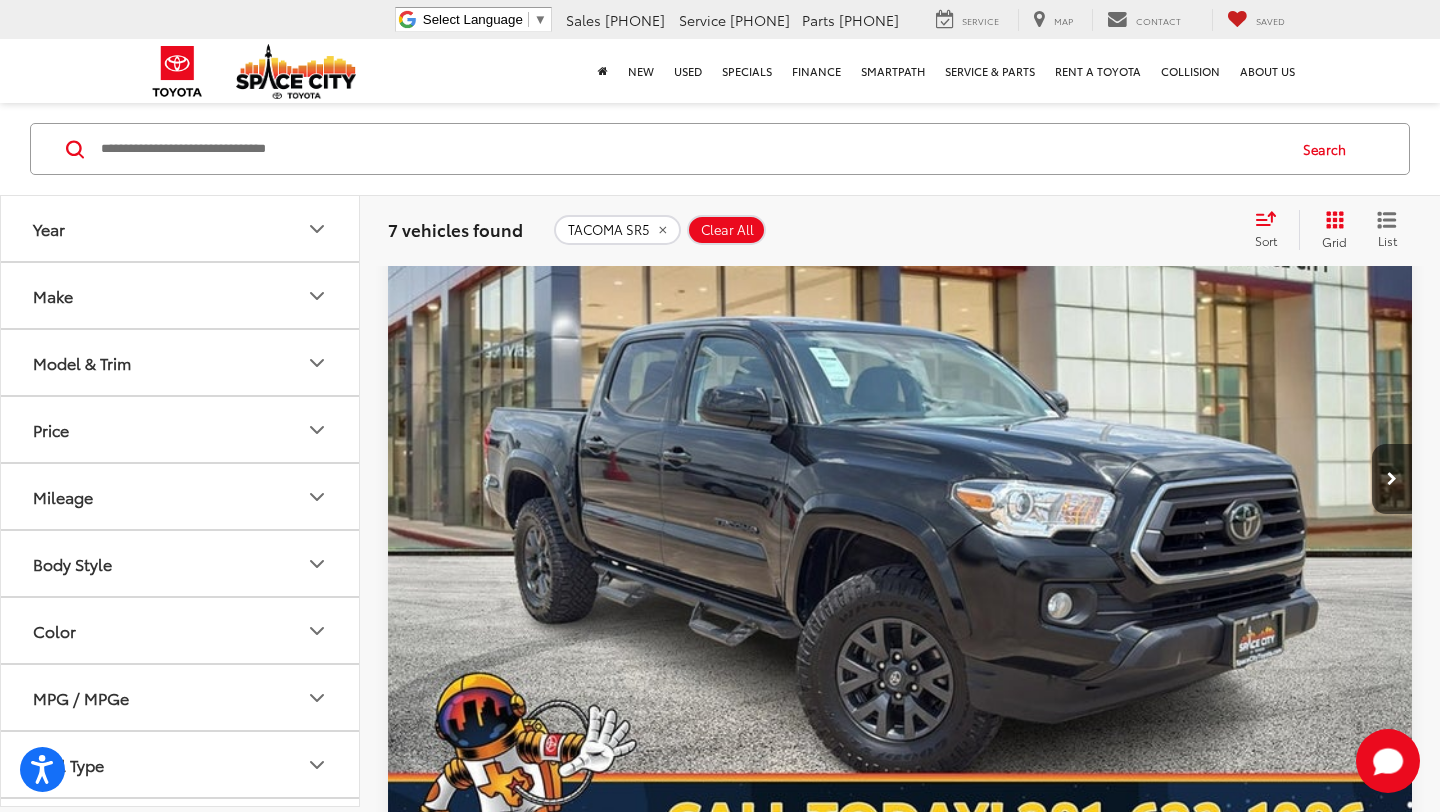scroll, scrollTop: 3692, scrollLeft: 0, axis: vertical 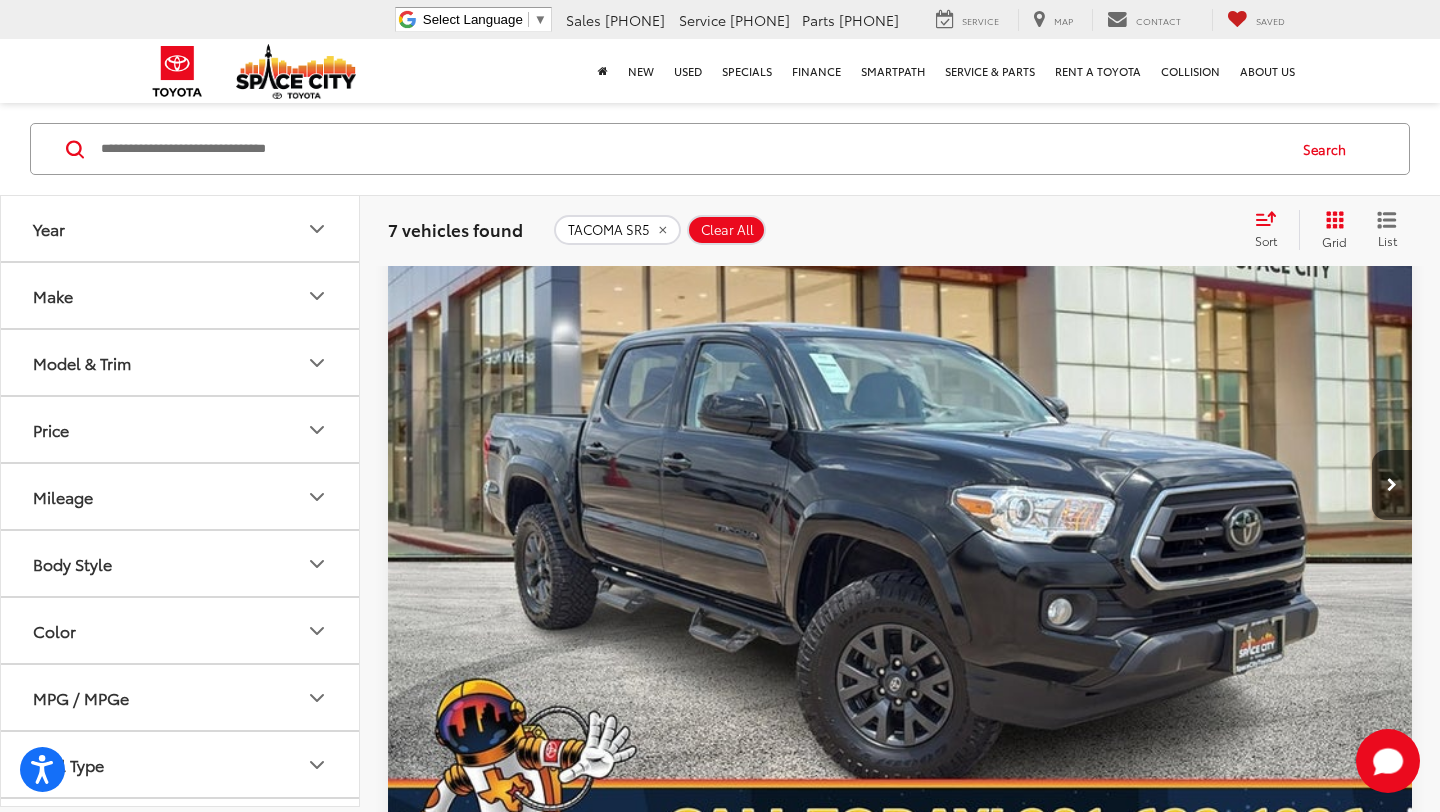click at bounding box center [1392, 3868] 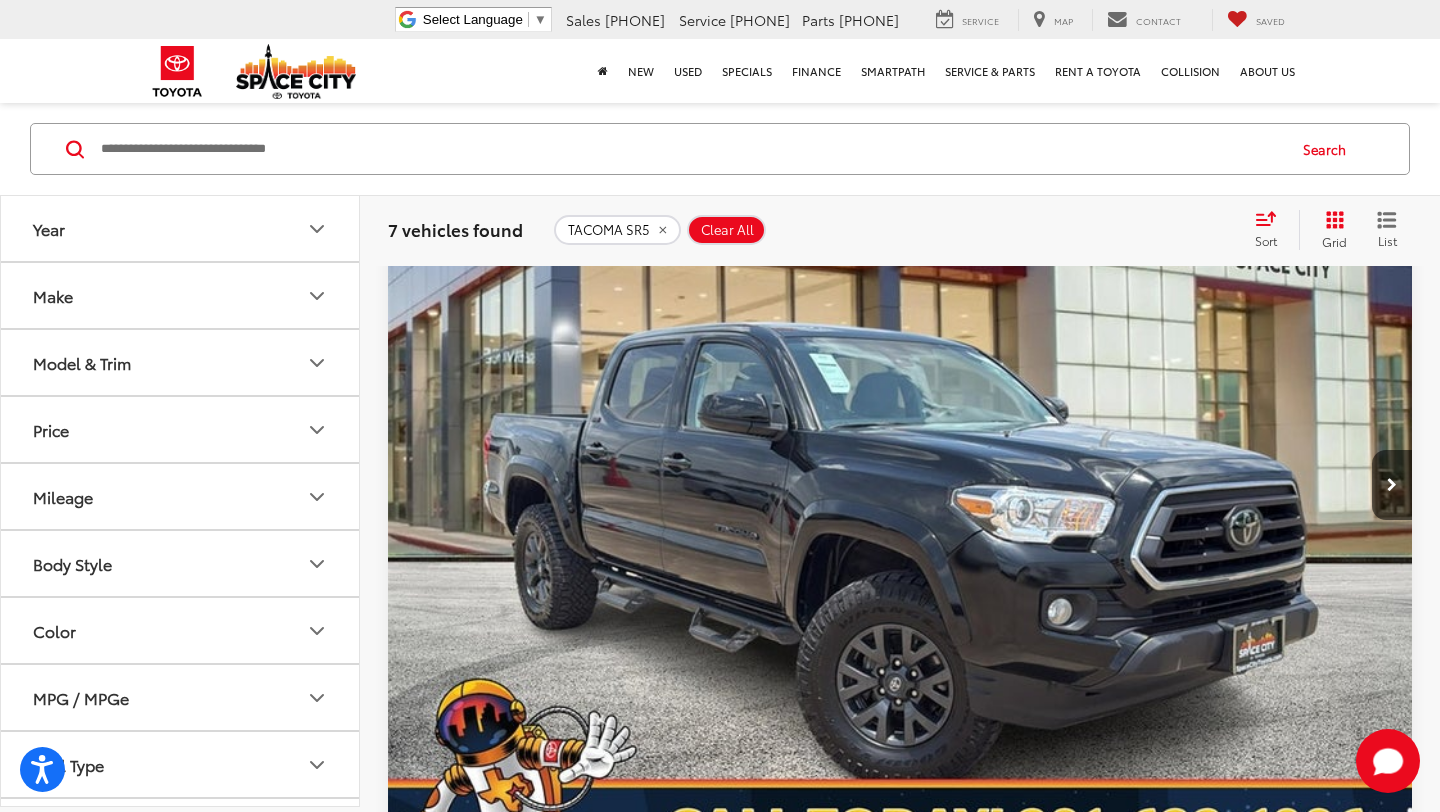 click at bounding box center (1392, 3868) 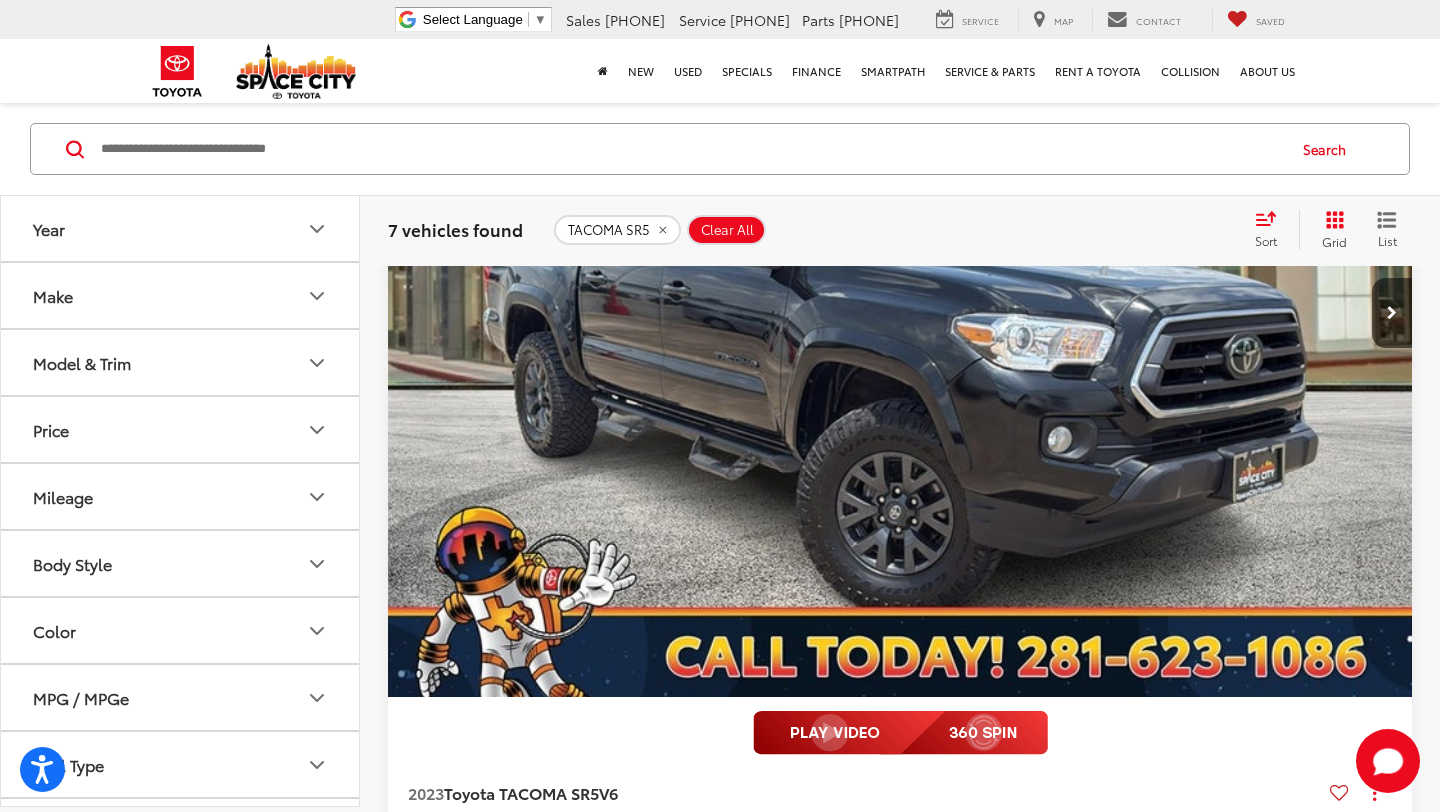 scroll, scrollTop: 3871, scrollLeft: 0, axis: vertical 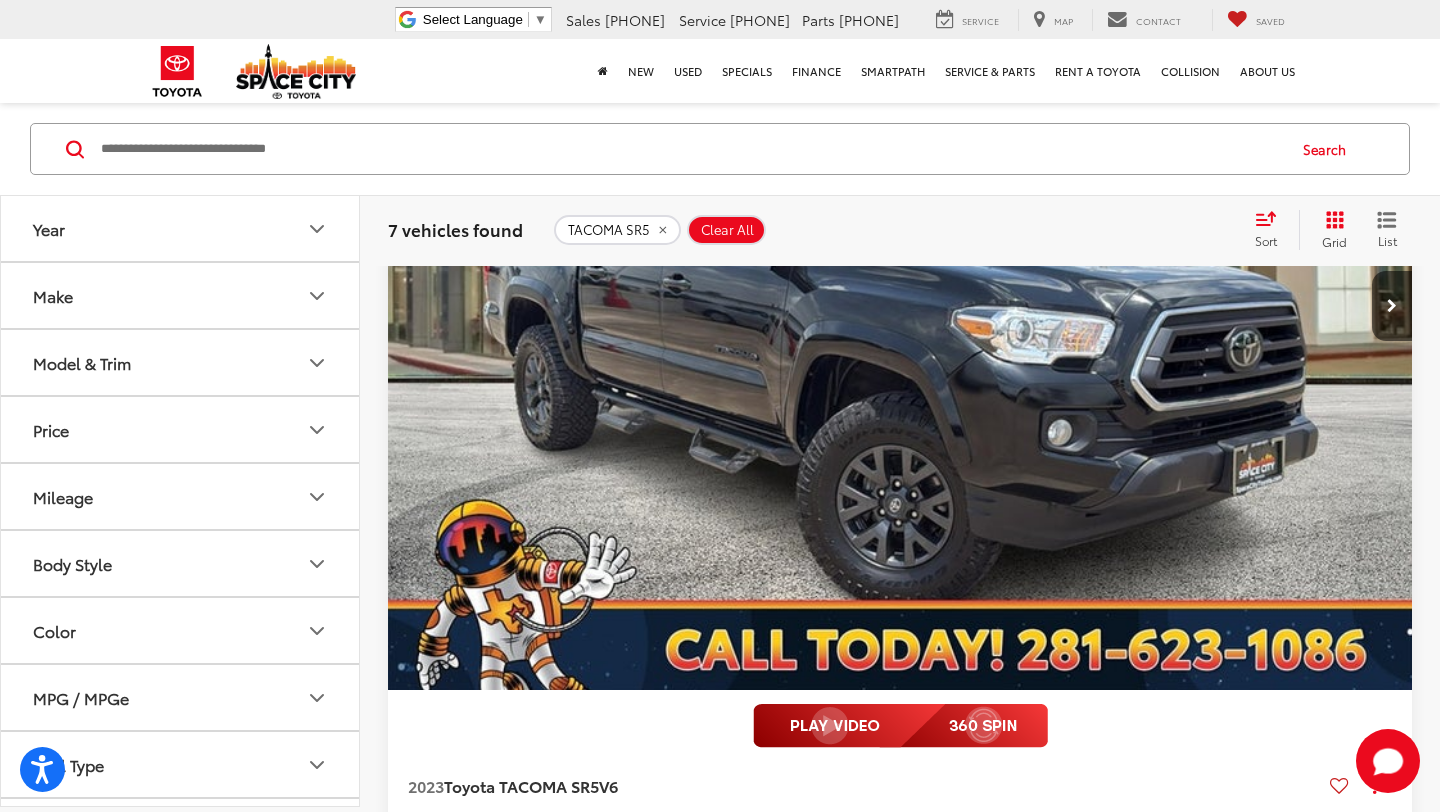 click at bounding box center [963, 4823] 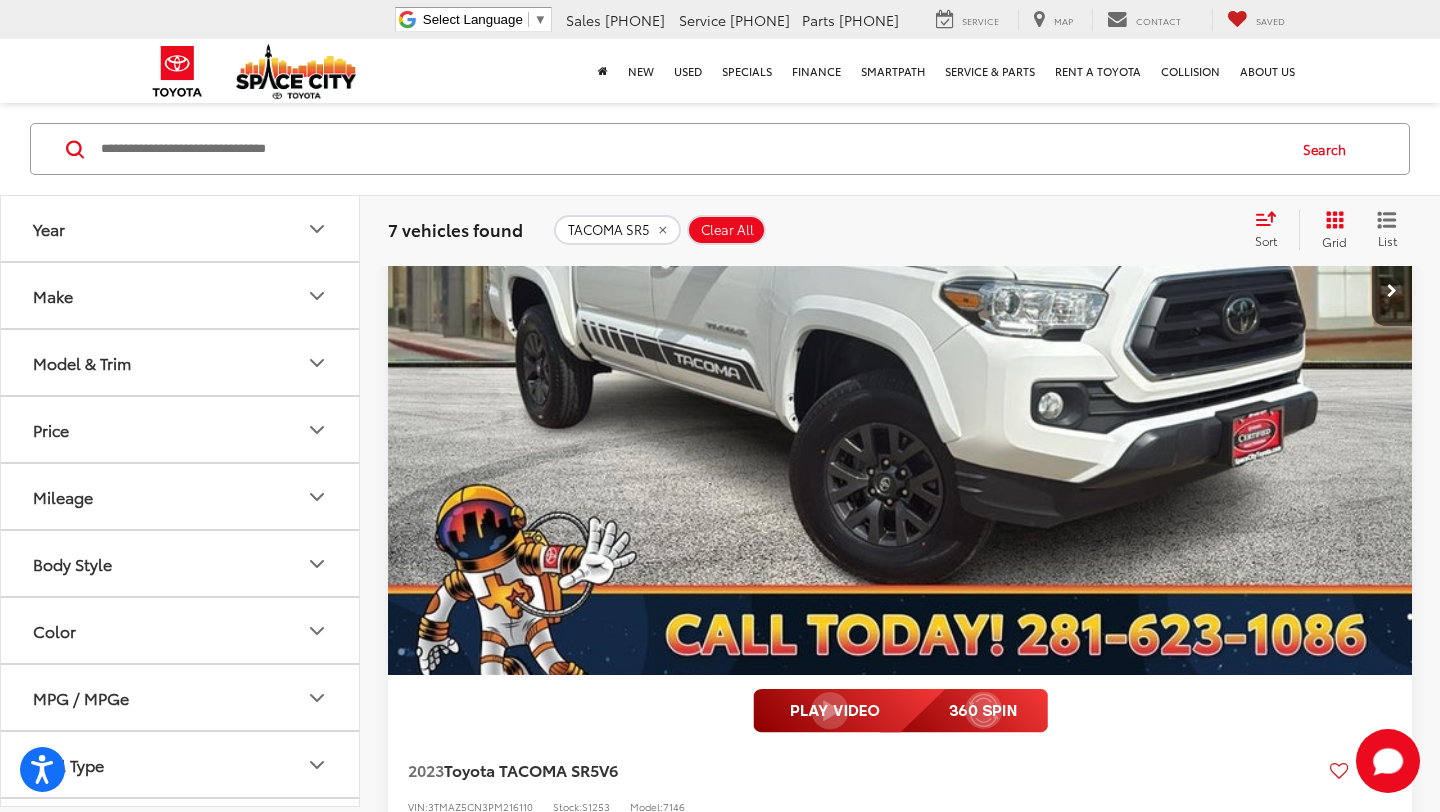 scroll, scrollTop: 2234, scrollLeft: 0, axis: vertical 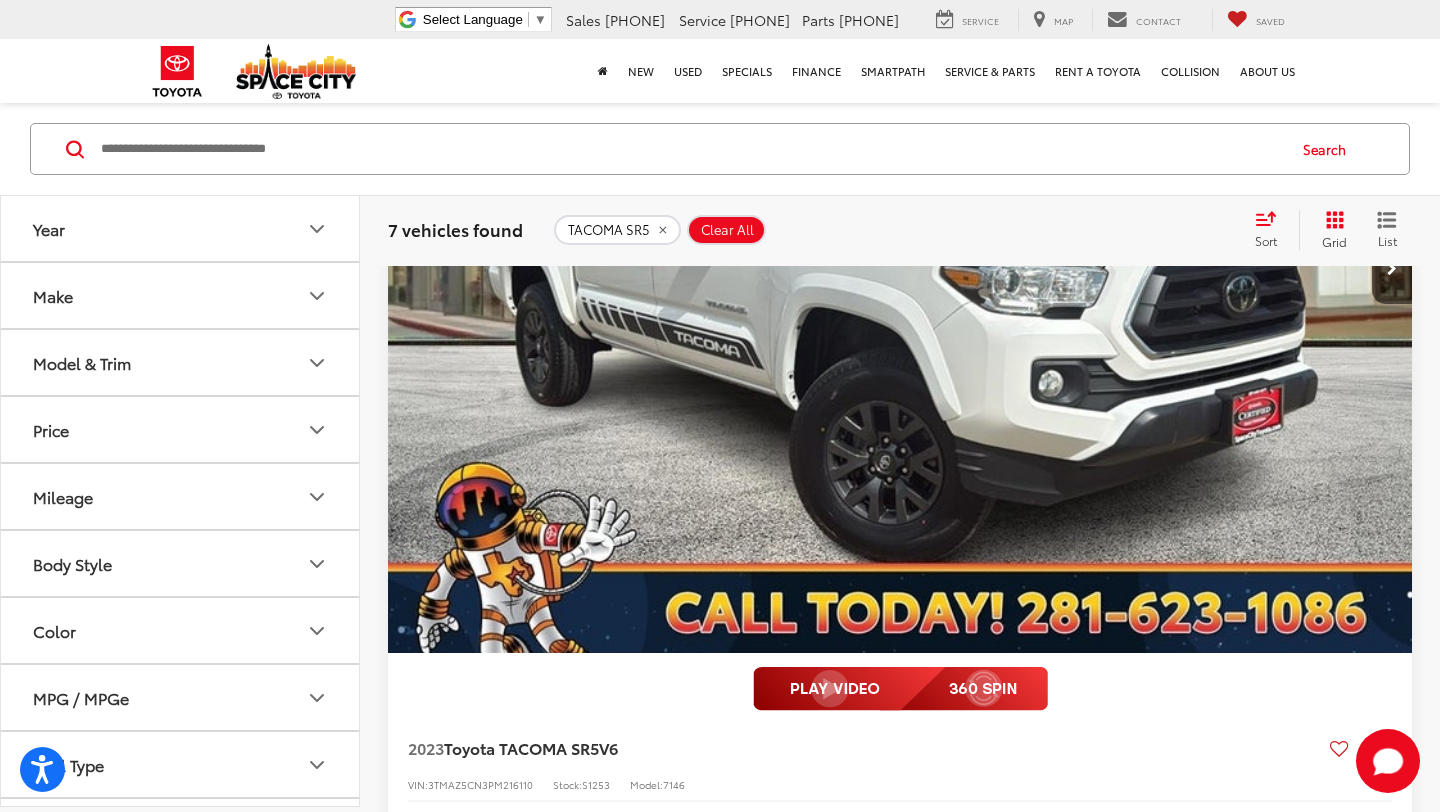 click at bounding box center (963, 3078) 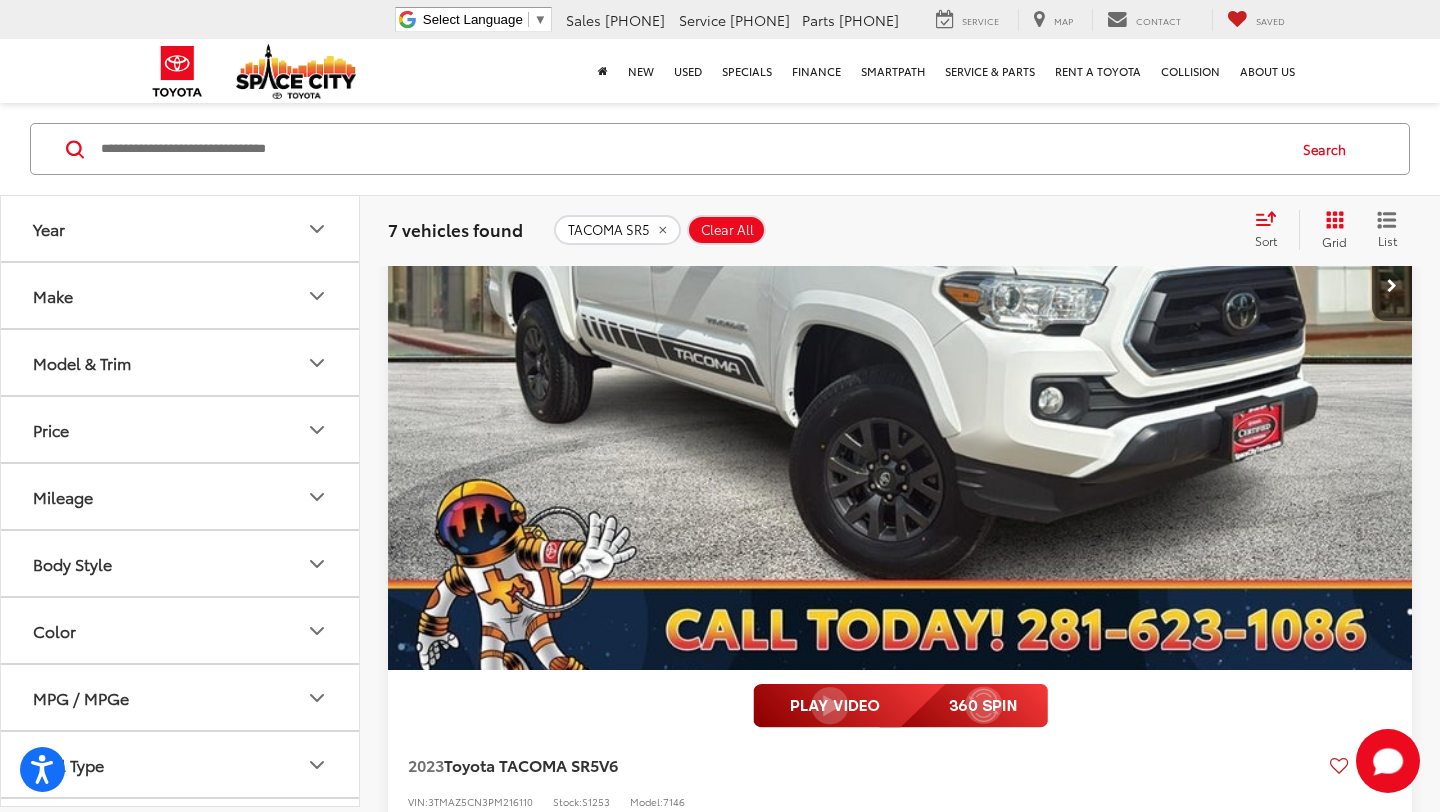 scroll, scrollTop: 2211, scrollLeft: 0, axis: vertical 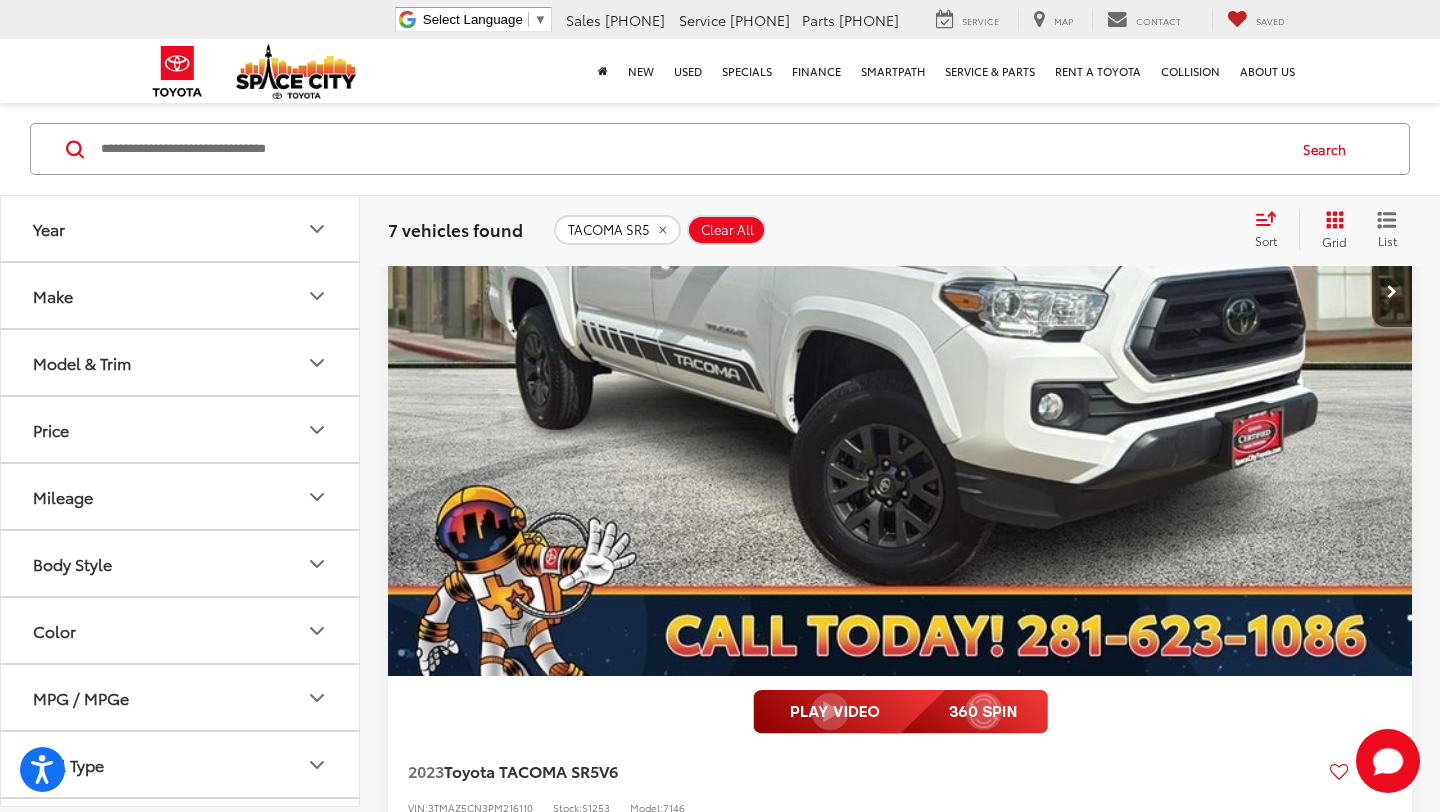 click on "Comments" at bounding box center (1378, 2573) 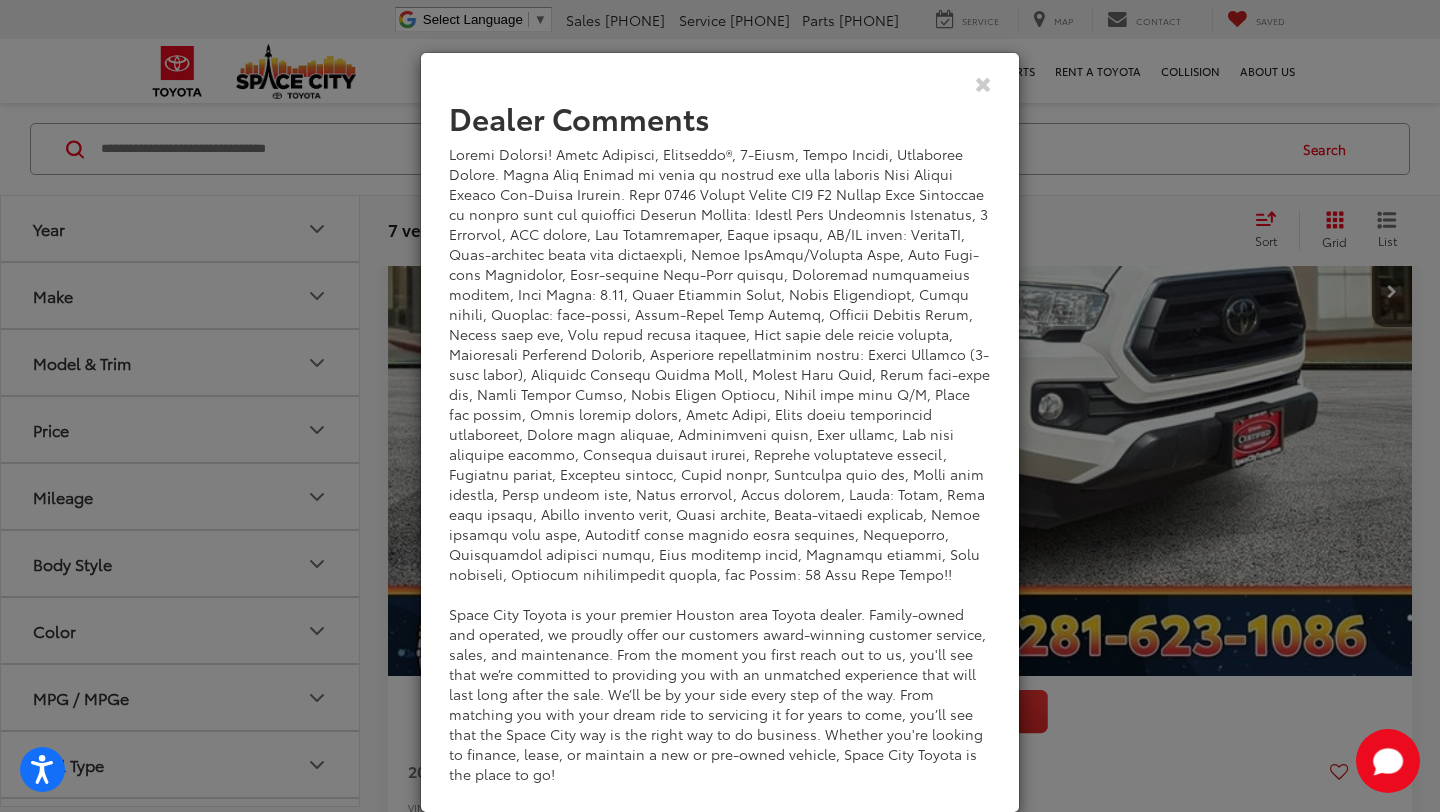 scroll, scrollTop: 66, scrollLeft: 0, axis: vertical 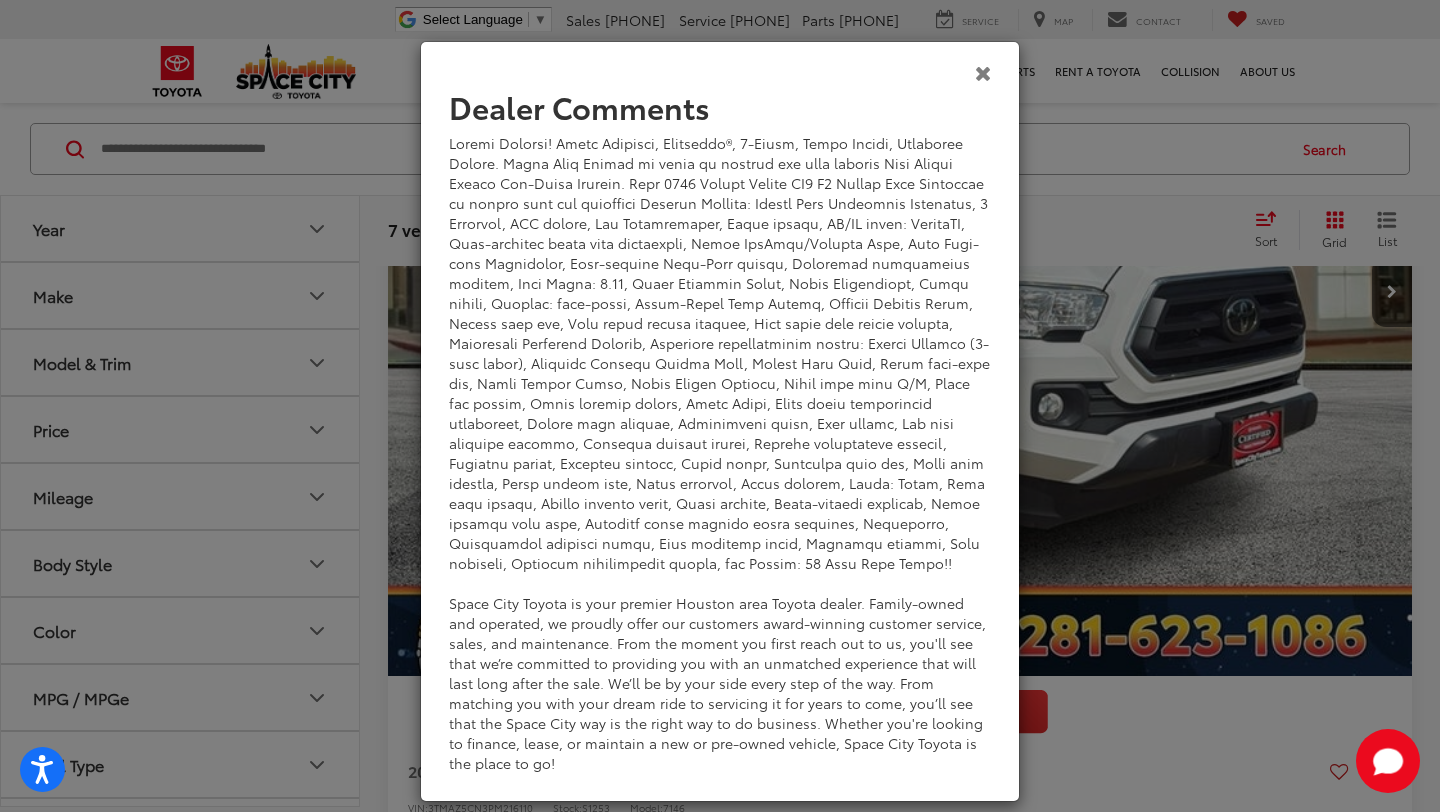 click at bounding box center [983, 72] 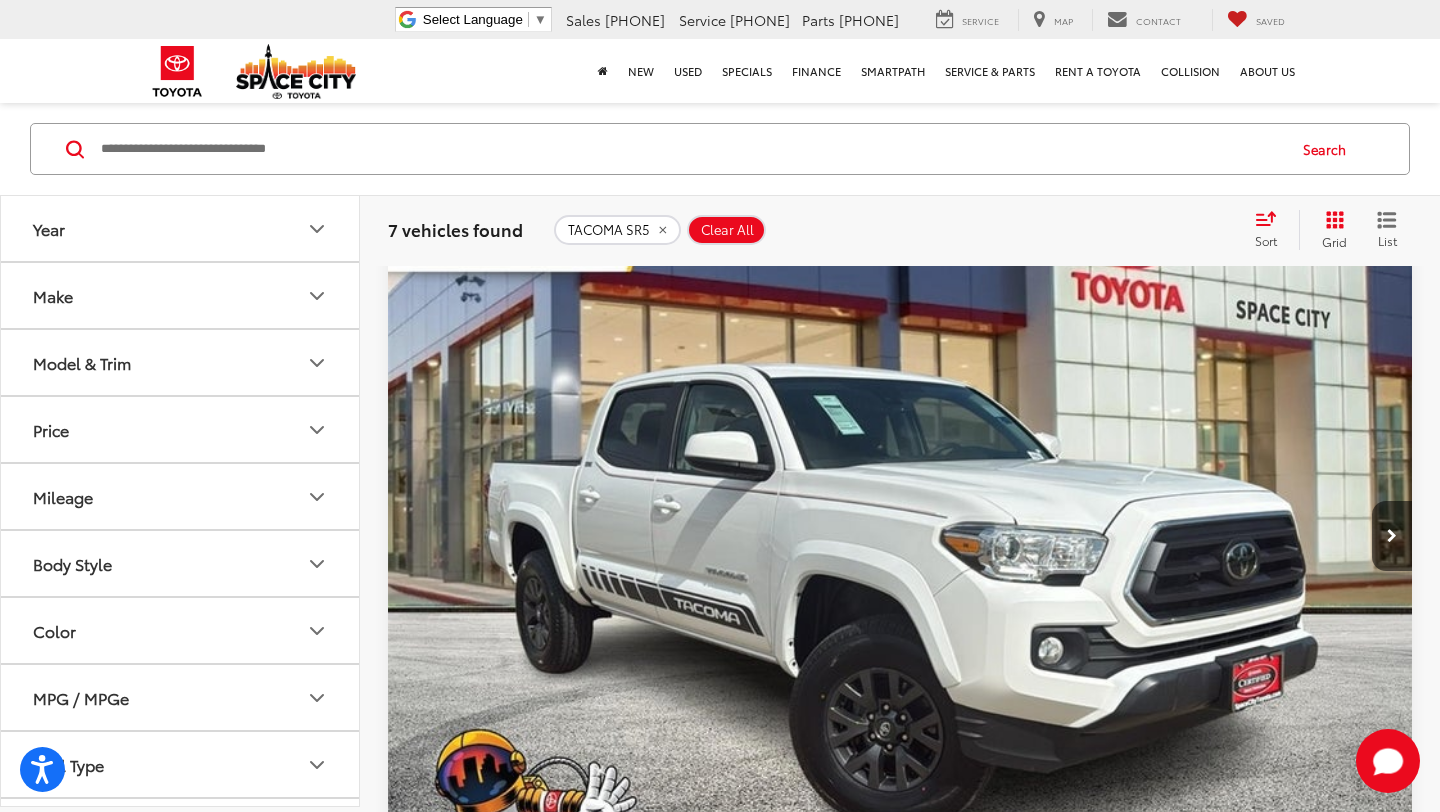 scroll, scrollTop: 1959, scrollLeft: 0, axis: vertical 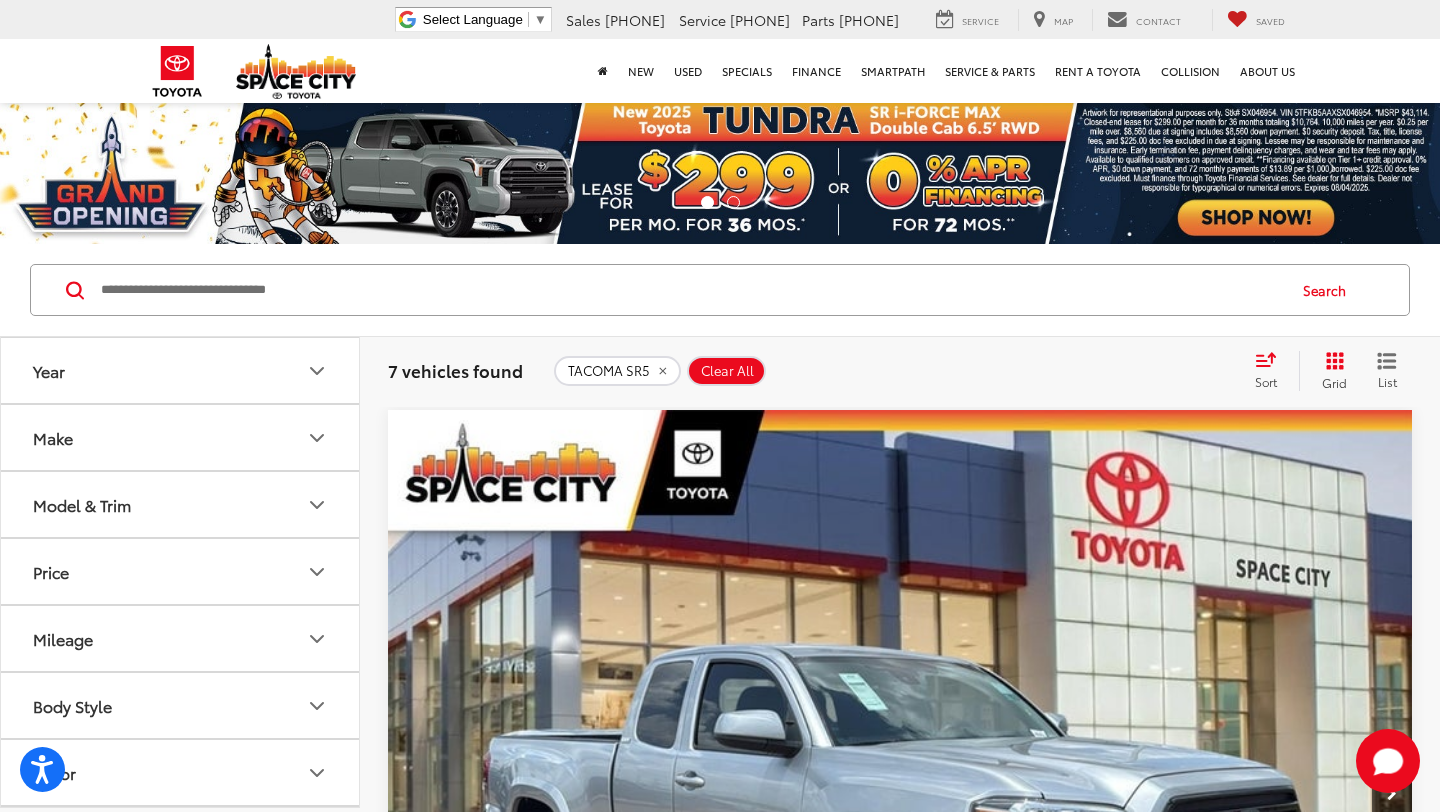 click 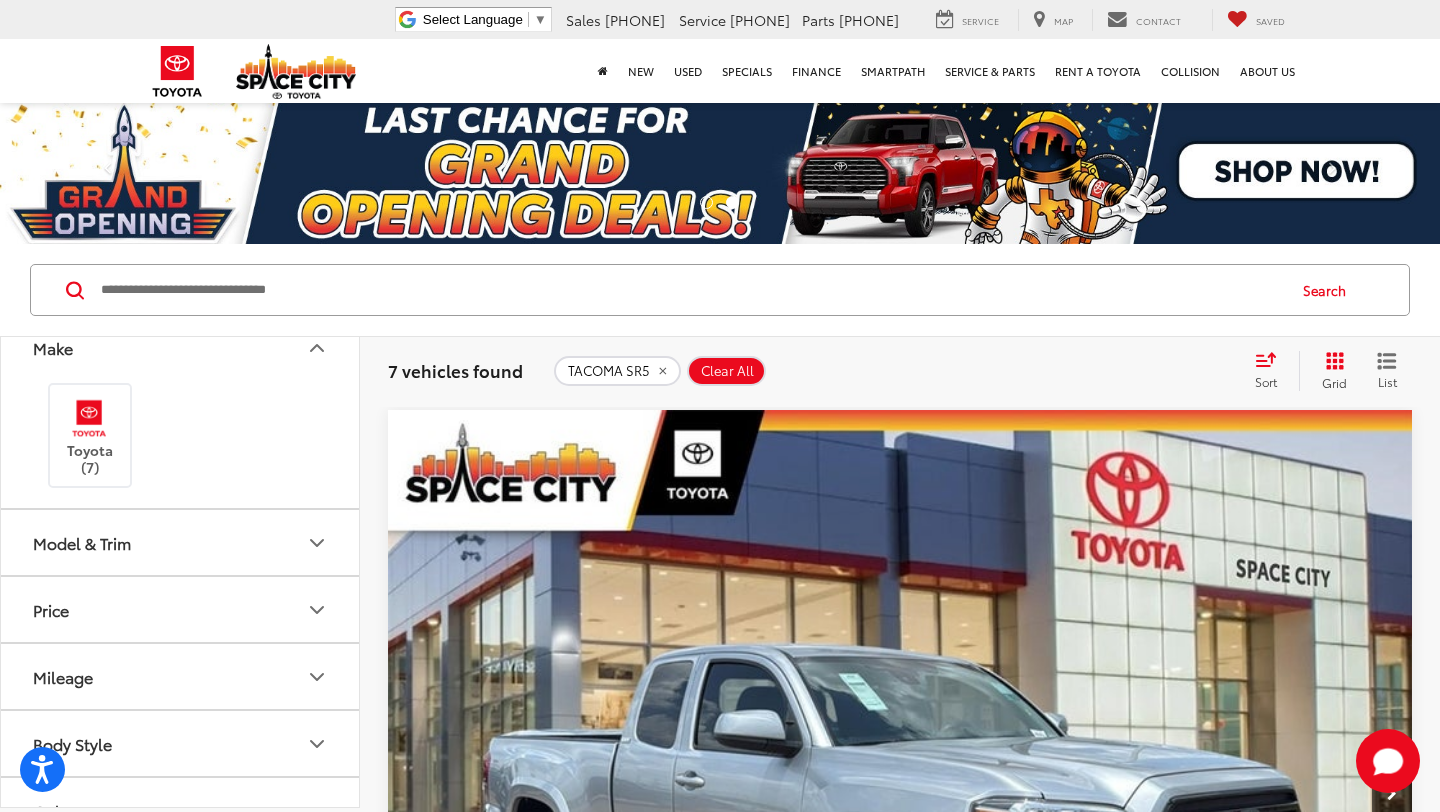 scroll, scrollTop: 0, scrollLeft: 0, axis: both 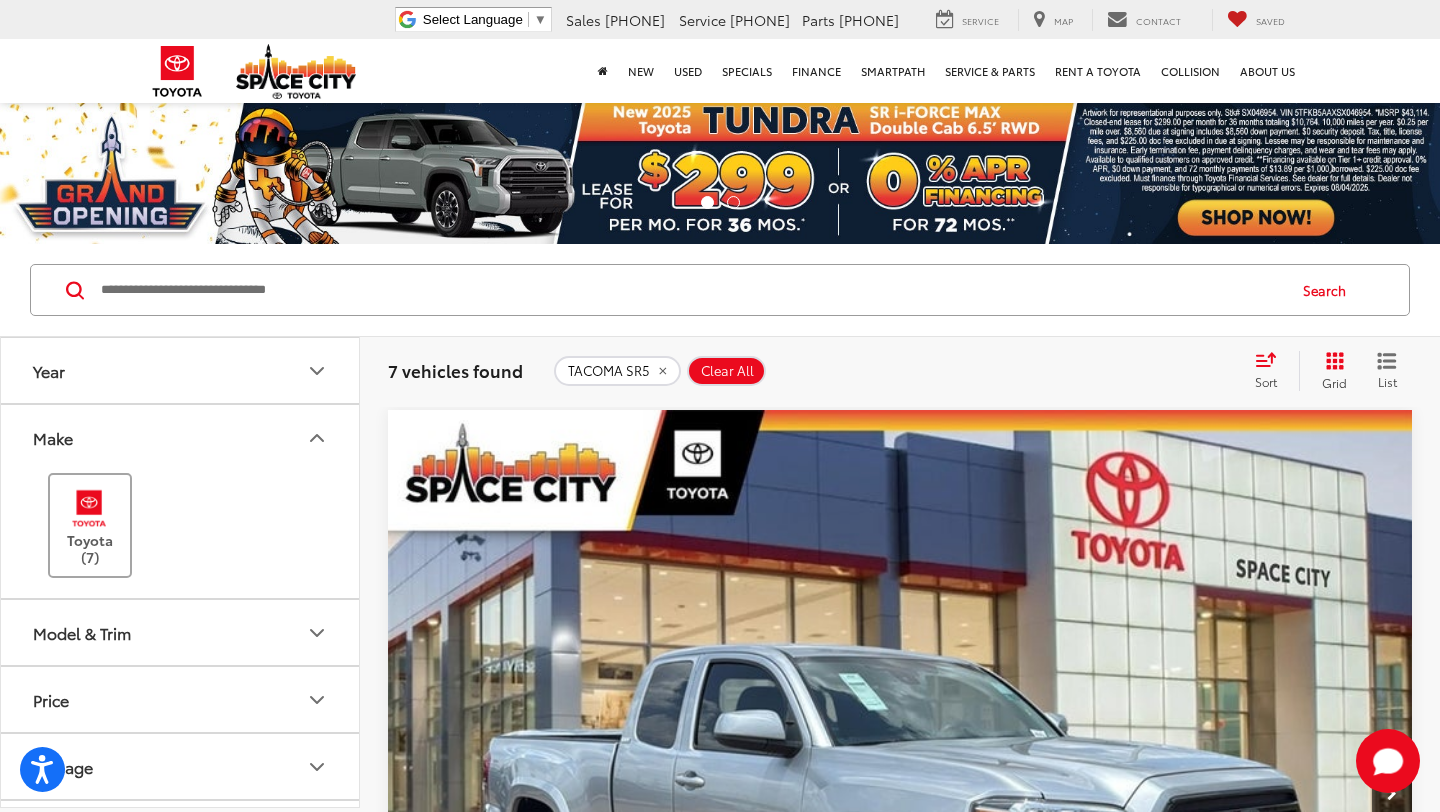 click on "[BRAND]   (7)" at bounding box center (90, 525) 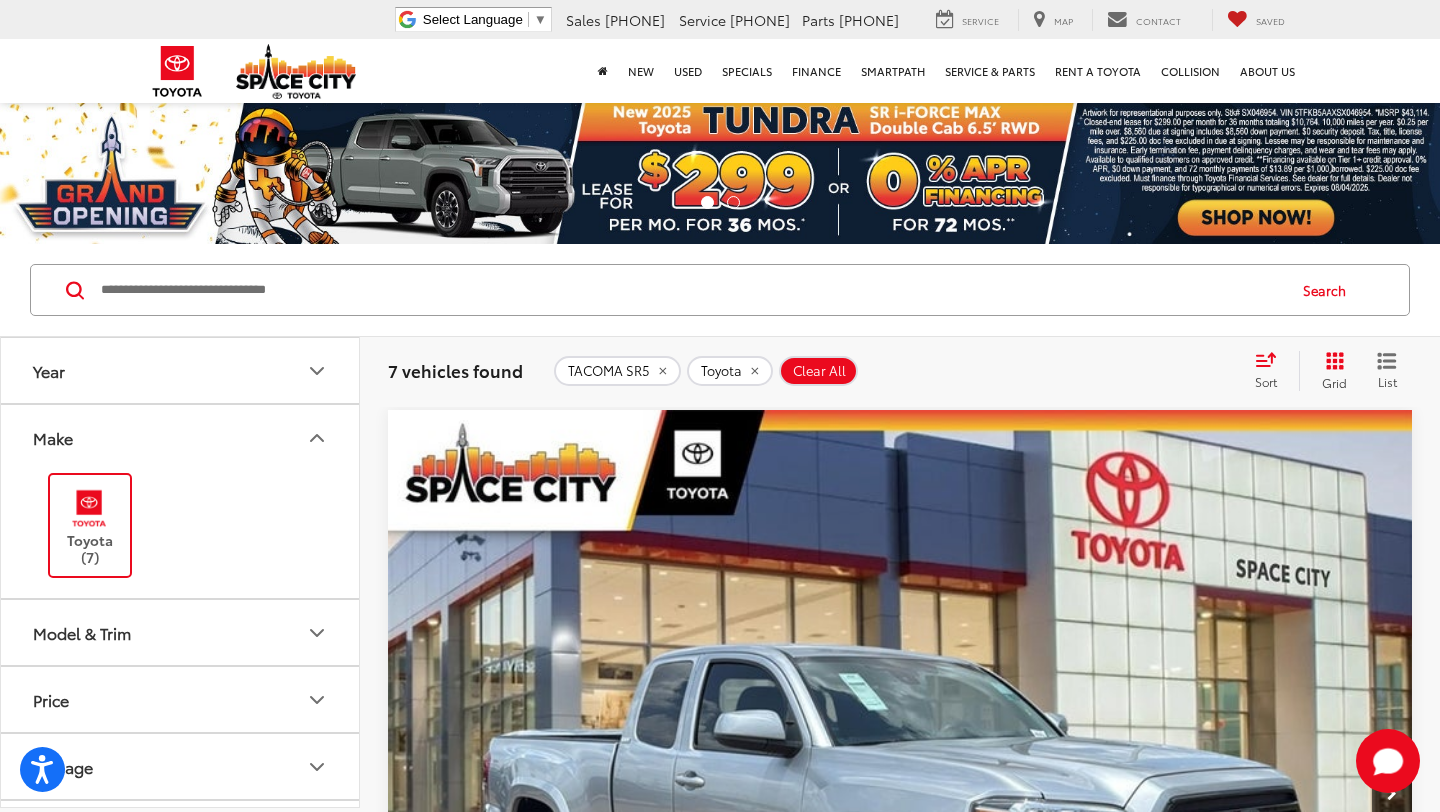 click 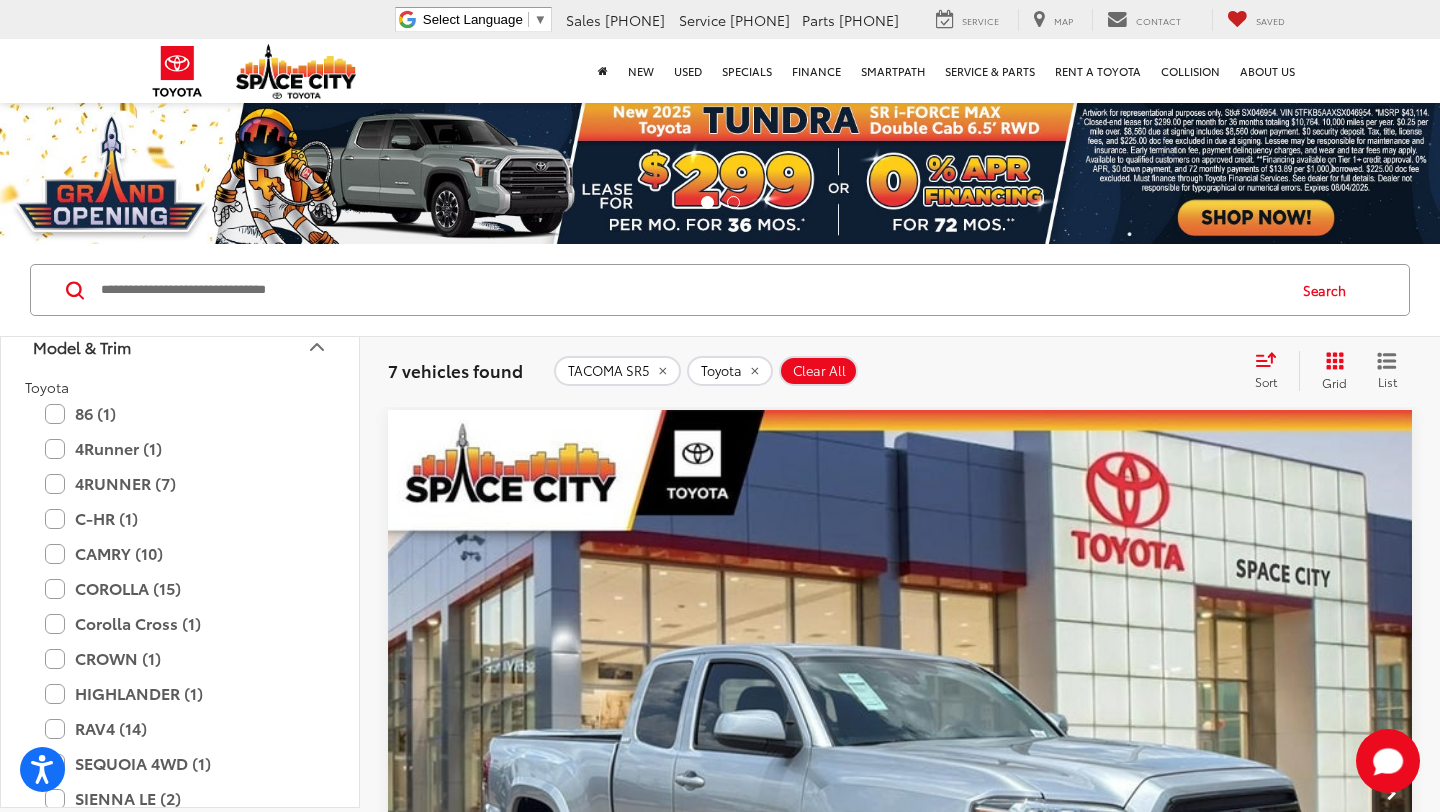scroll, scrollTop: 289, scrollLeft: 0, axis: vertical 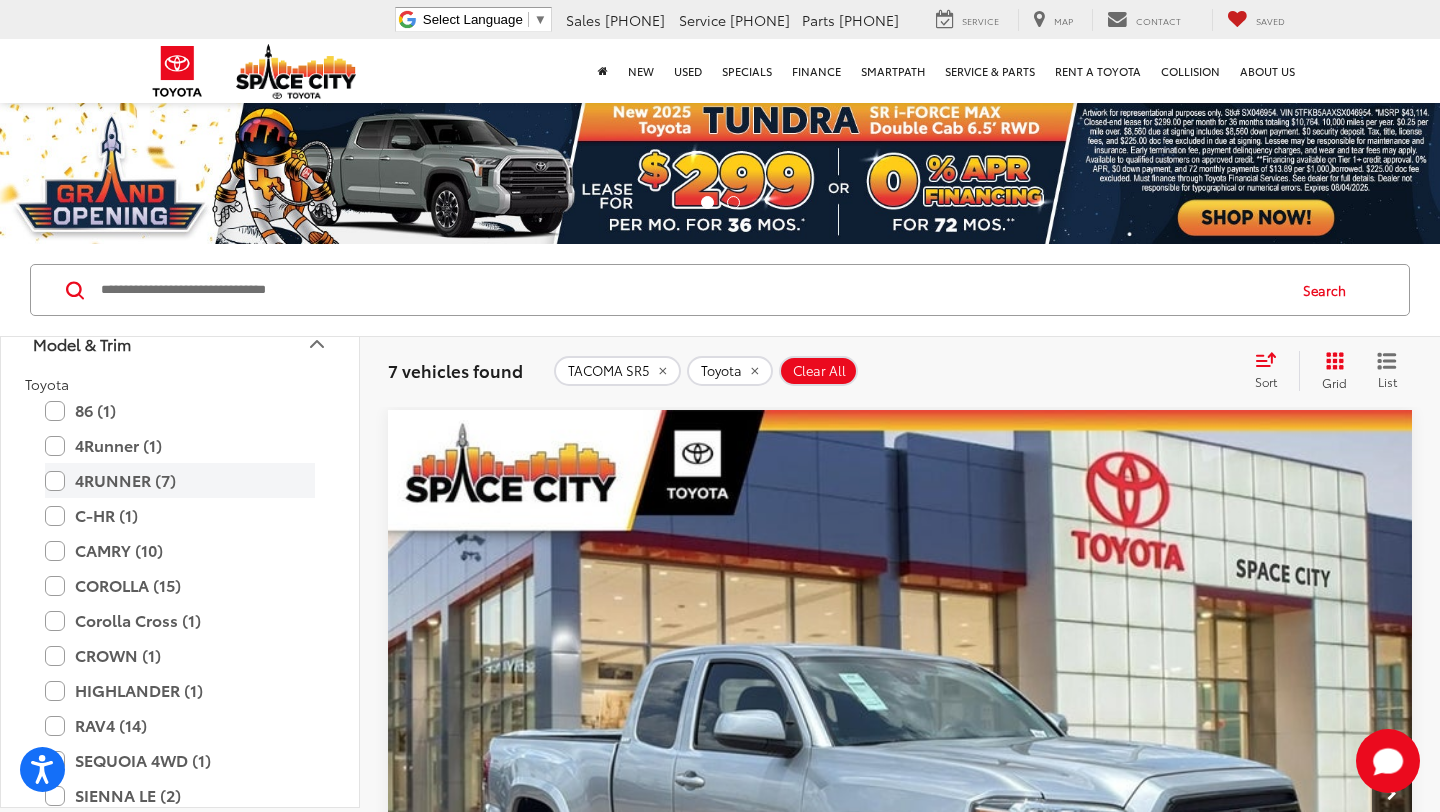 click on "4RUNNER (7)" at bounding box center (180, 480) 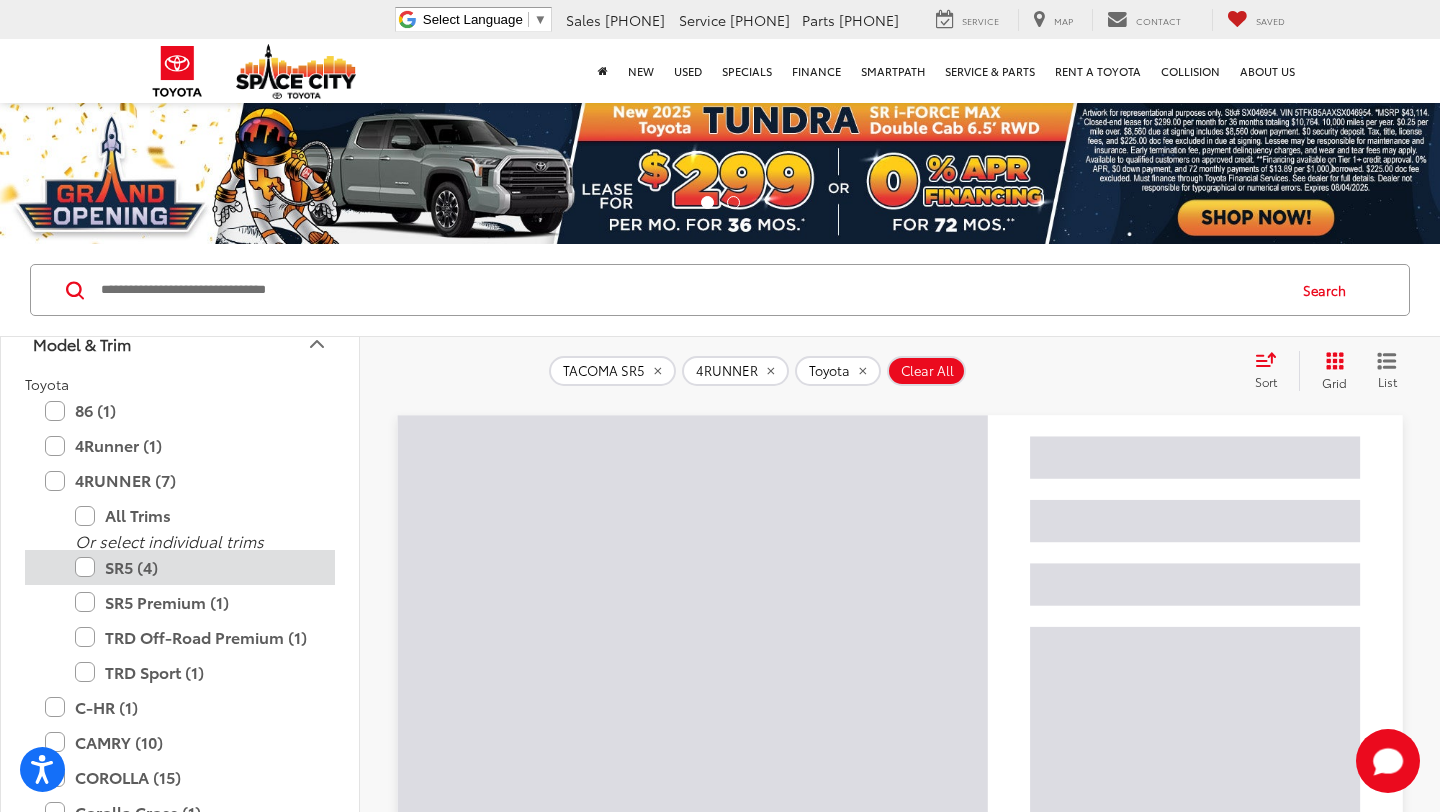 scroll, scrollTop: 130, scrollLeft: 0, axis: vertical 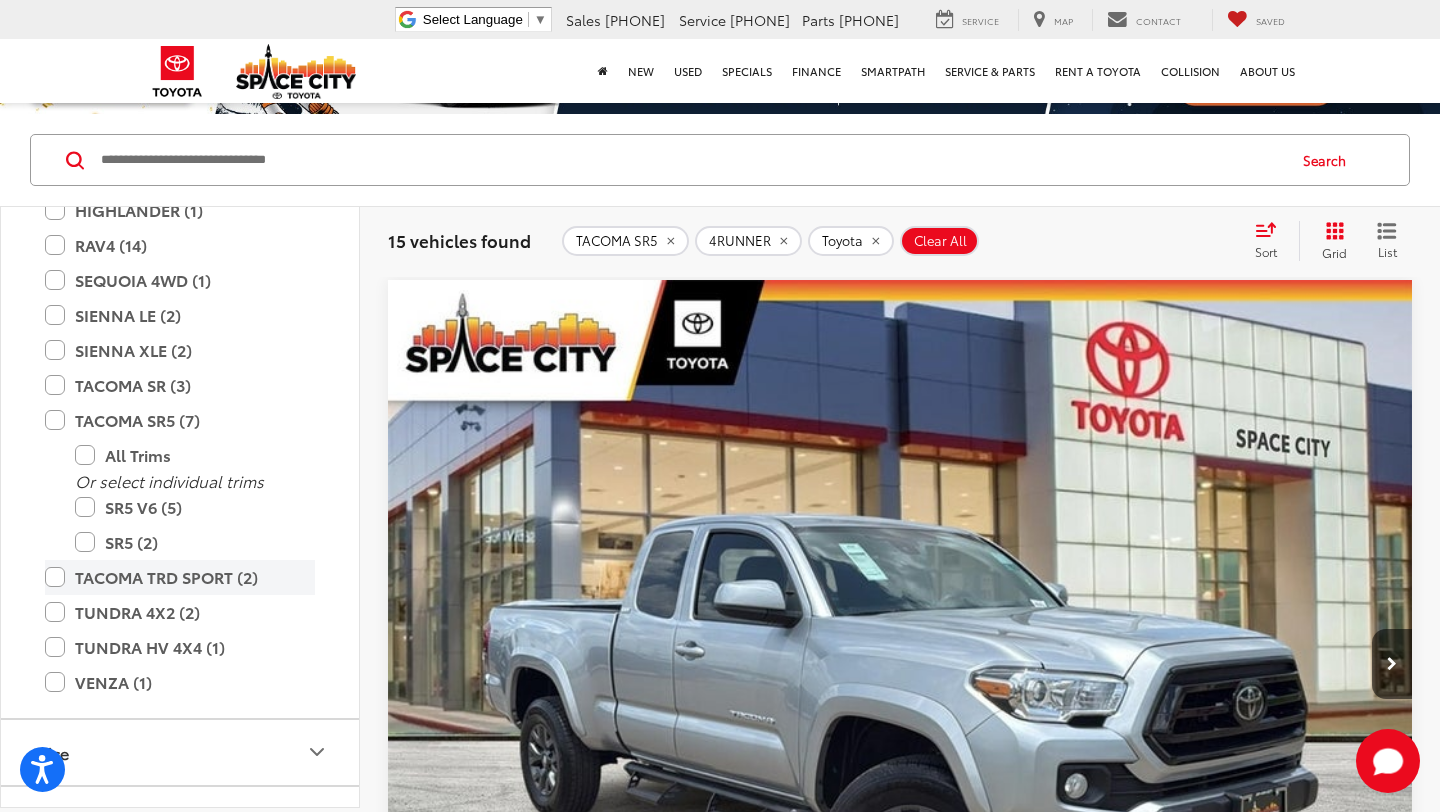 click on "TACOMA TRD SPORT (2)" at bounding box center (180, 577) 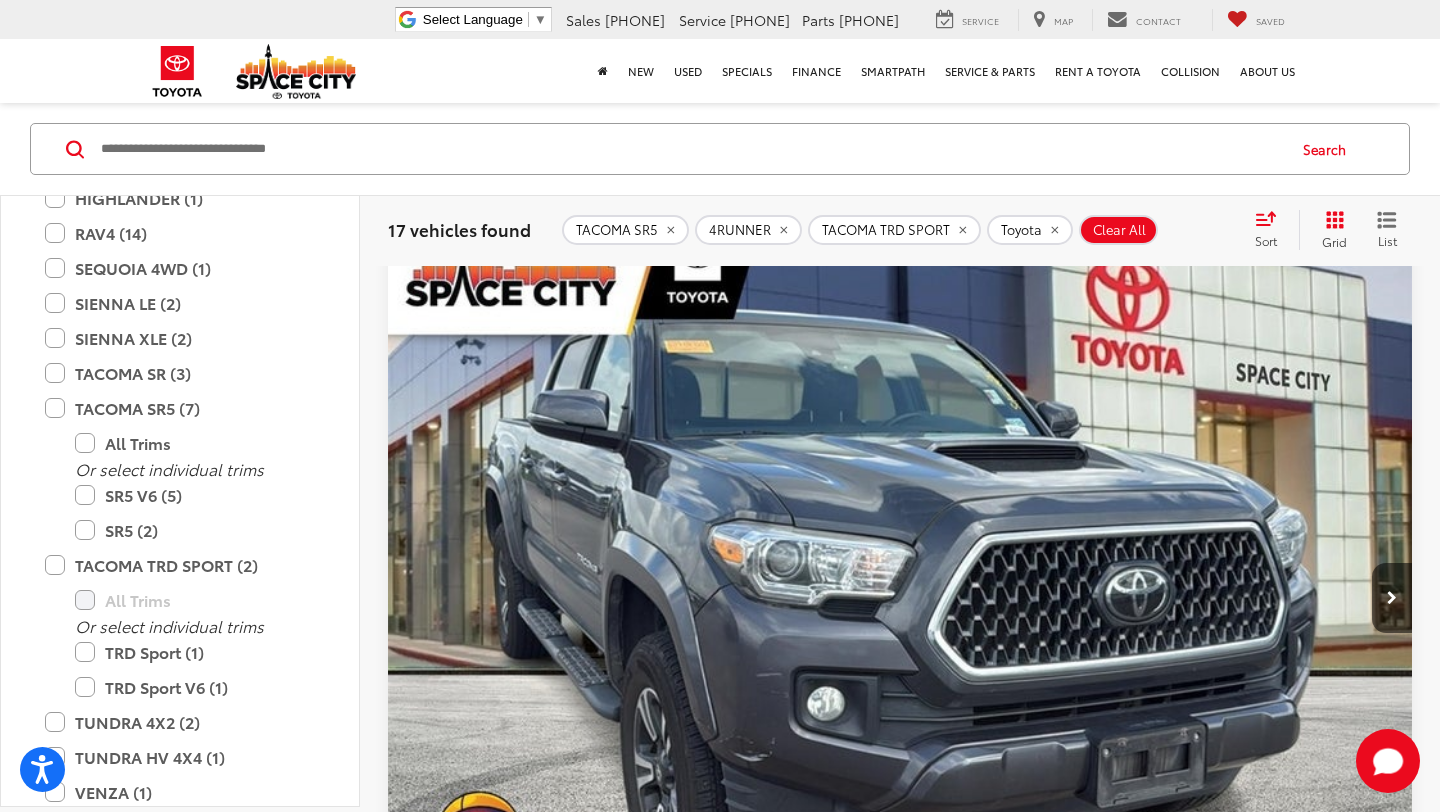 scroll, scrollTop: 195, scrollLeft: 0, axis: vertical 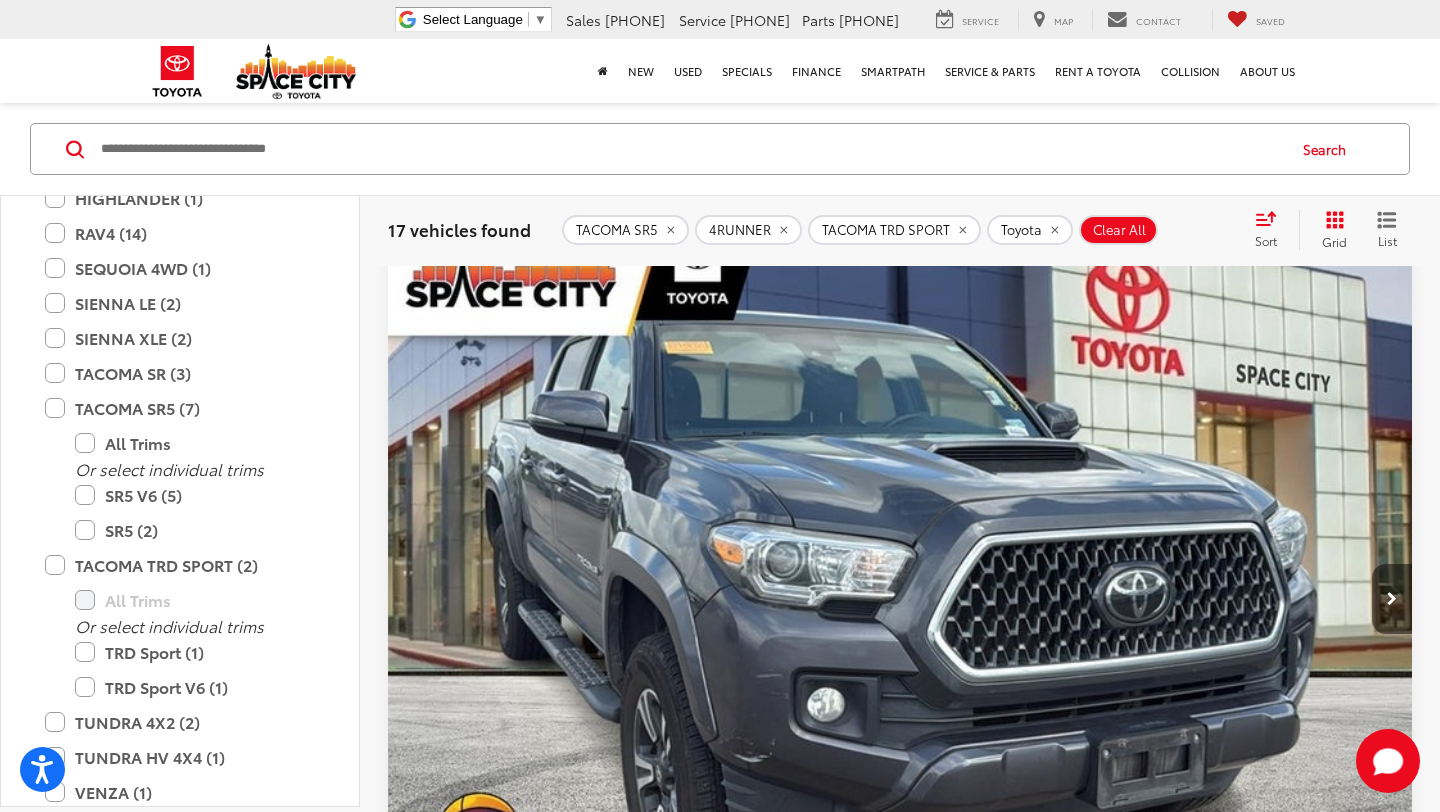 click at bounding box center [1392, 599] 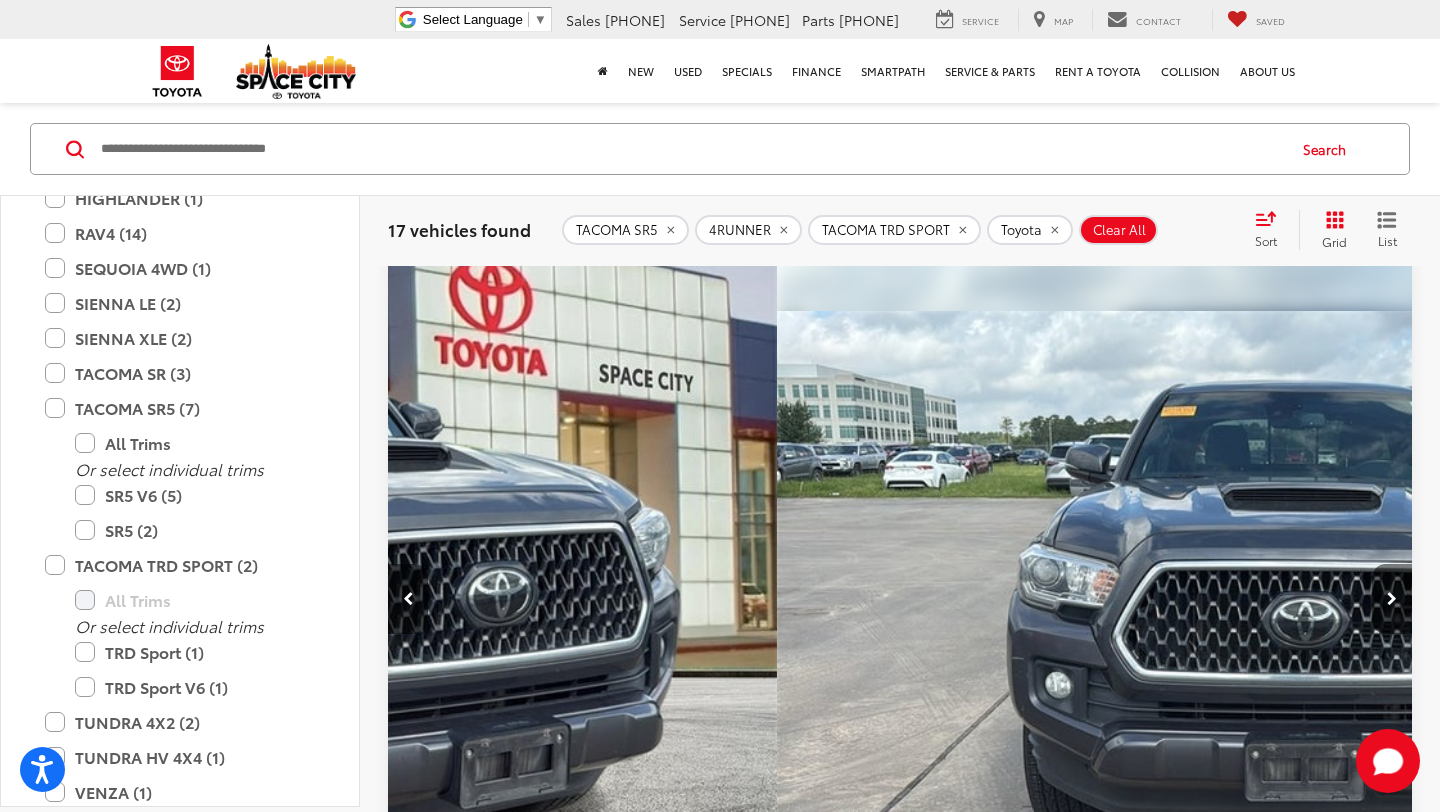 click at bounding box center (1392, 599) 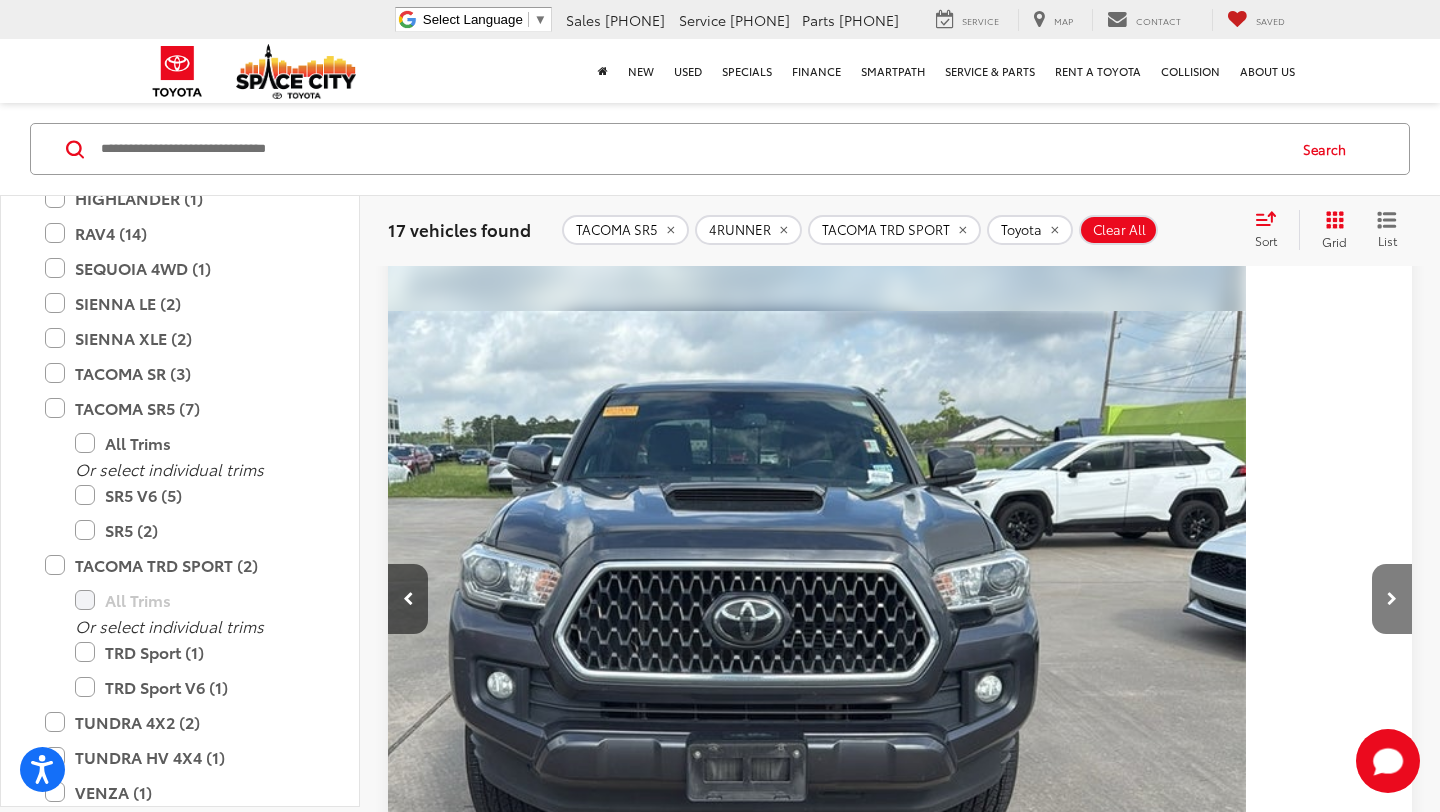 scroll, scrollTop: 0, scrollLeft: 1274, axis: horizontal 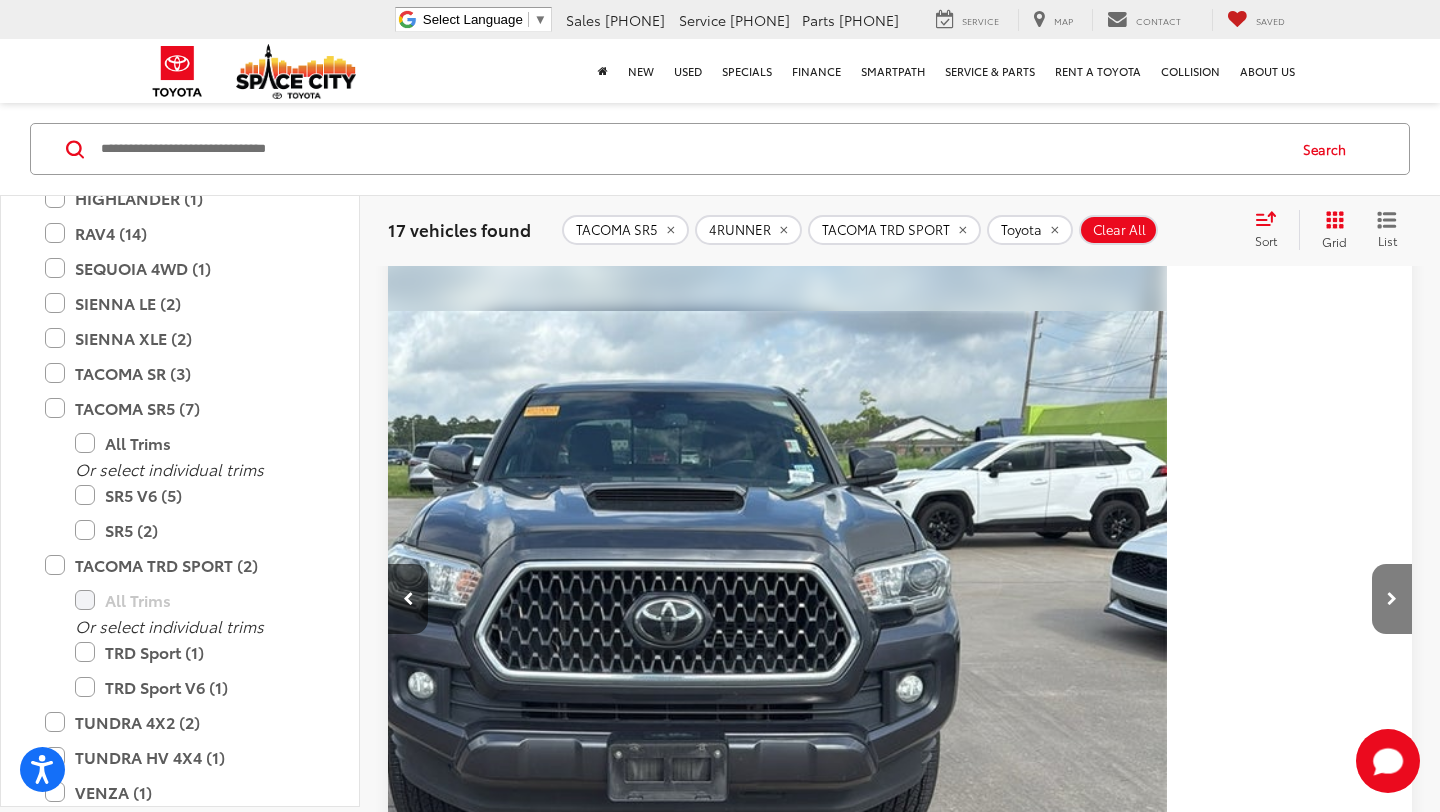 click at bounding box center [1392, 599] 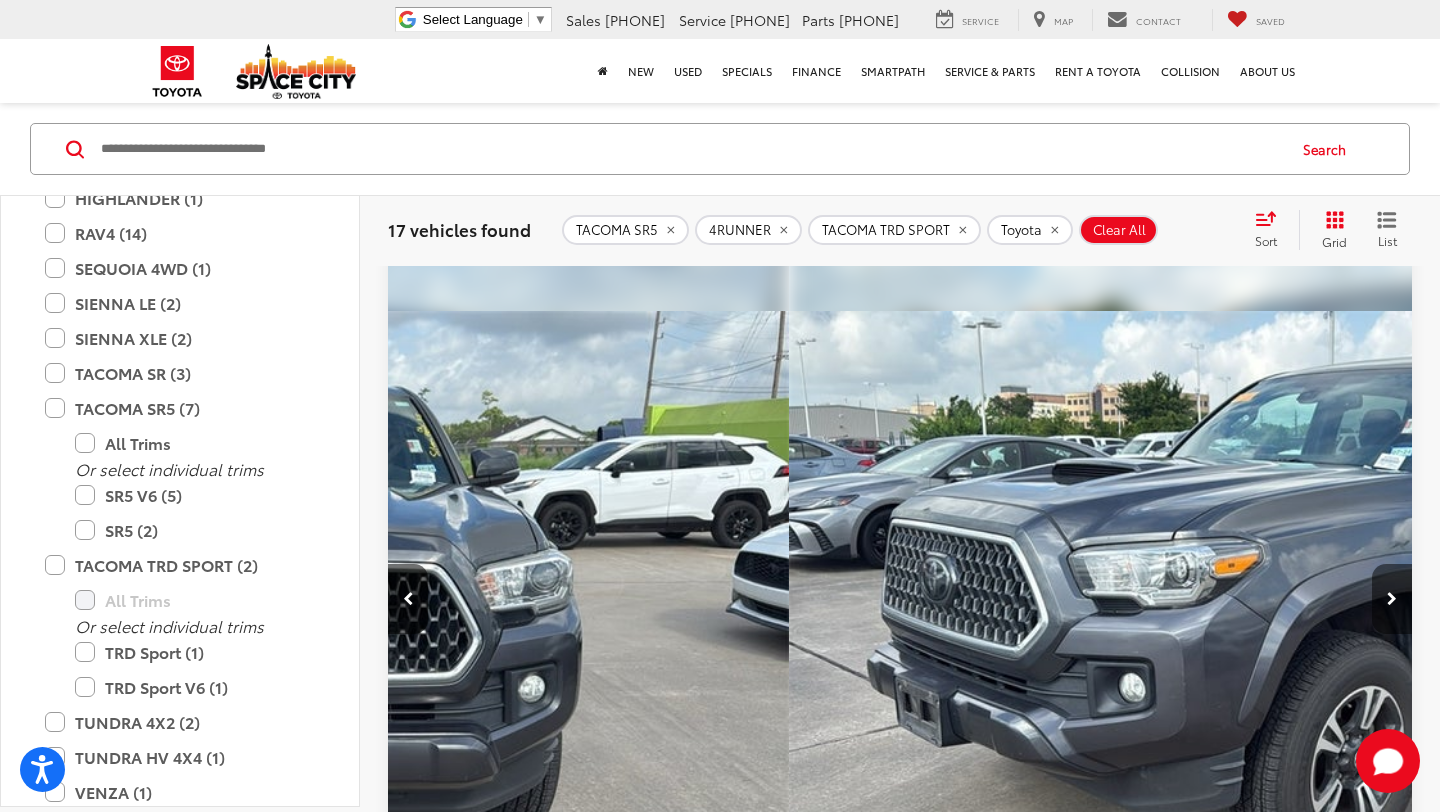 scroll, scrollTop: 0, scrollLeft: 1911, axis: horizontal 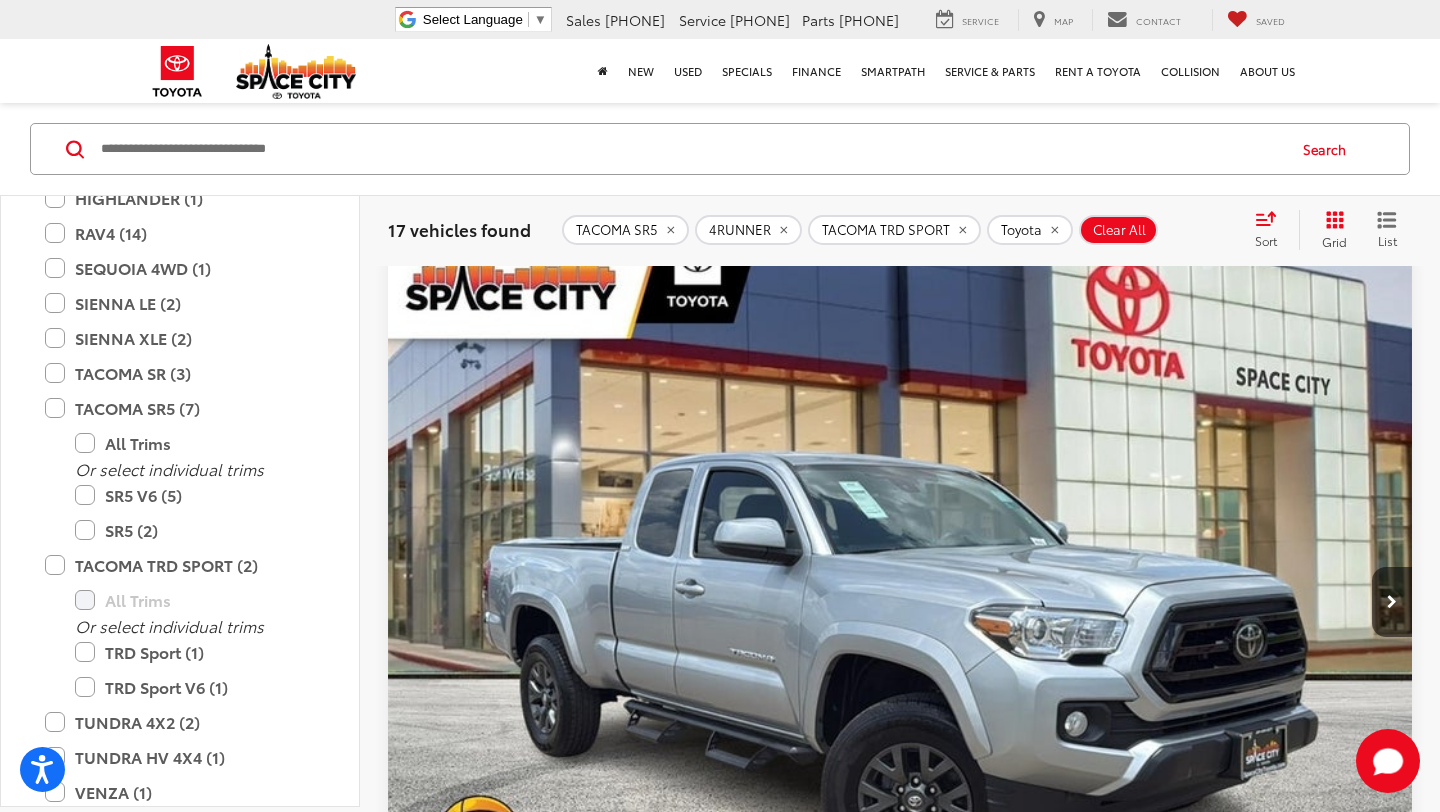 click at bounding box center [1392, 2328] 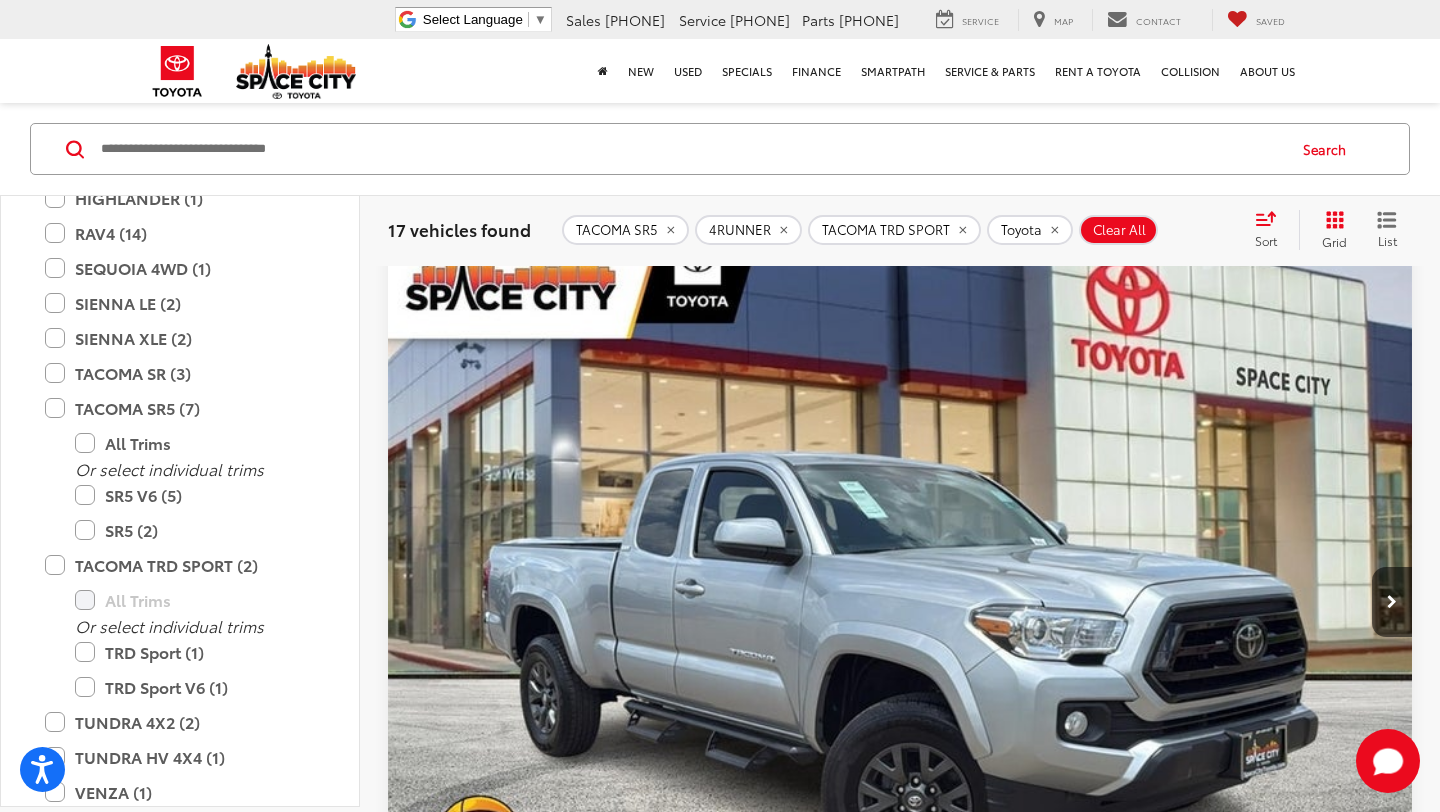 click at bounding box center (1392, 2328) 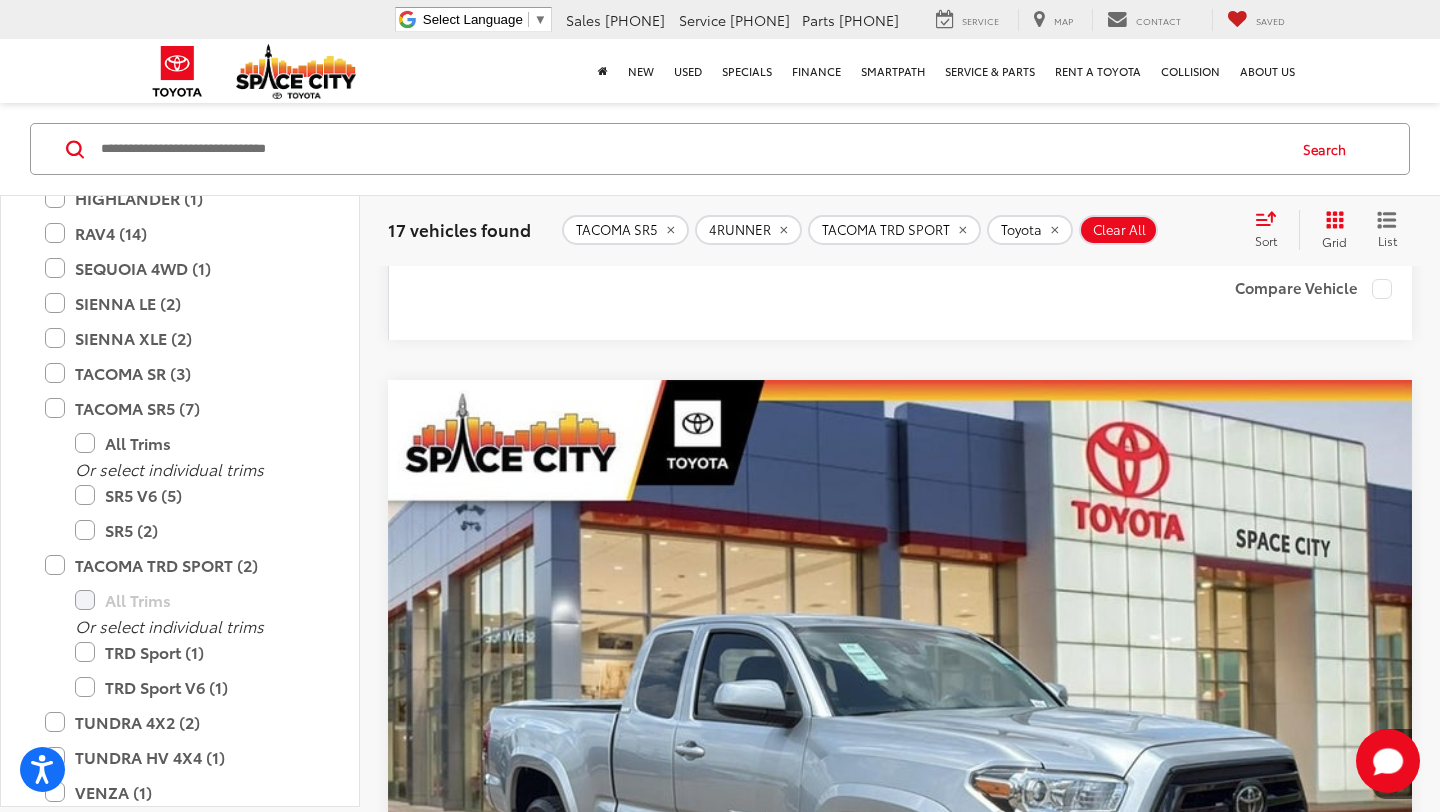 scroll, scrollTop: 1792, scrollLeft: 0, axis: vertical 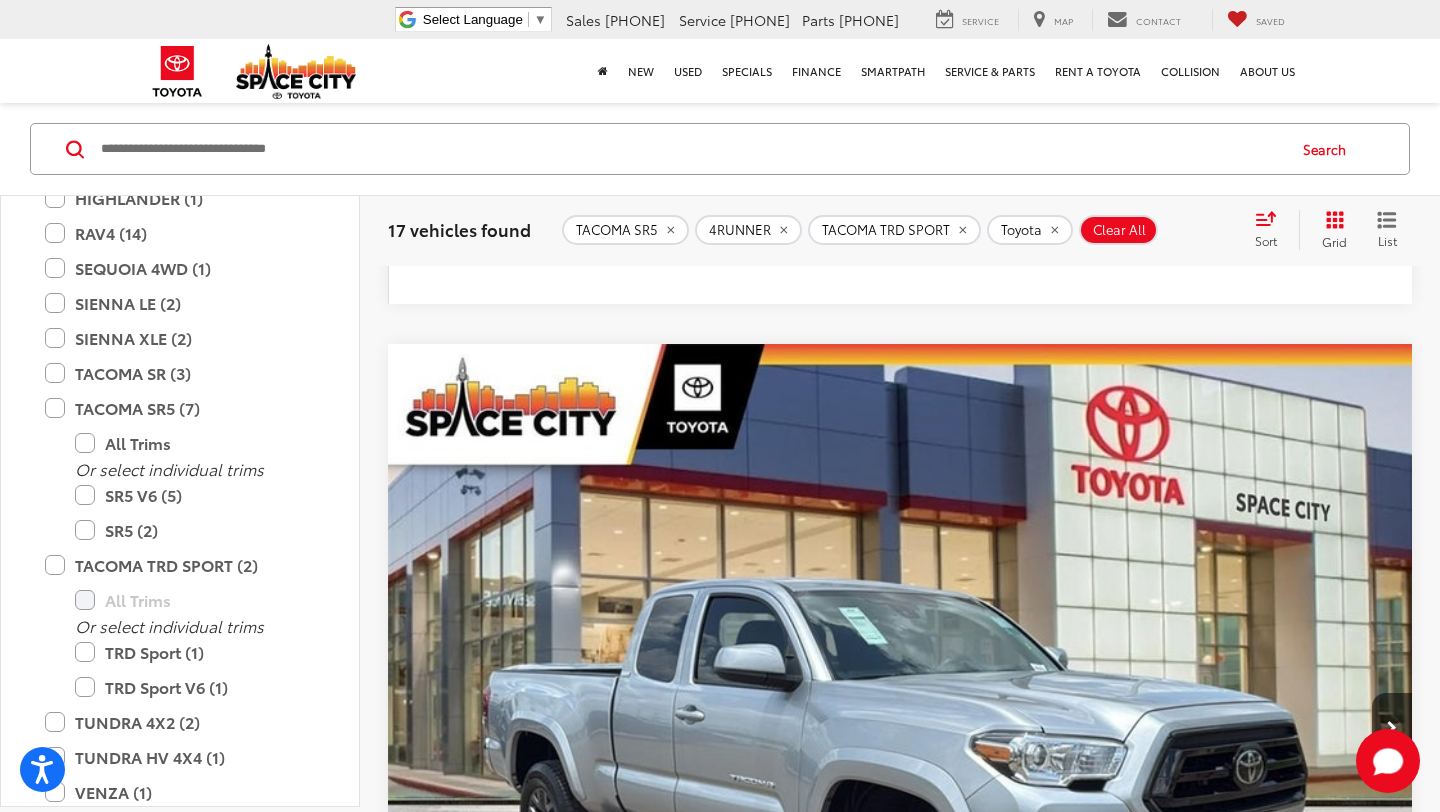 click at bounding box center [1392, 2454] 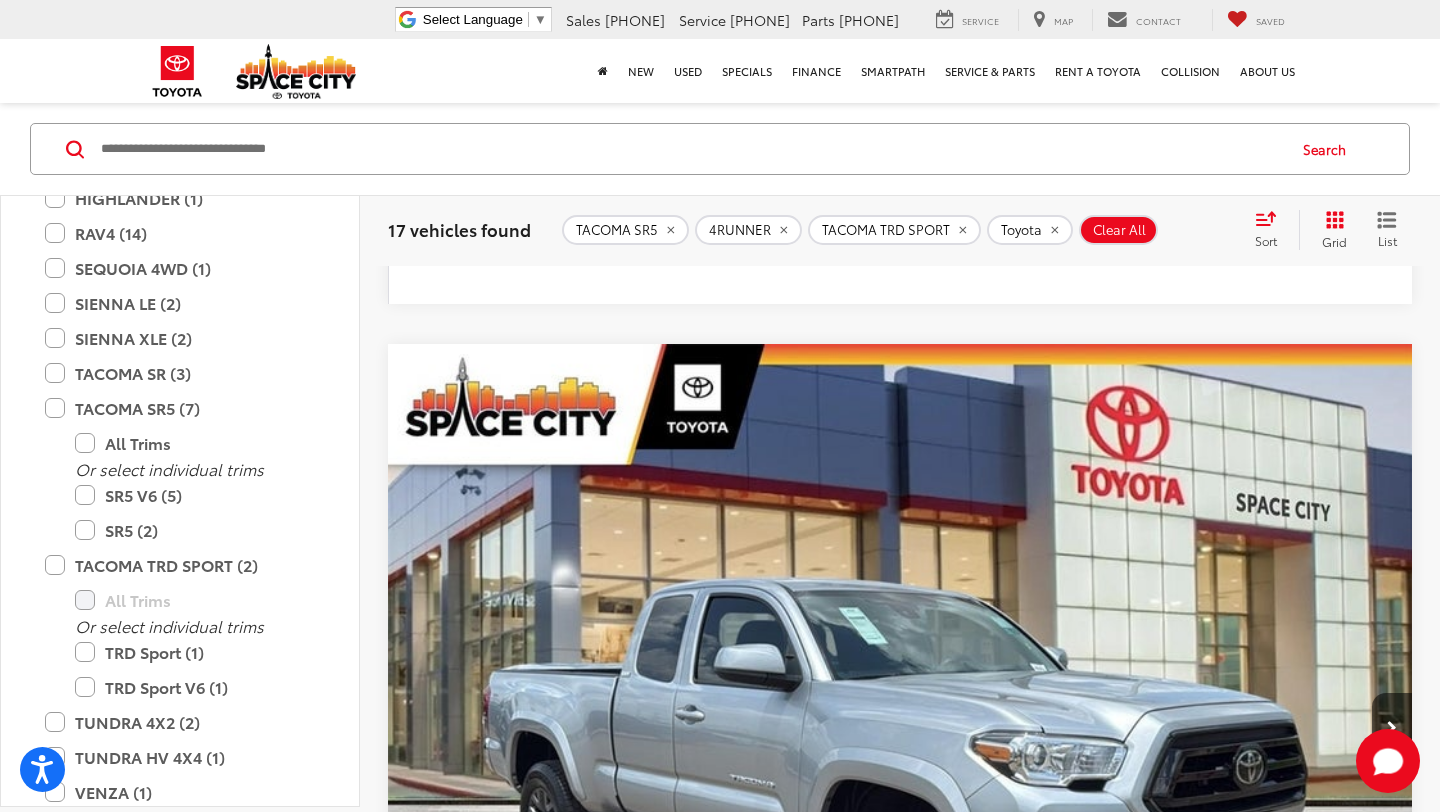 click at bounding box center [1392, 2454] 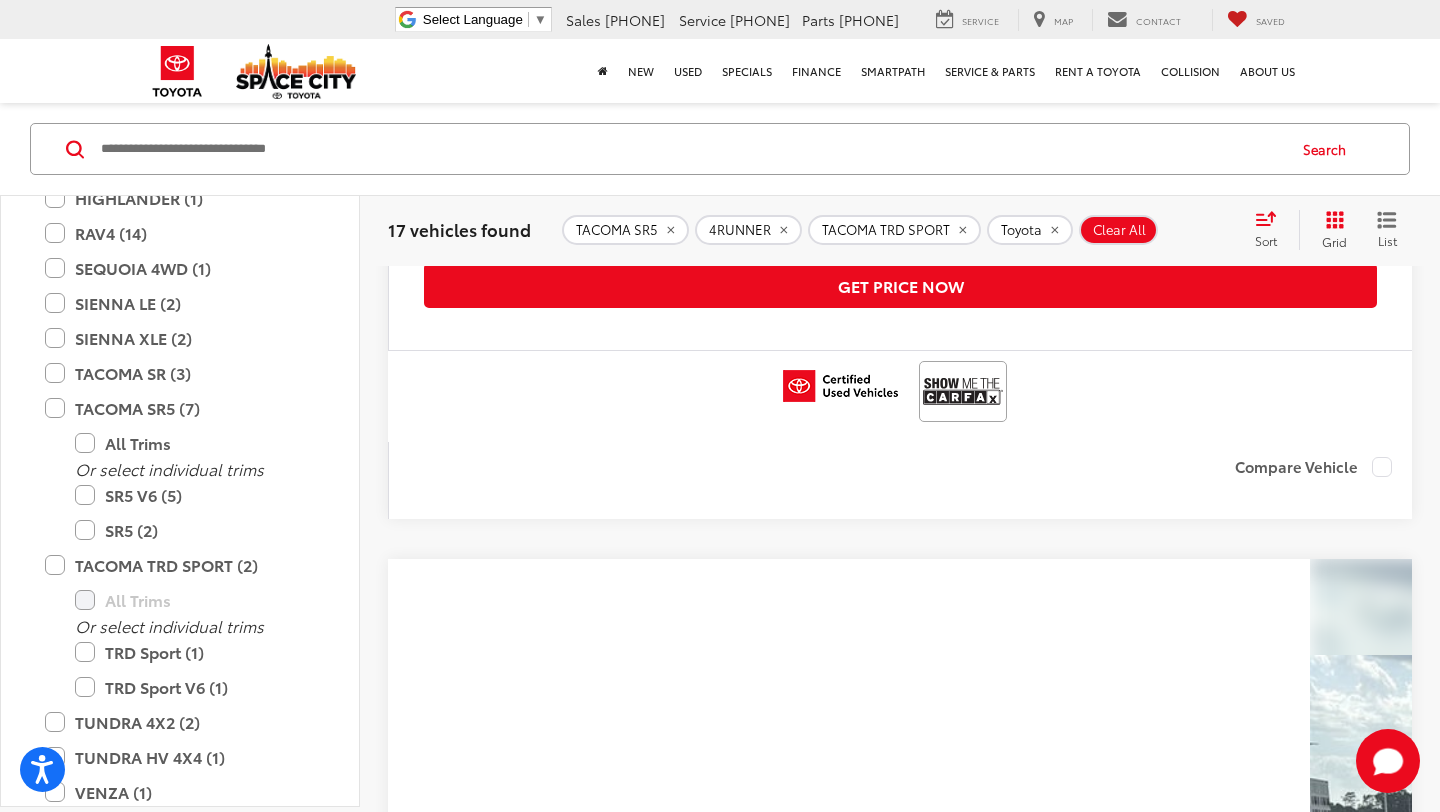 scroll, scrollTop: 3304, scrollLeft: 0, axis: vertical 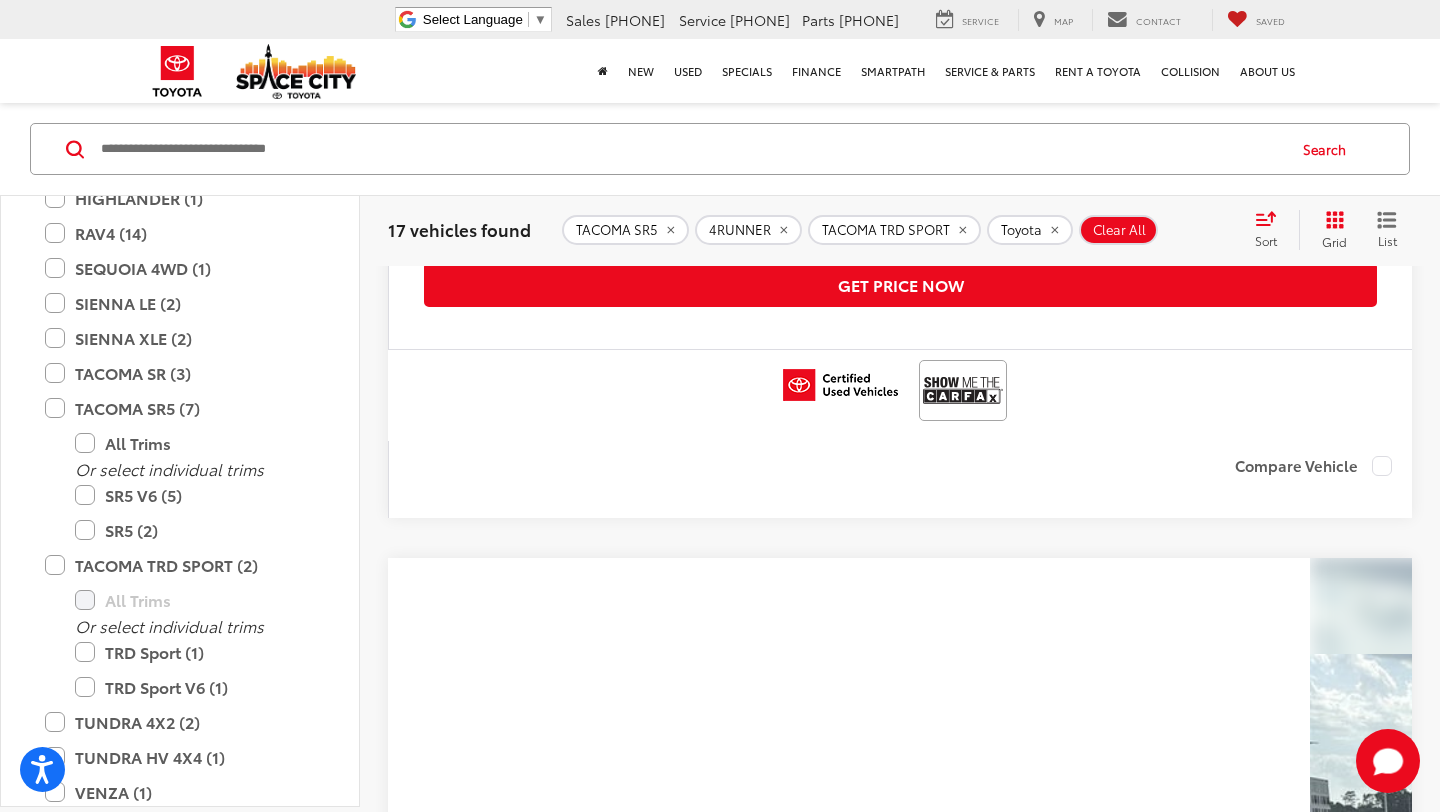 click at bounding box center [963, 3774] 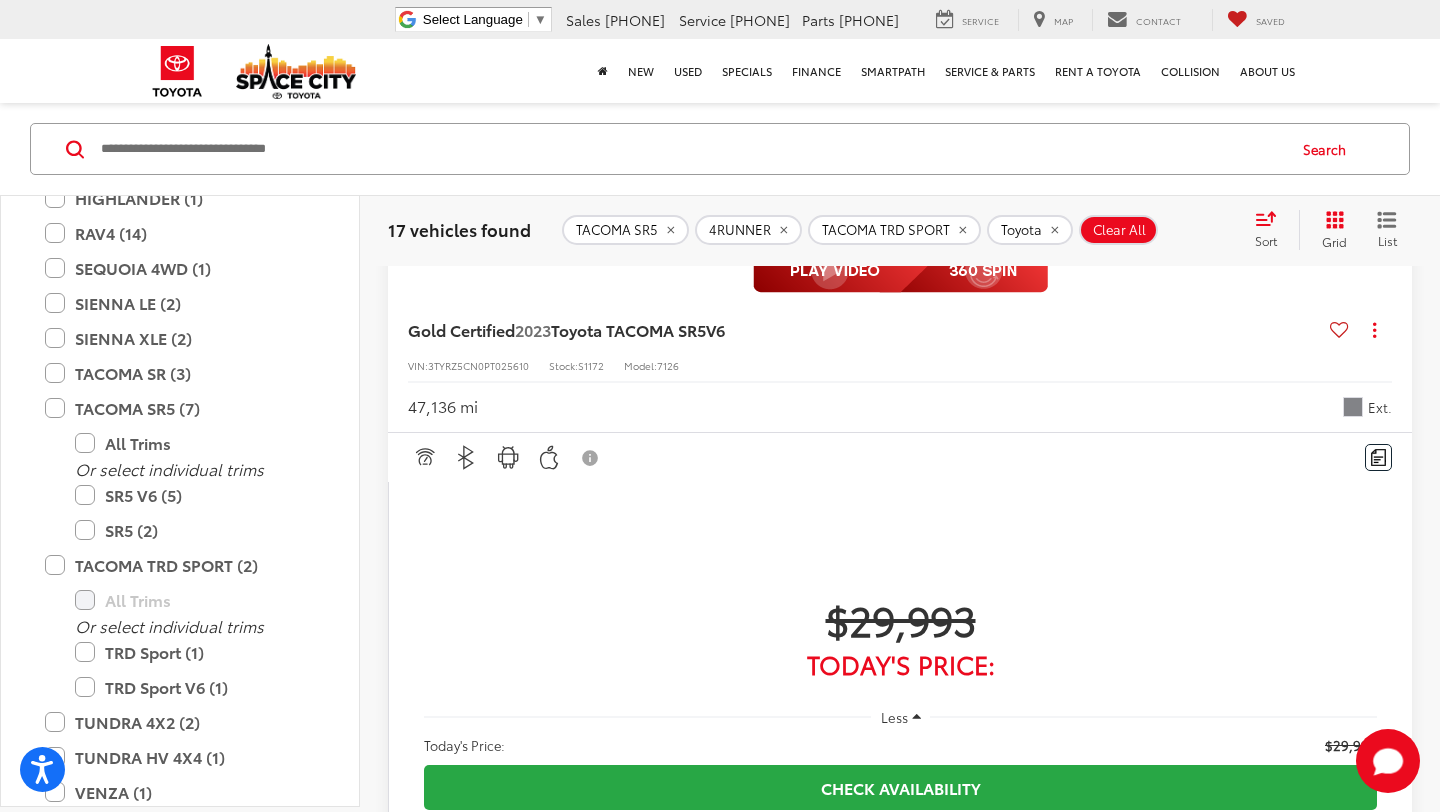 scroll, scrollTop: 2705, scrollLeft: 0, axis: vertical 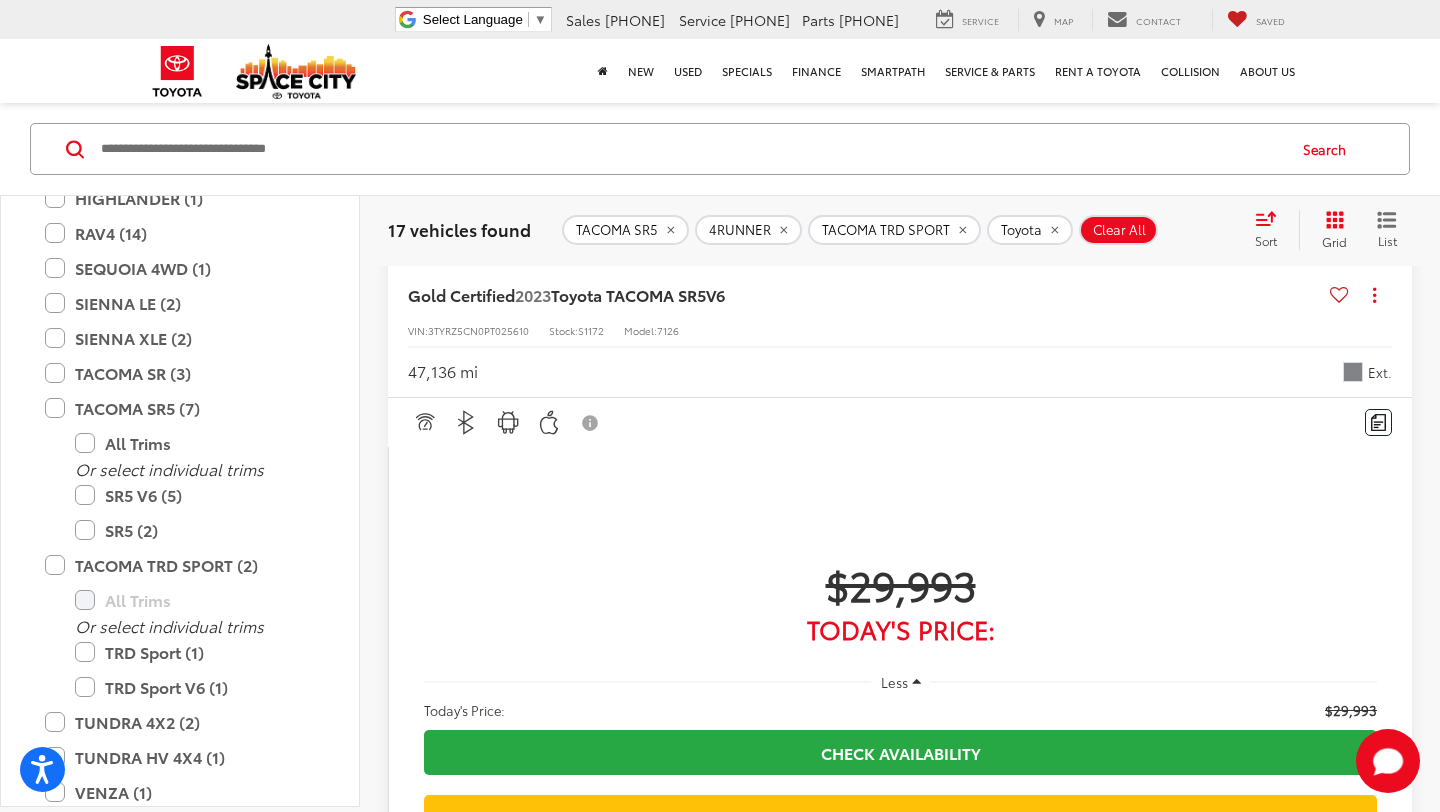 click at bounding box center [1392, 3233] 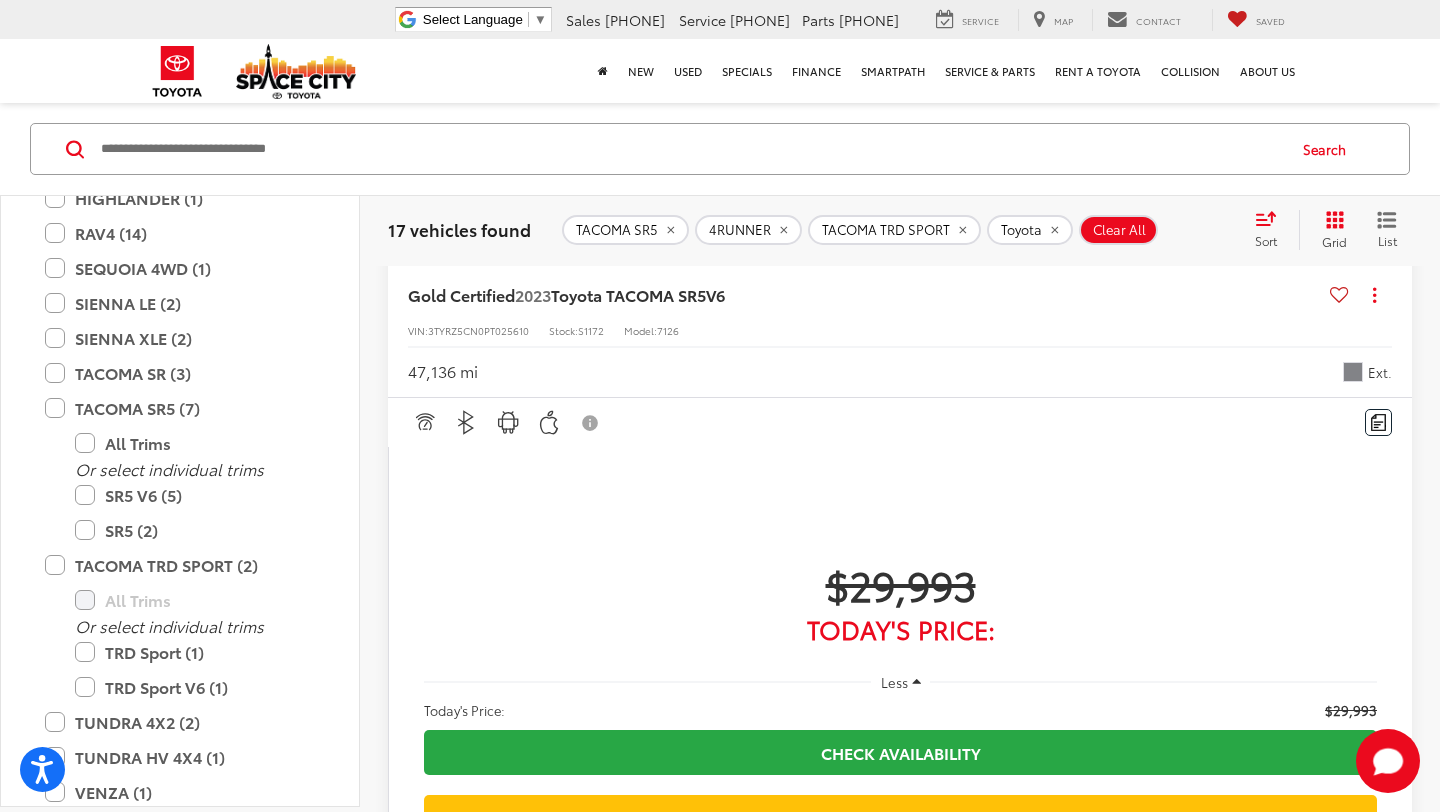 click at bounding box center [1392, 3233] 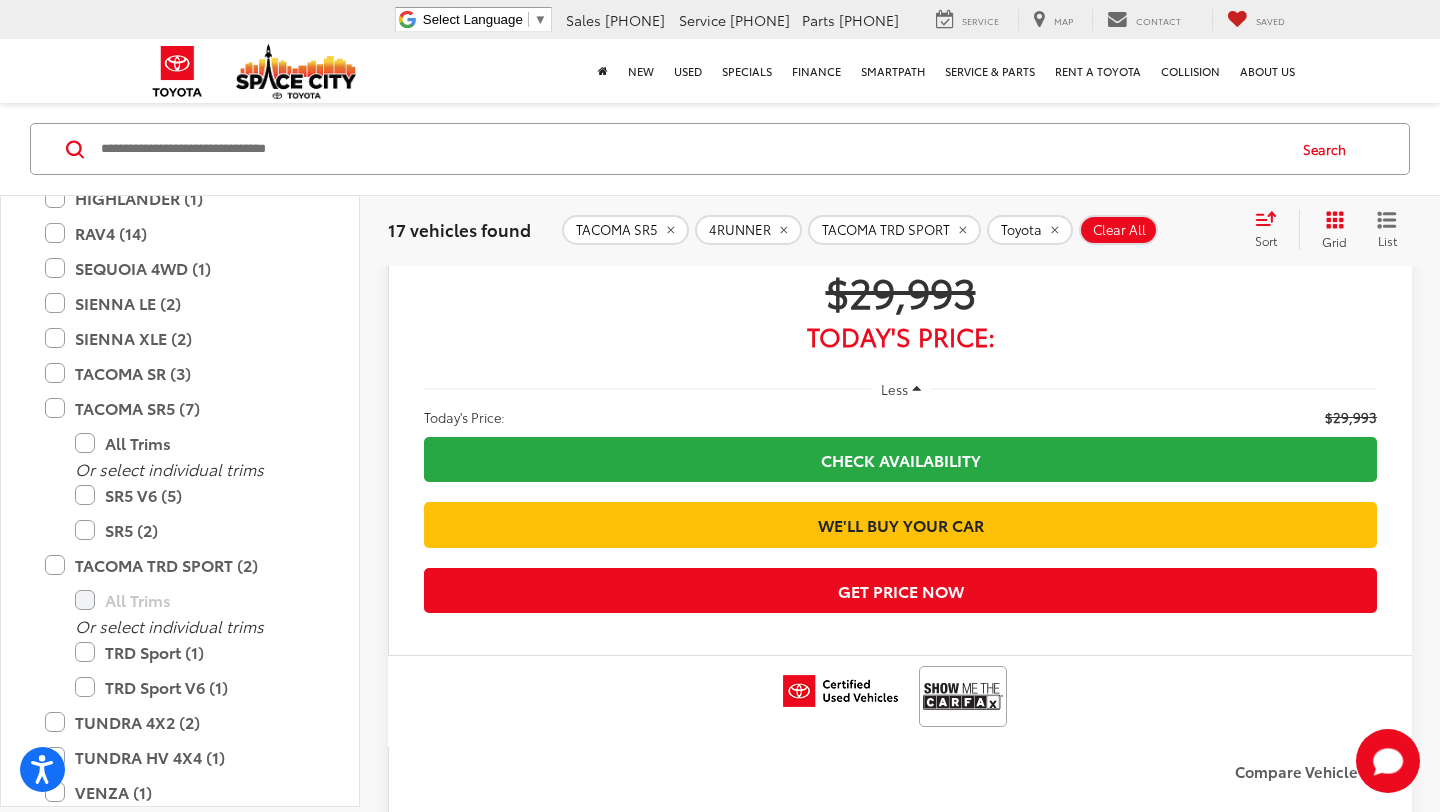 scroll, scrollTop: 2995, scrollLeft: 0, axis: vertical 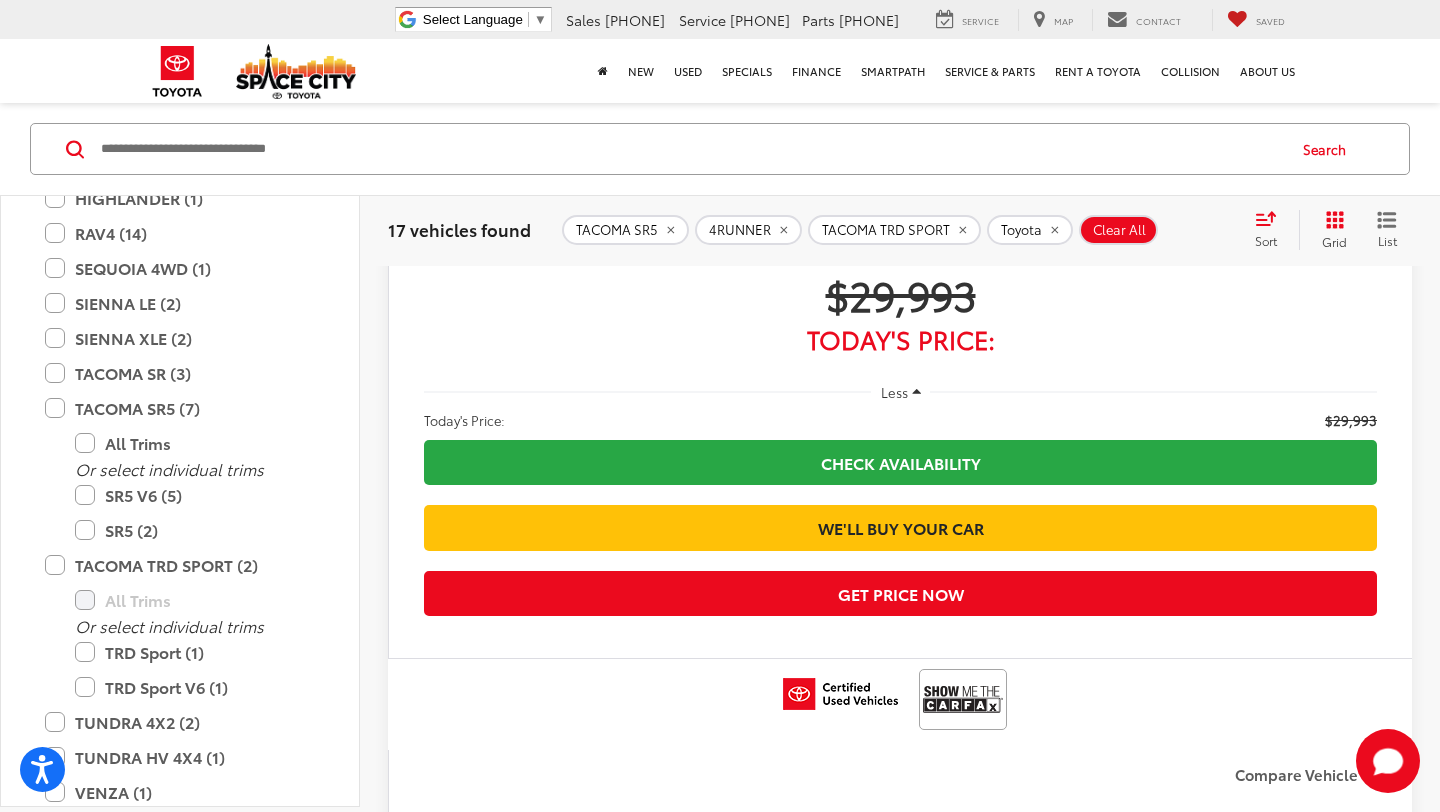 click on "Toyota TACOMA SR5" at bounding box center (521, 3421) 